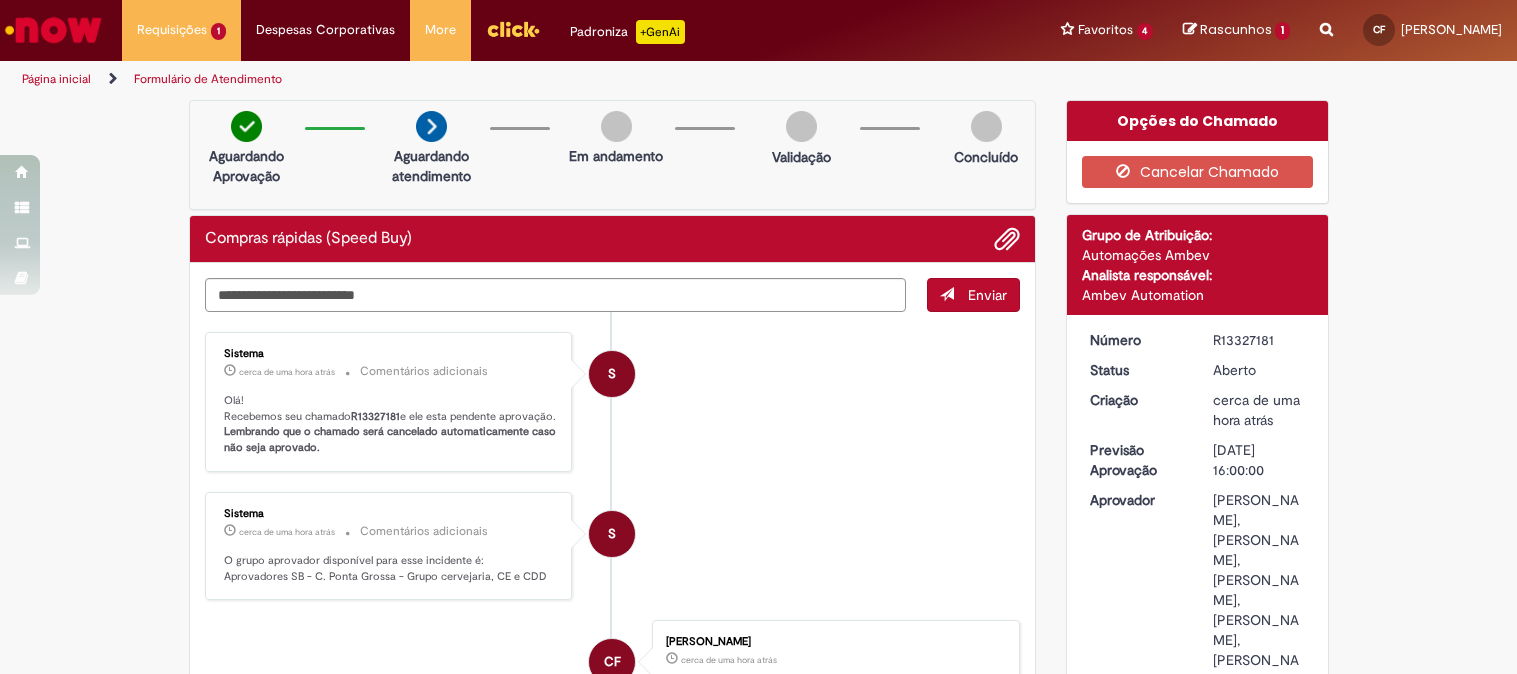 scroll, scrollTop: 0, scrollLeft: 0, axis: both 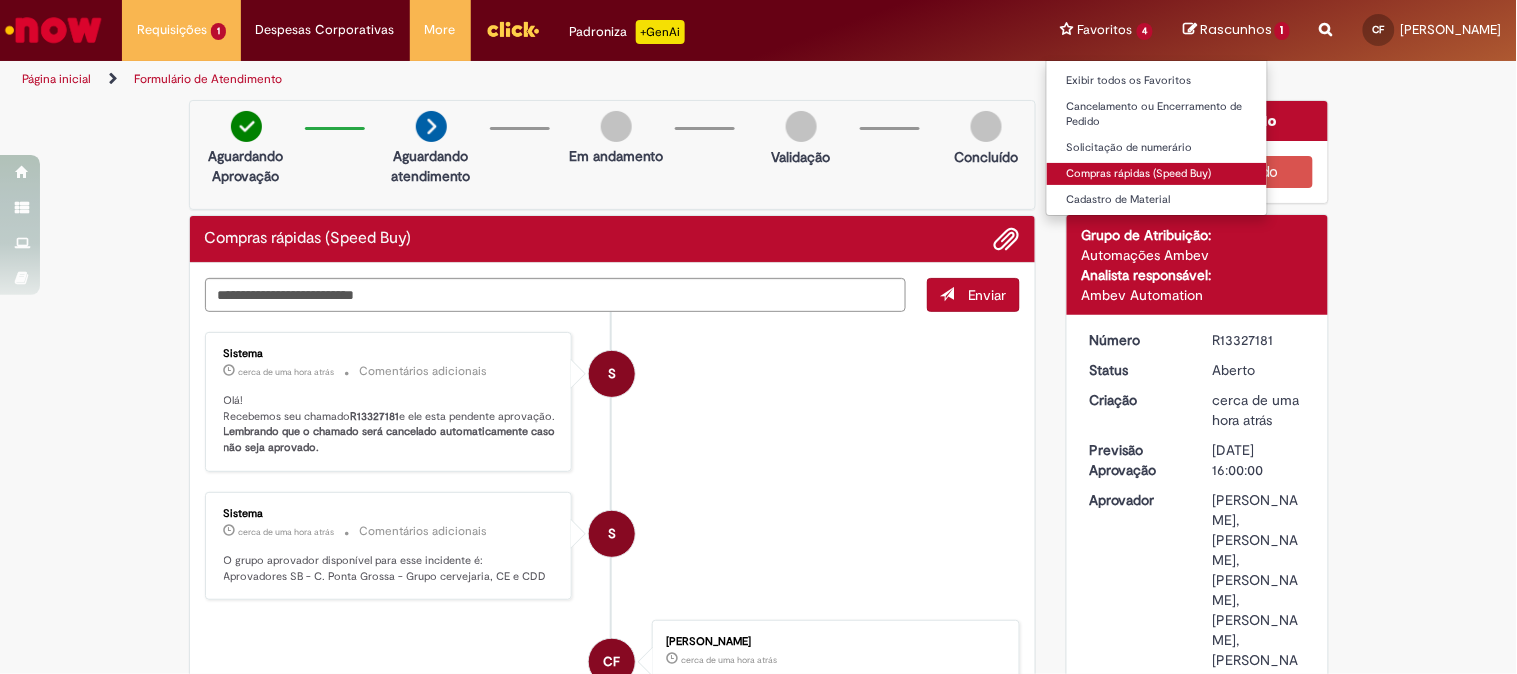 click on "Compras rápidas (Speed Buy)" at bounding box center (1157, 174) 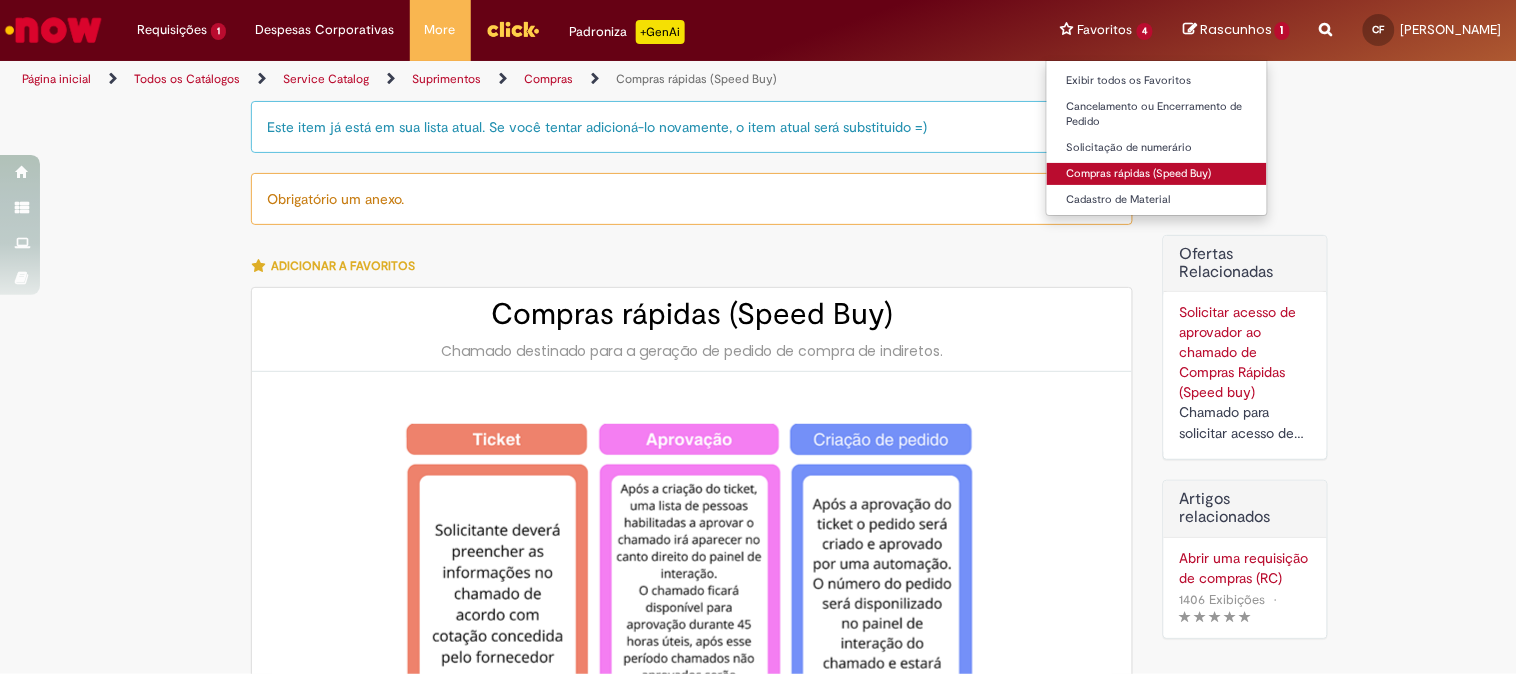 type on "********" 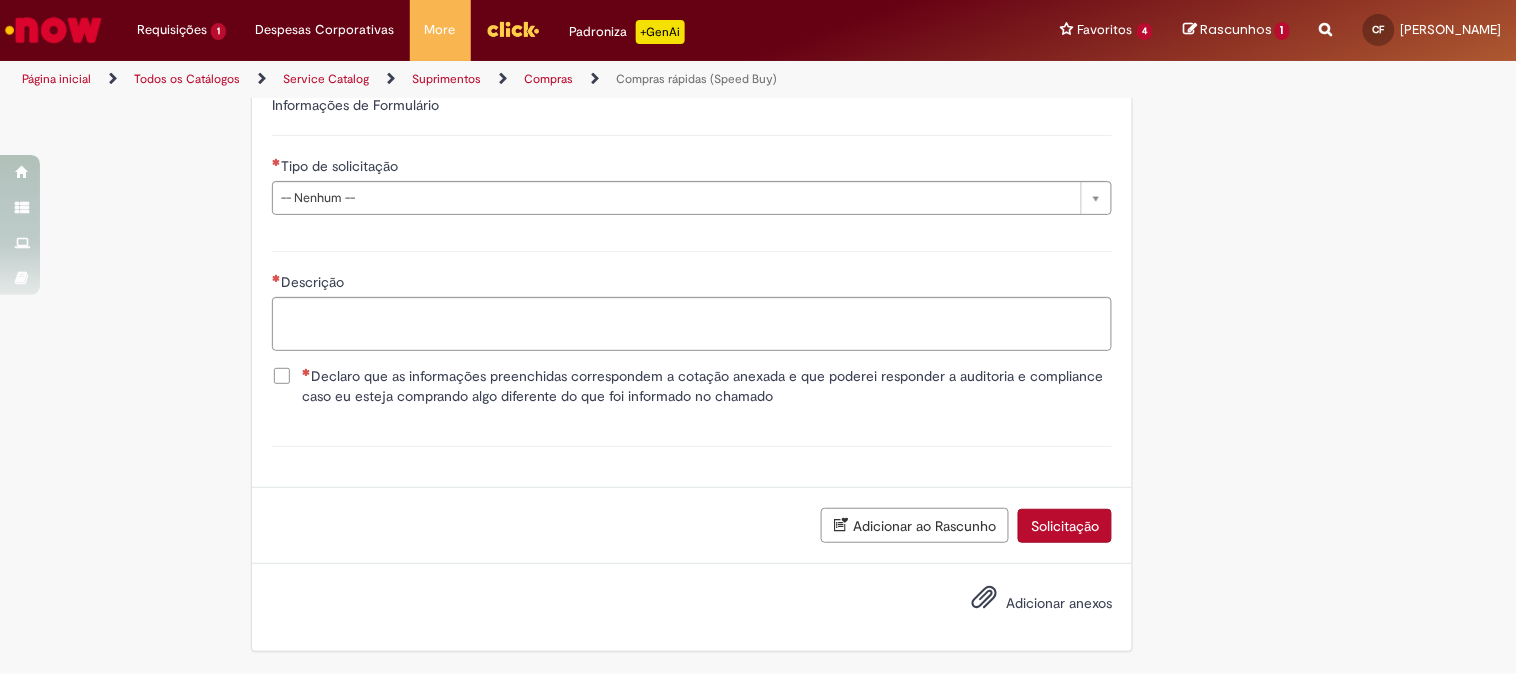 scroll, scrollTop: 2451, scrollLeft: 0, axis: vertical 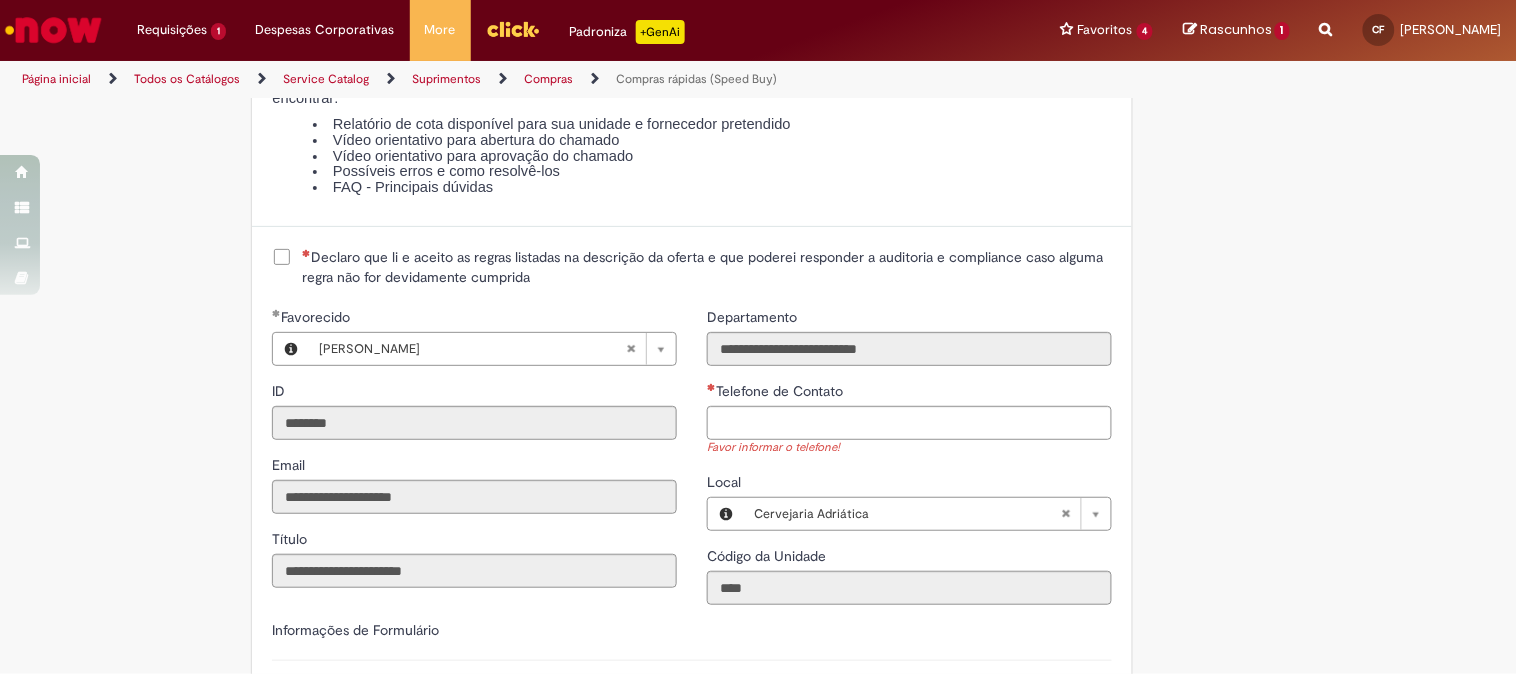 click on "Declaro que li e aceito as regras listadas na descrição da oferta e que poderei responder a auditoria e compliance caso alguma regra não for devidamente cumprida" at bounding box center [692, 267] 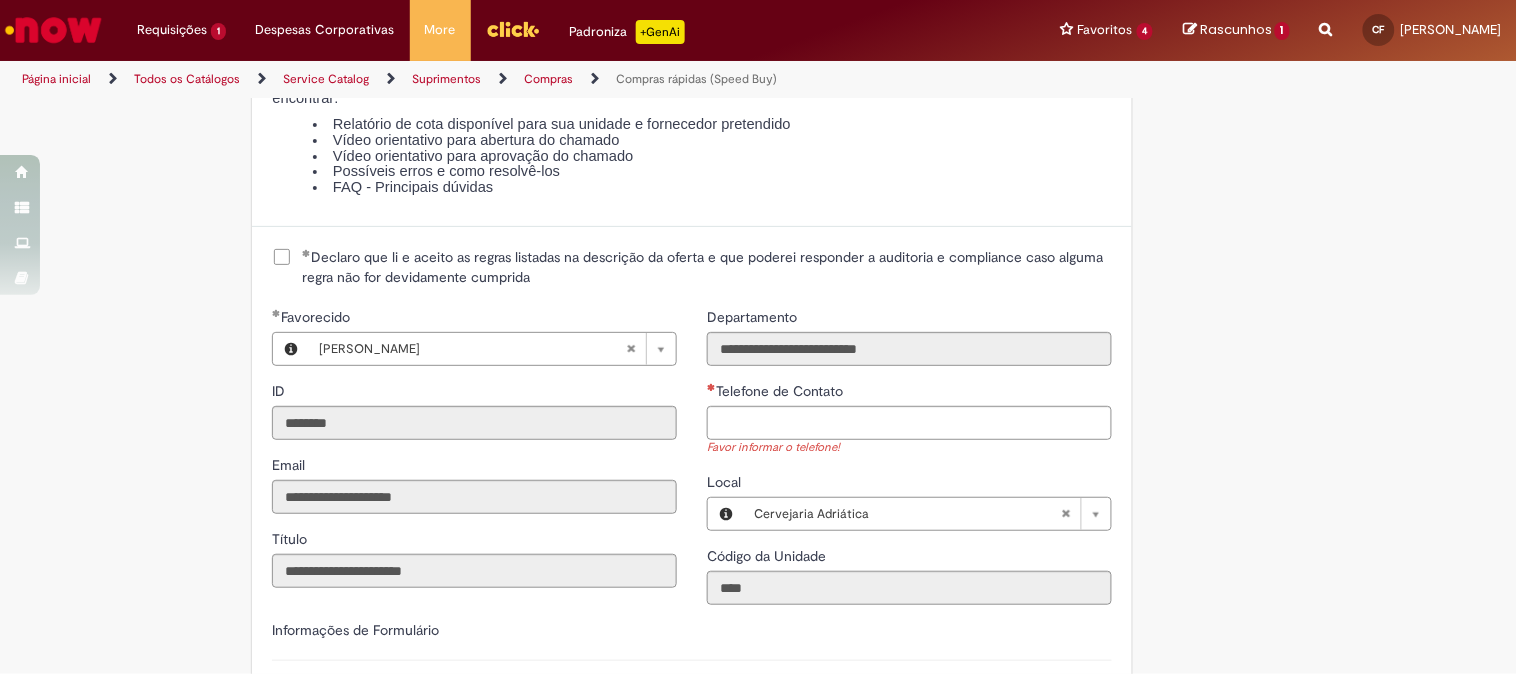 click on "Telefone de Contato" at bounding box center (909, 393) 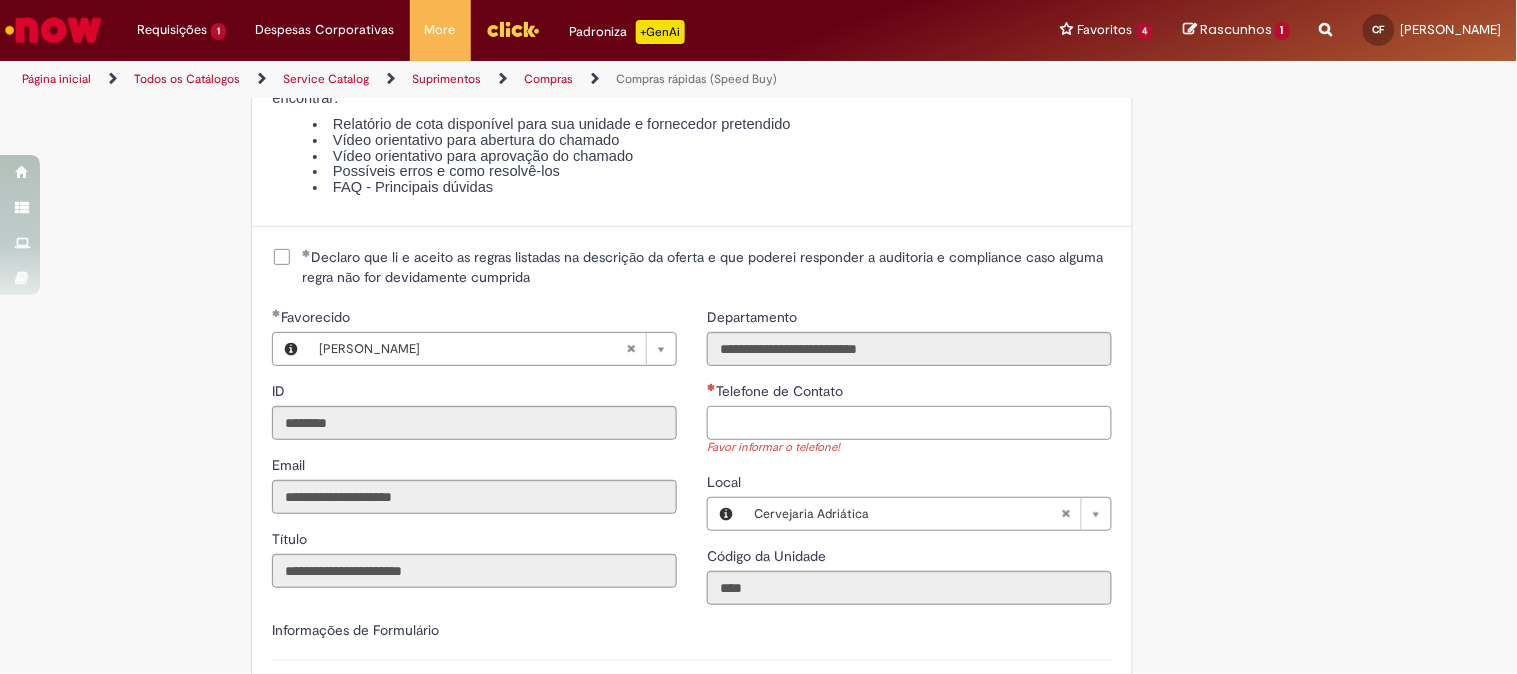 click on "Telefone de Contato" at bounding box center [909, 423] 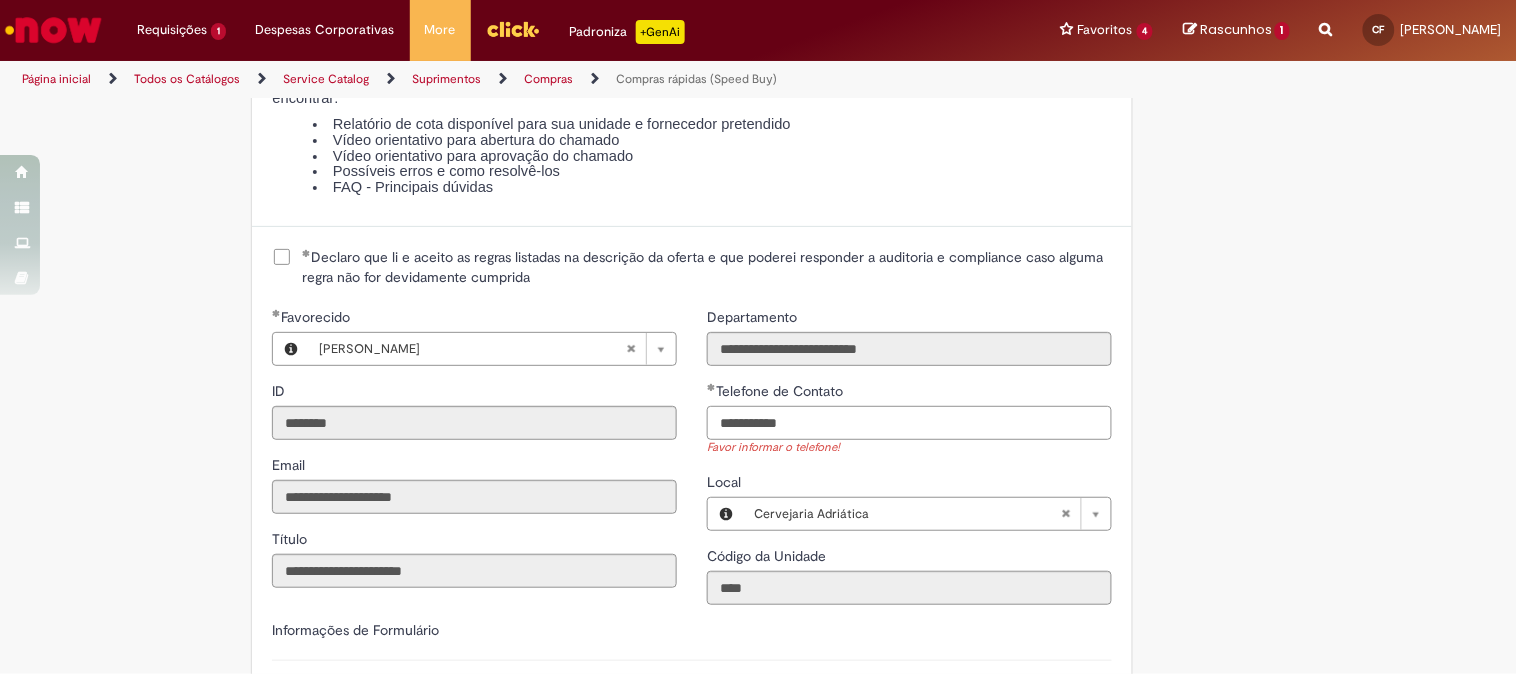 scroll, scrollTop: 2784, scrollLeft: 0, axis: vertical 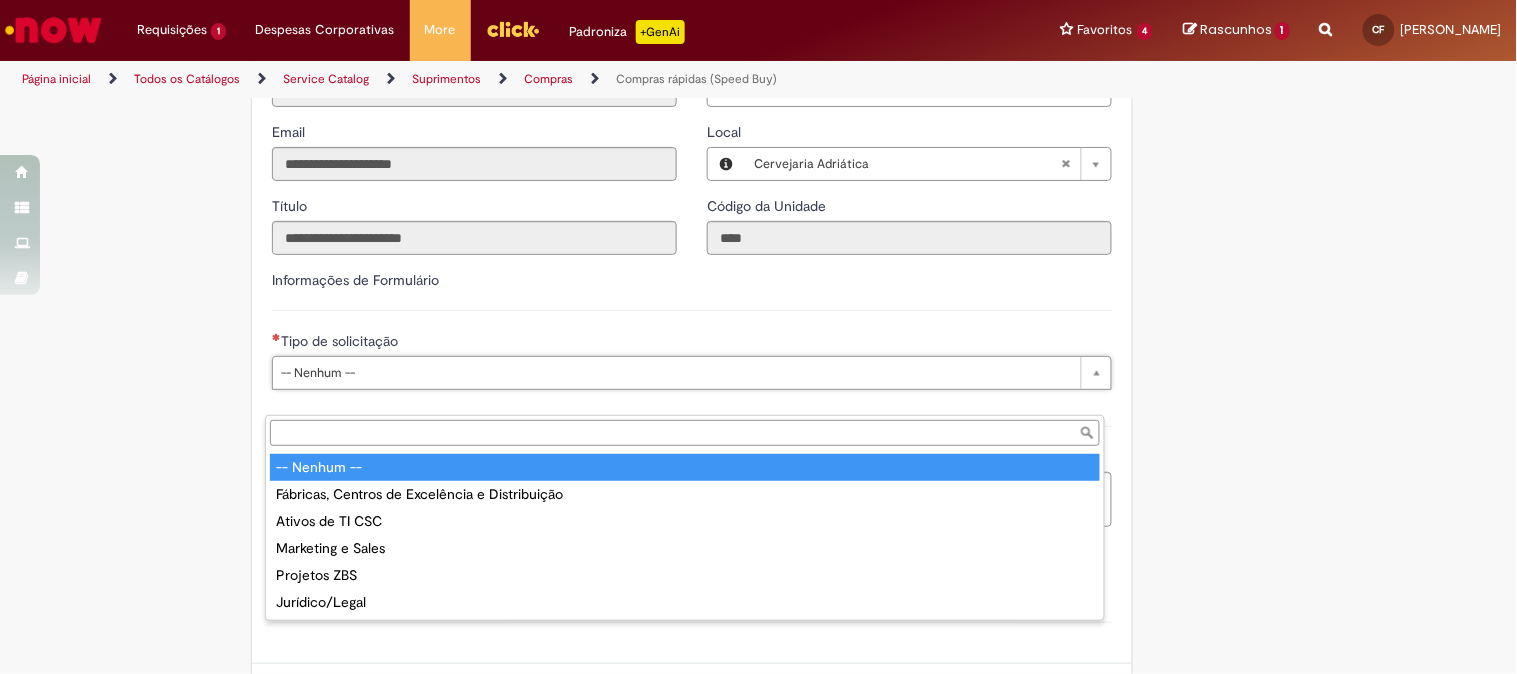 type on "**********" 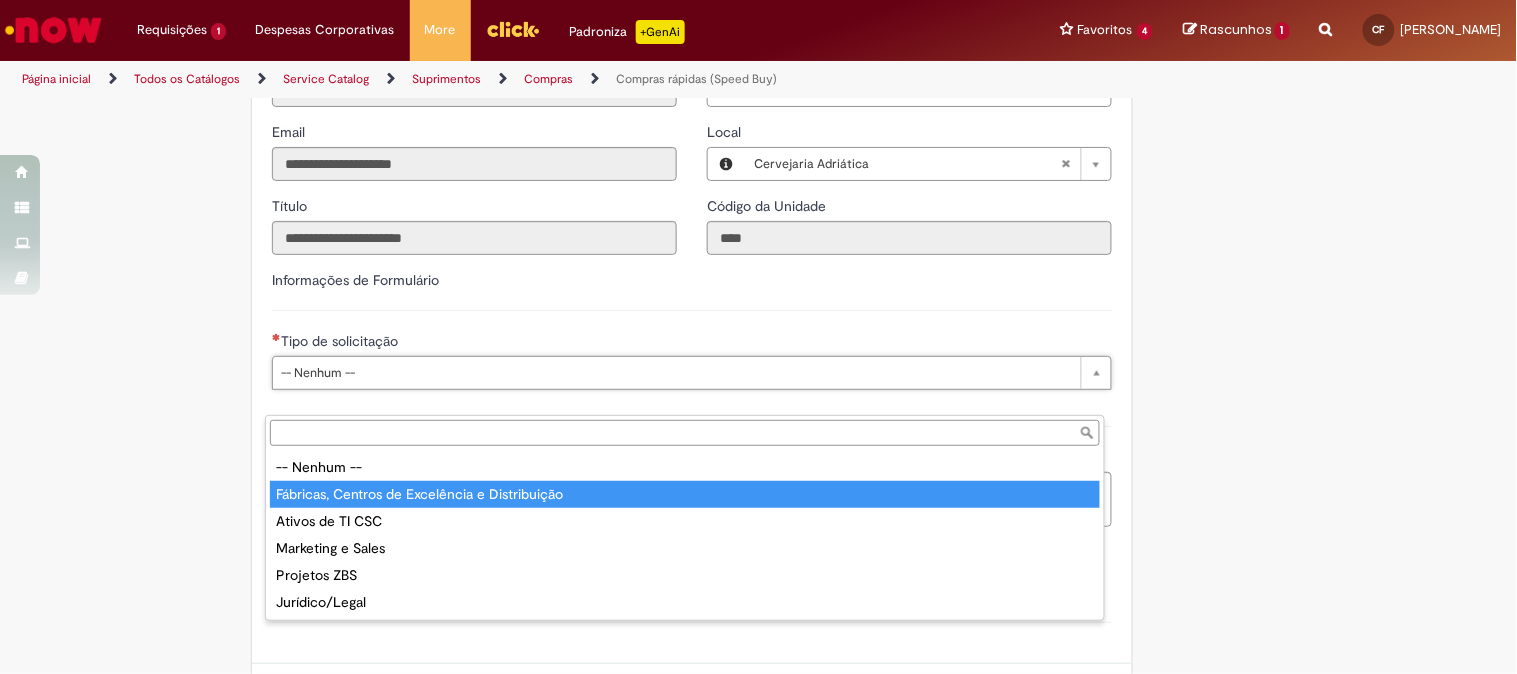 type on "**********" 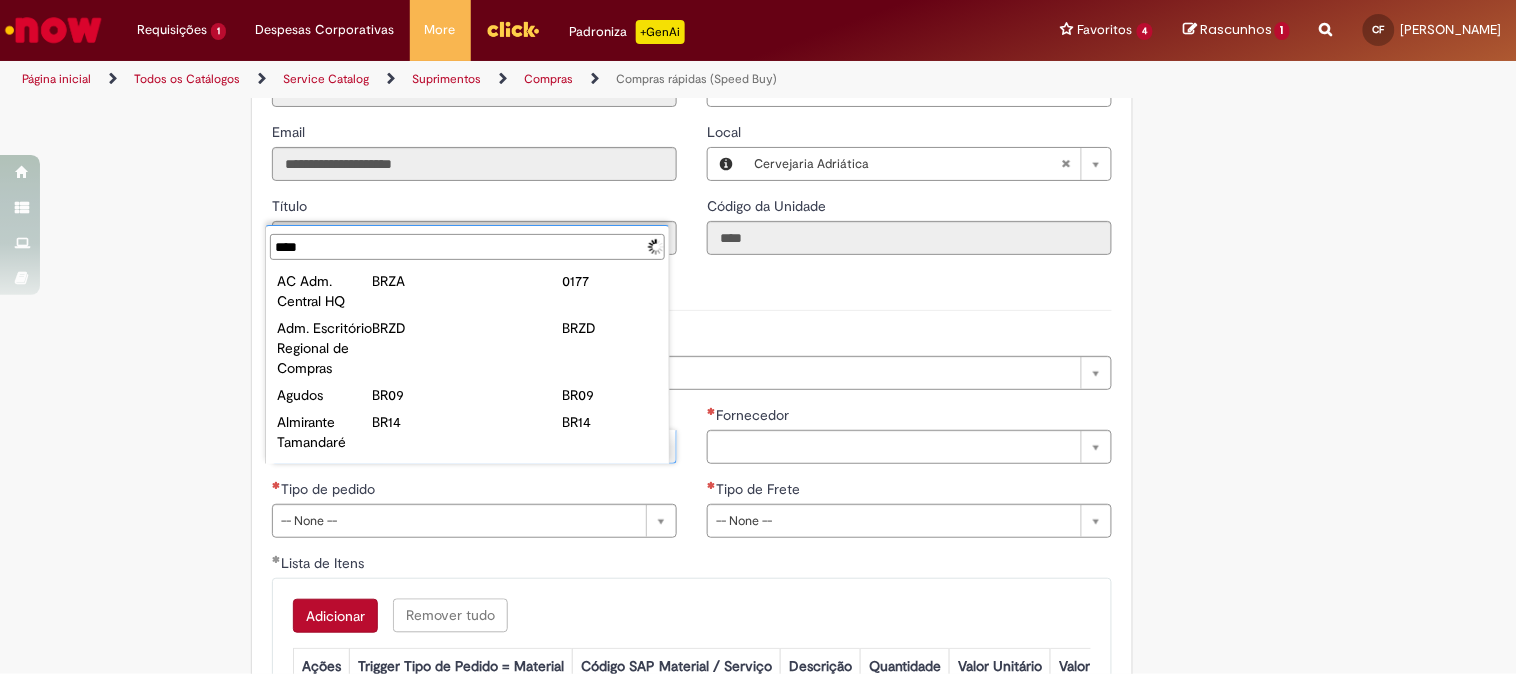 type on "*****" 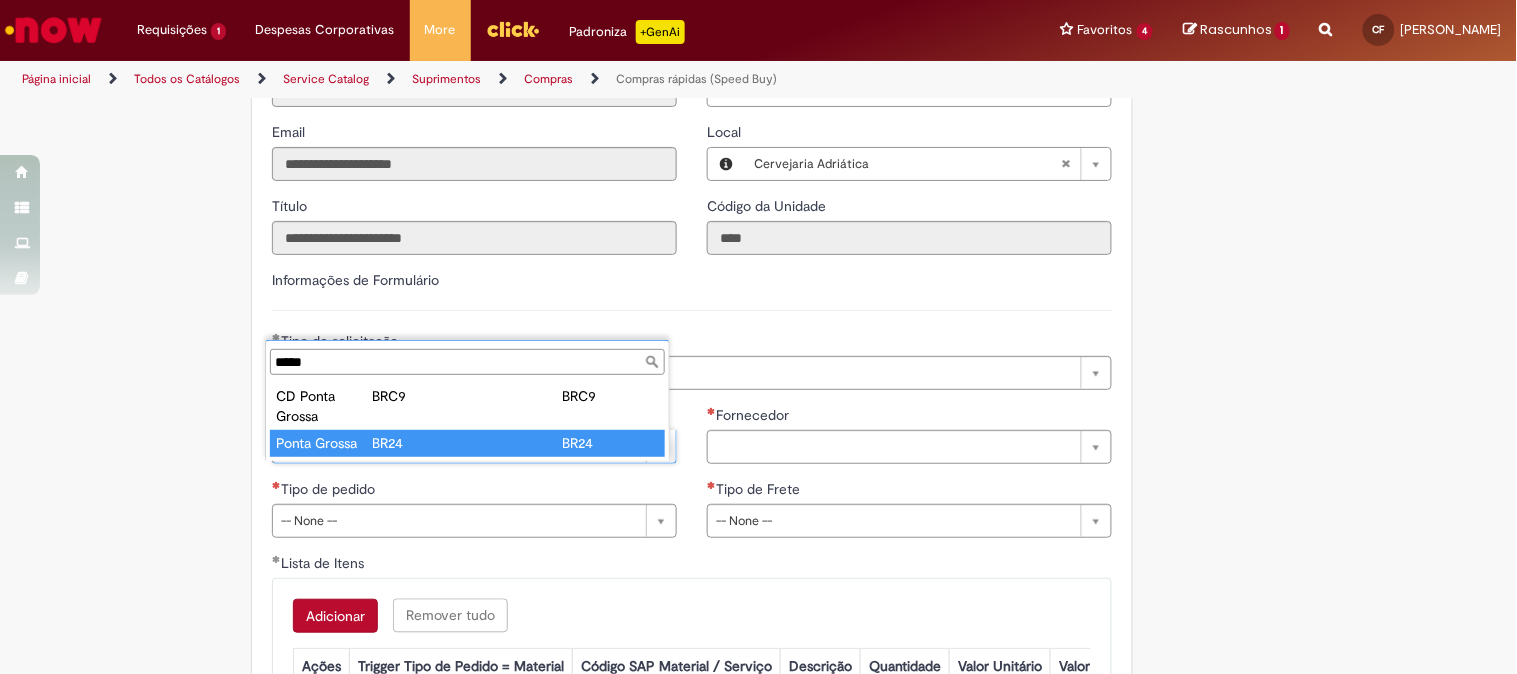 type on "**********" 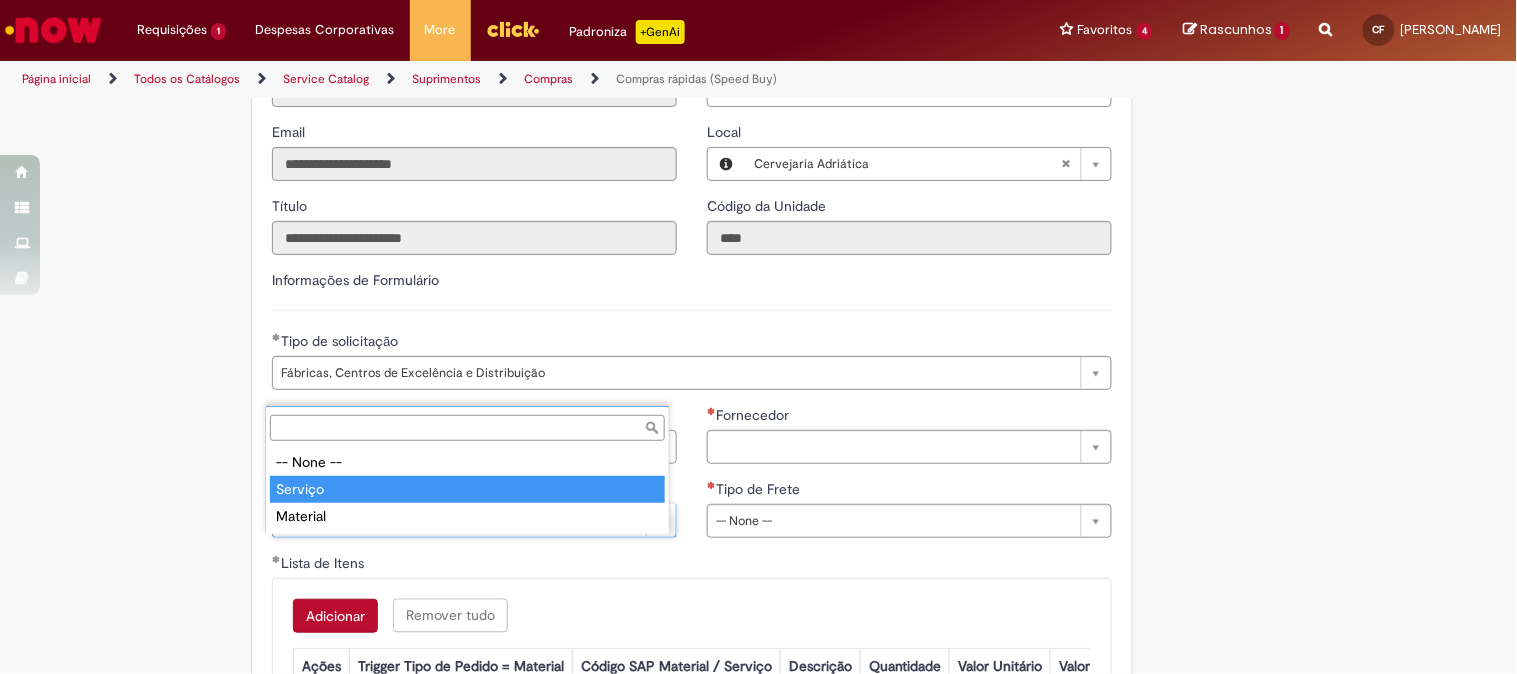 type on "*******" 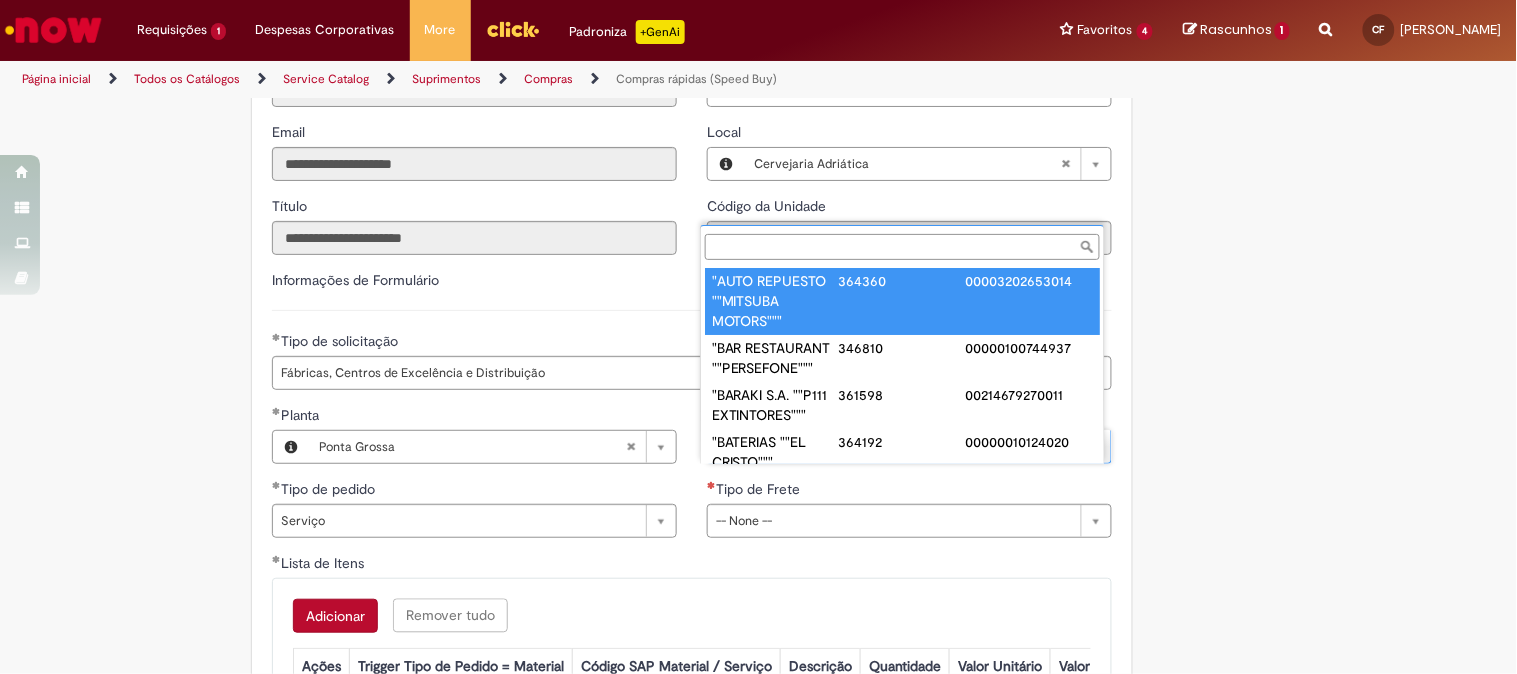paste on "**********" 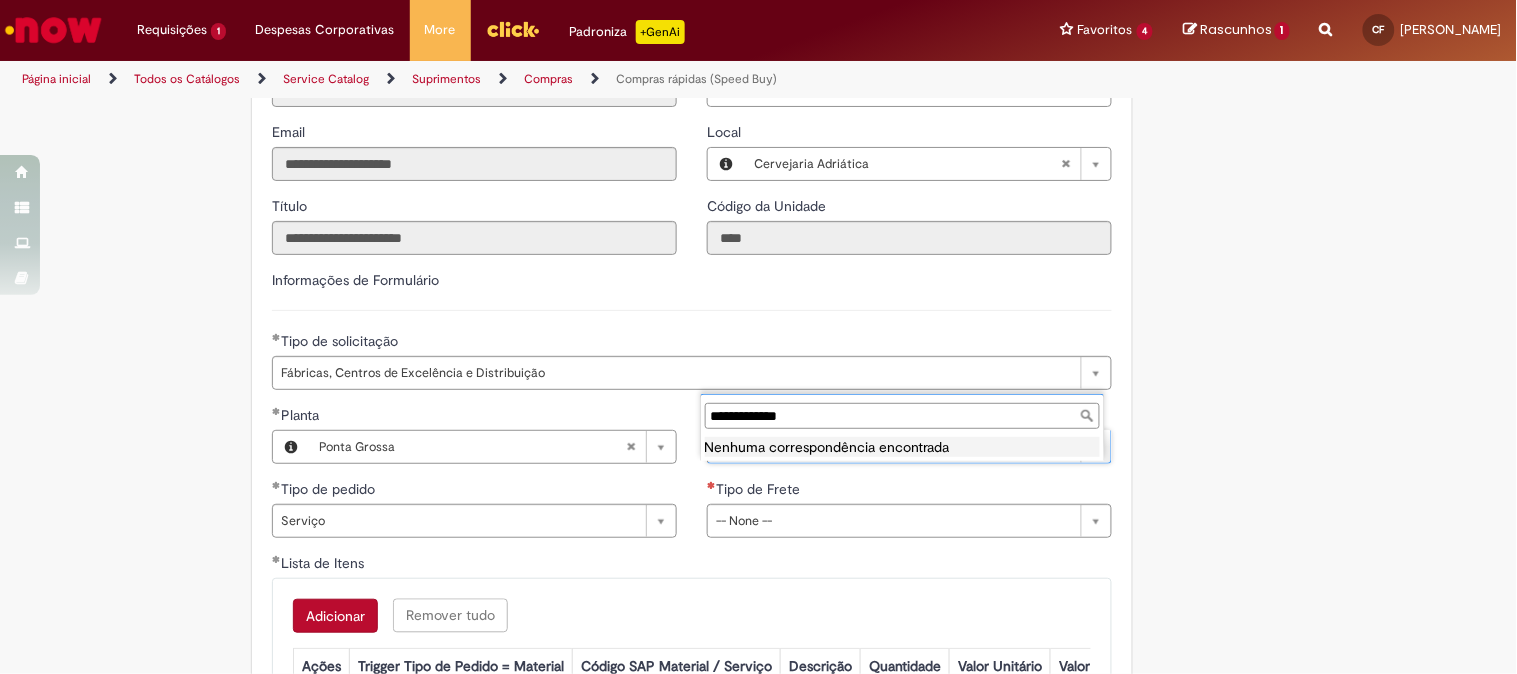 click on "**********" at bounding box center [902, 416] 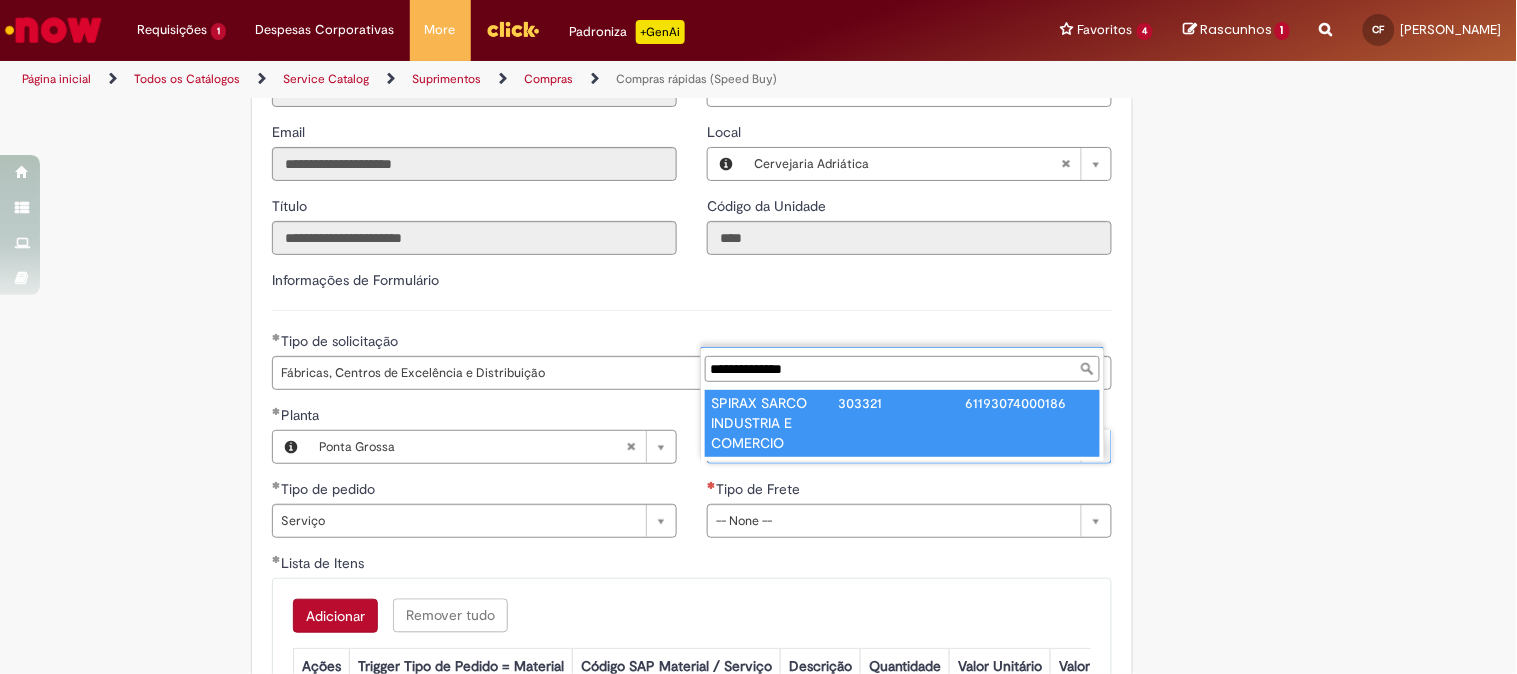 type on "**********" 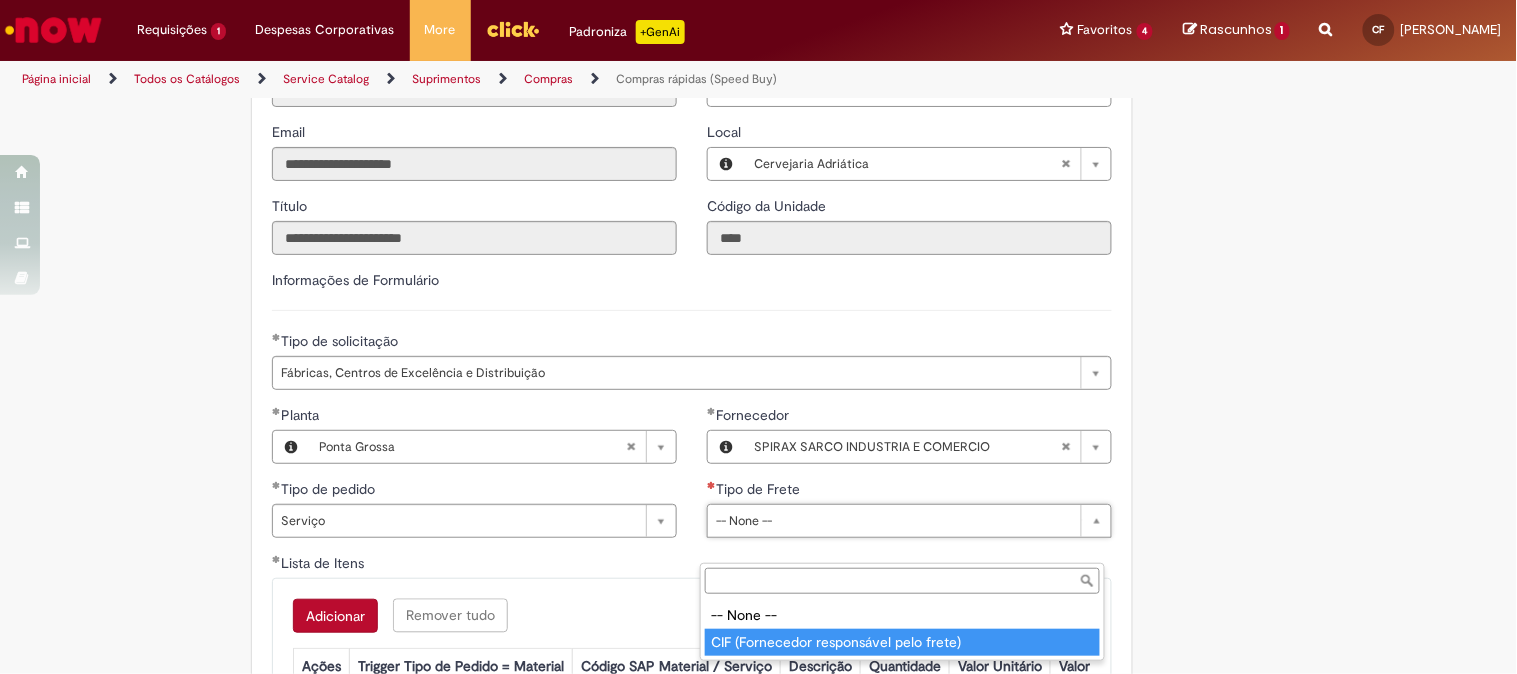 type on "**********" 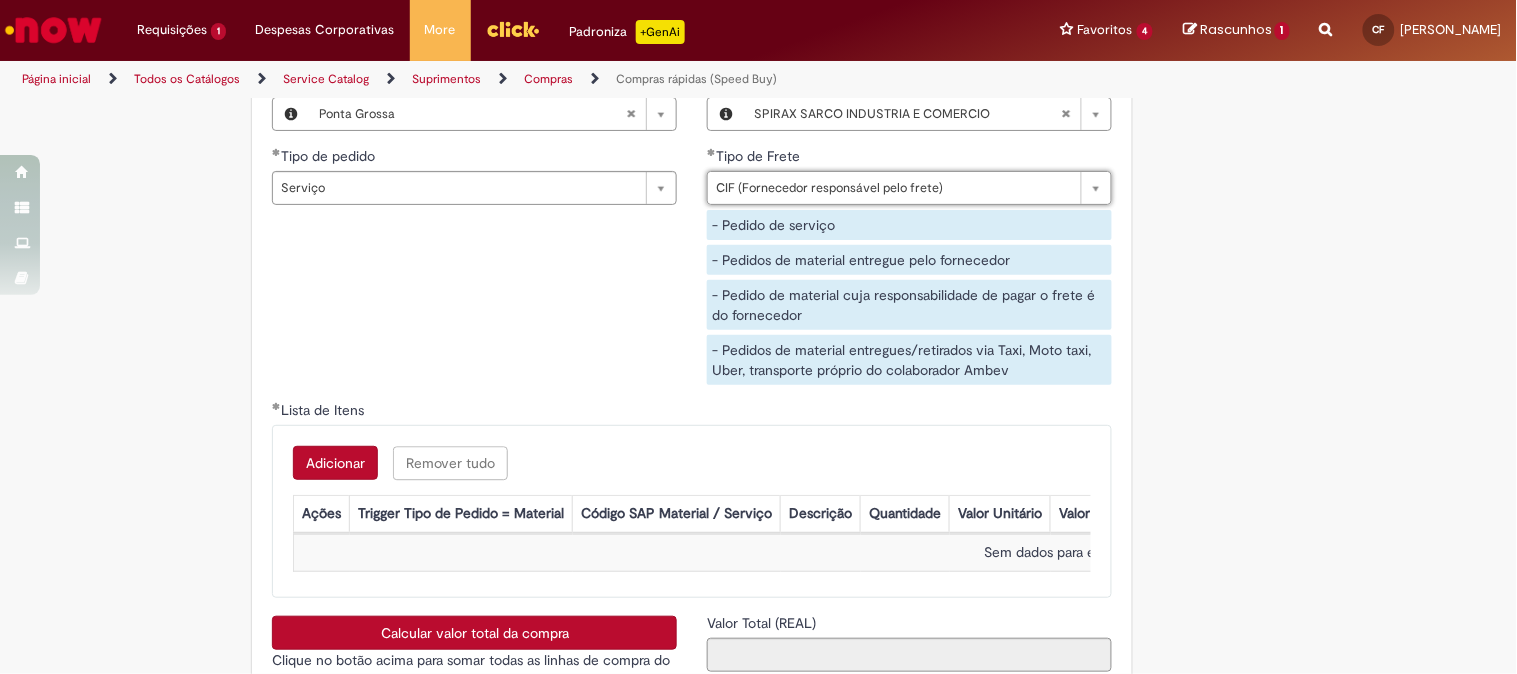 scroll, scrollTop: 3228, scrollLeft: 0, axis: vertical 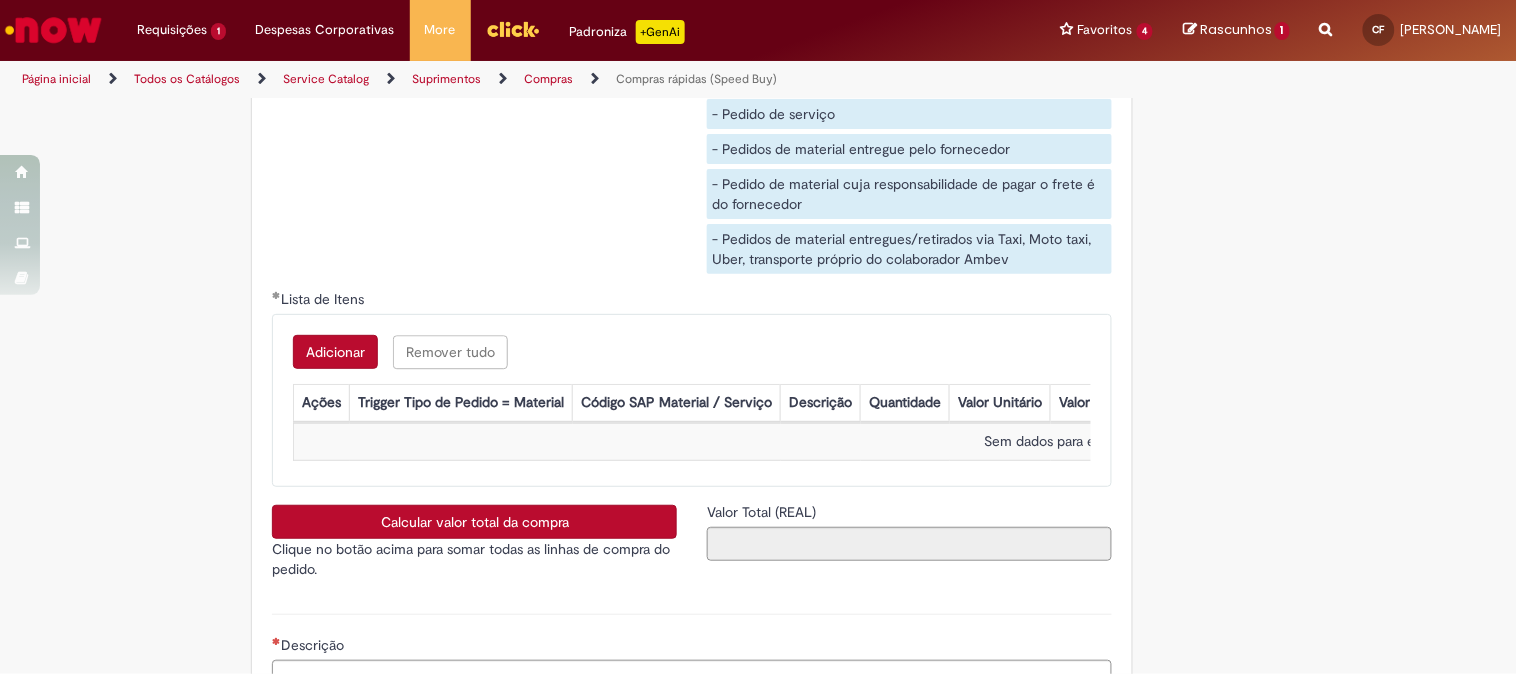 click on "Adicionar" at bounding box center (335, 352) 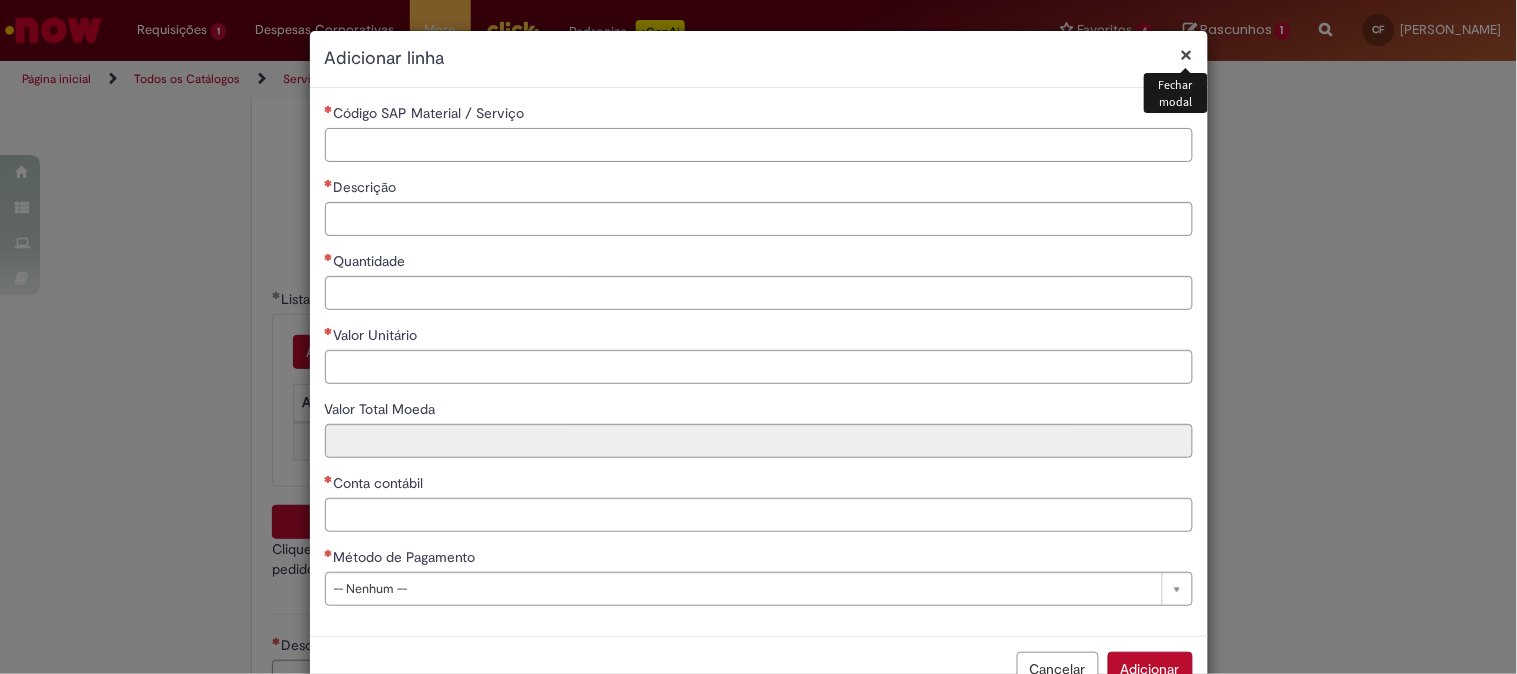 click on "Código SAP Material / Serviço" at bounding box center (759, 145) 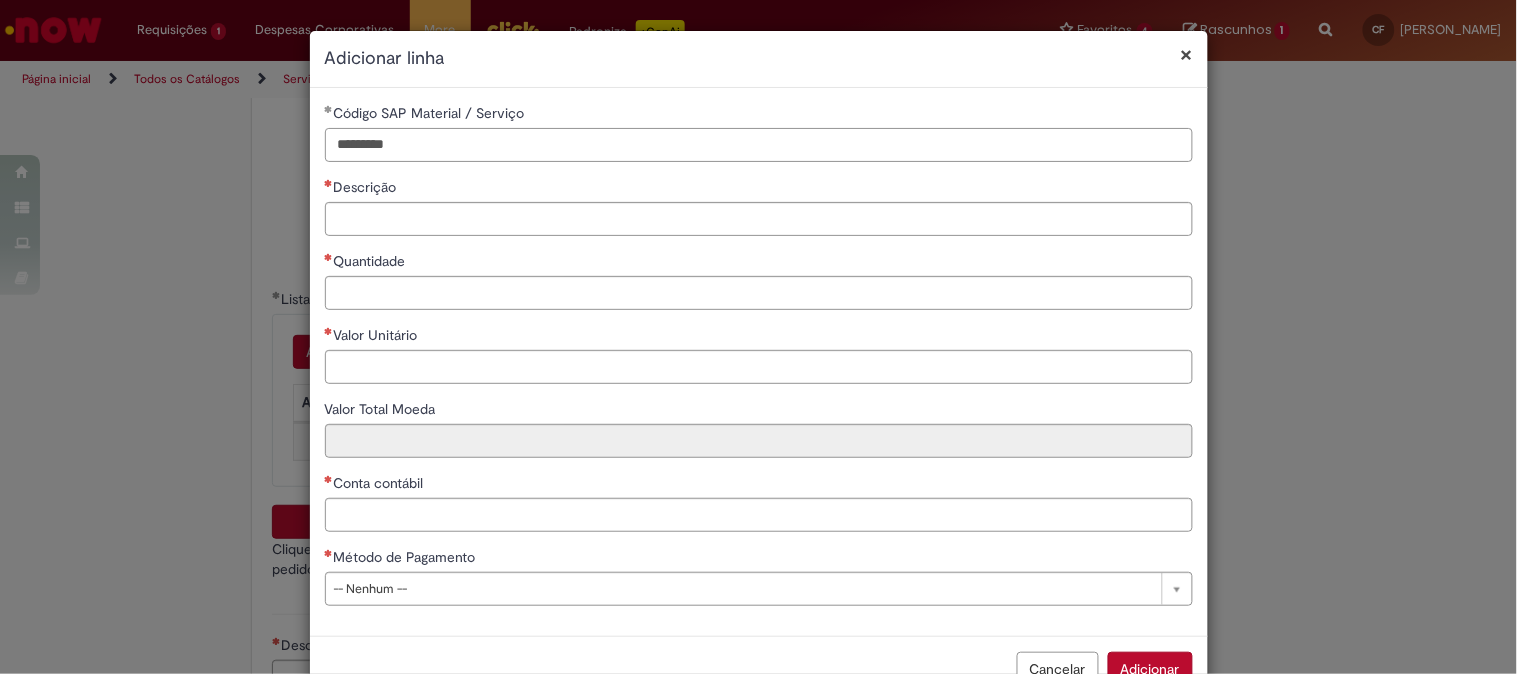 type on "*********" 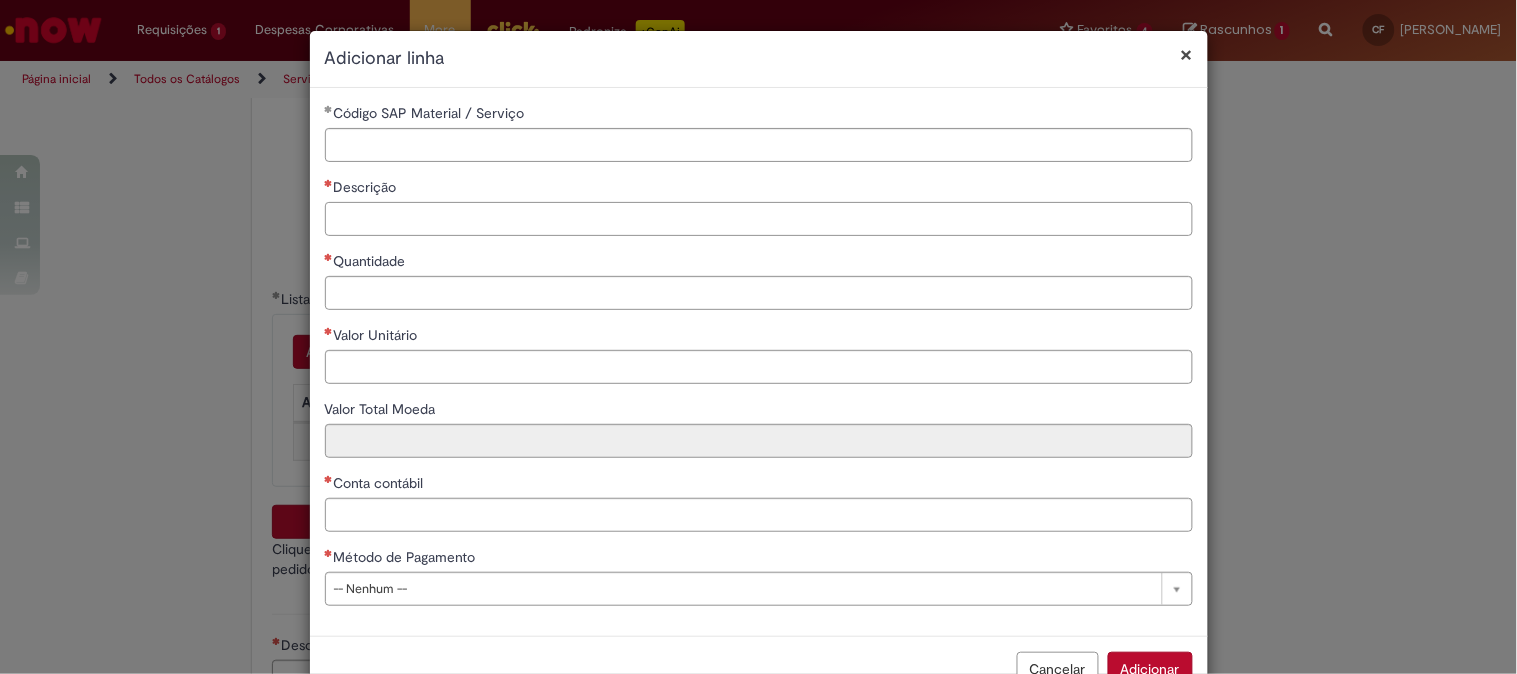 click on "Descrição" at bounding box center (759, 219) 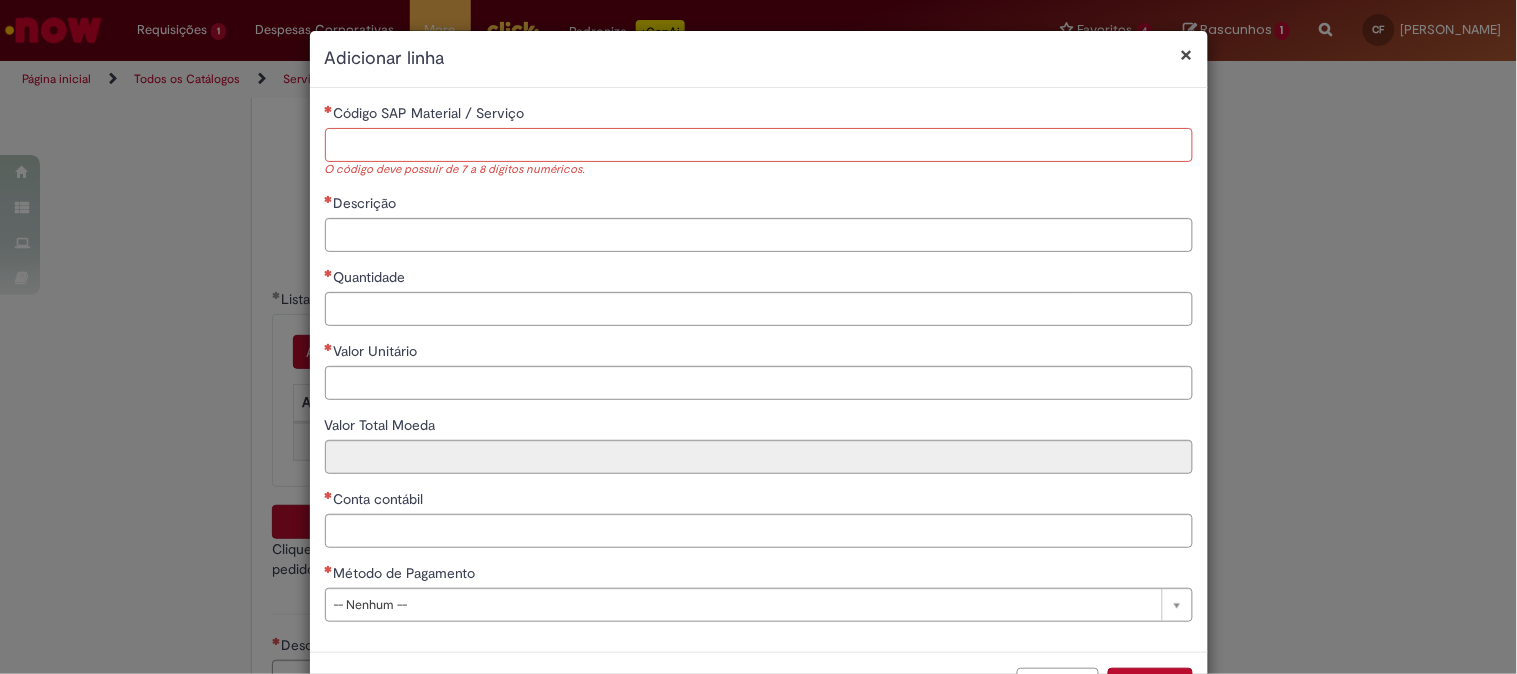click on "Código SAP Material / Serviço" at bounding box center [759, 145] 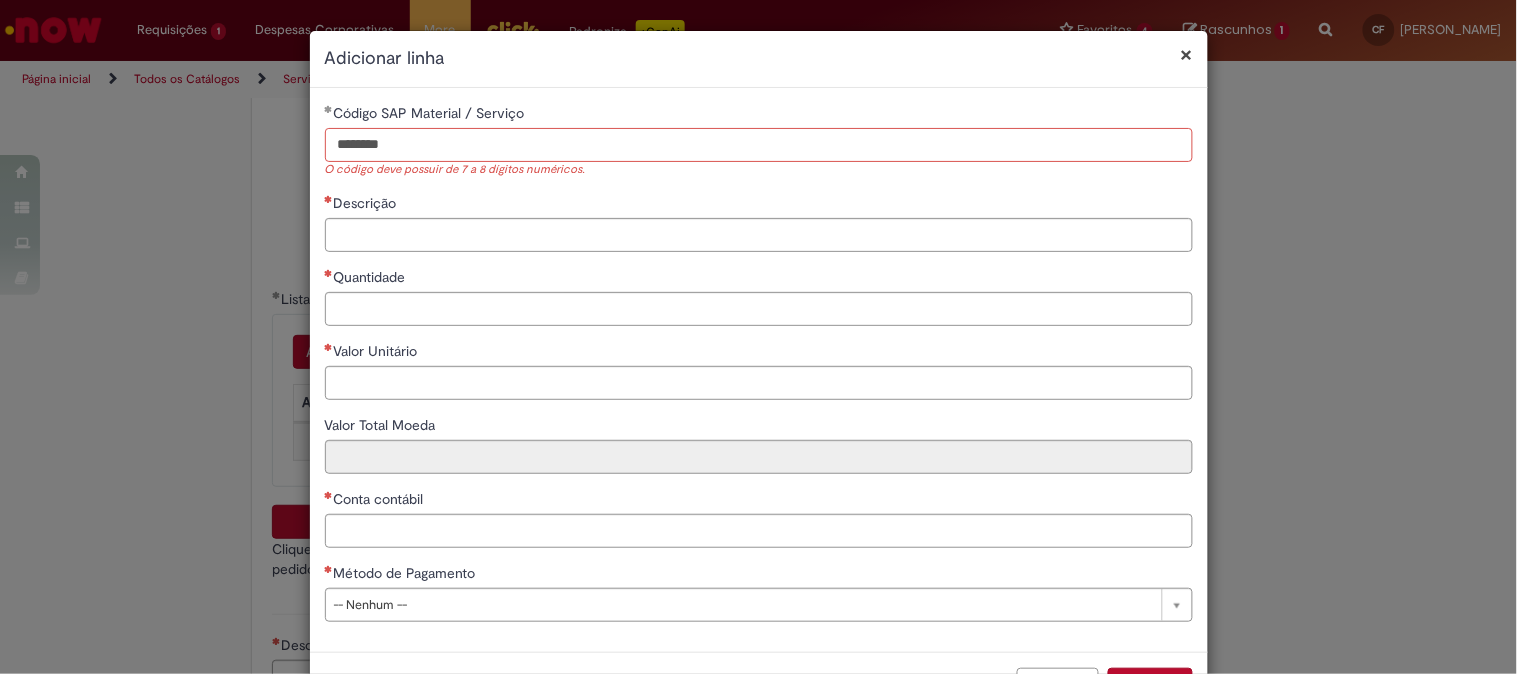 type on "********" 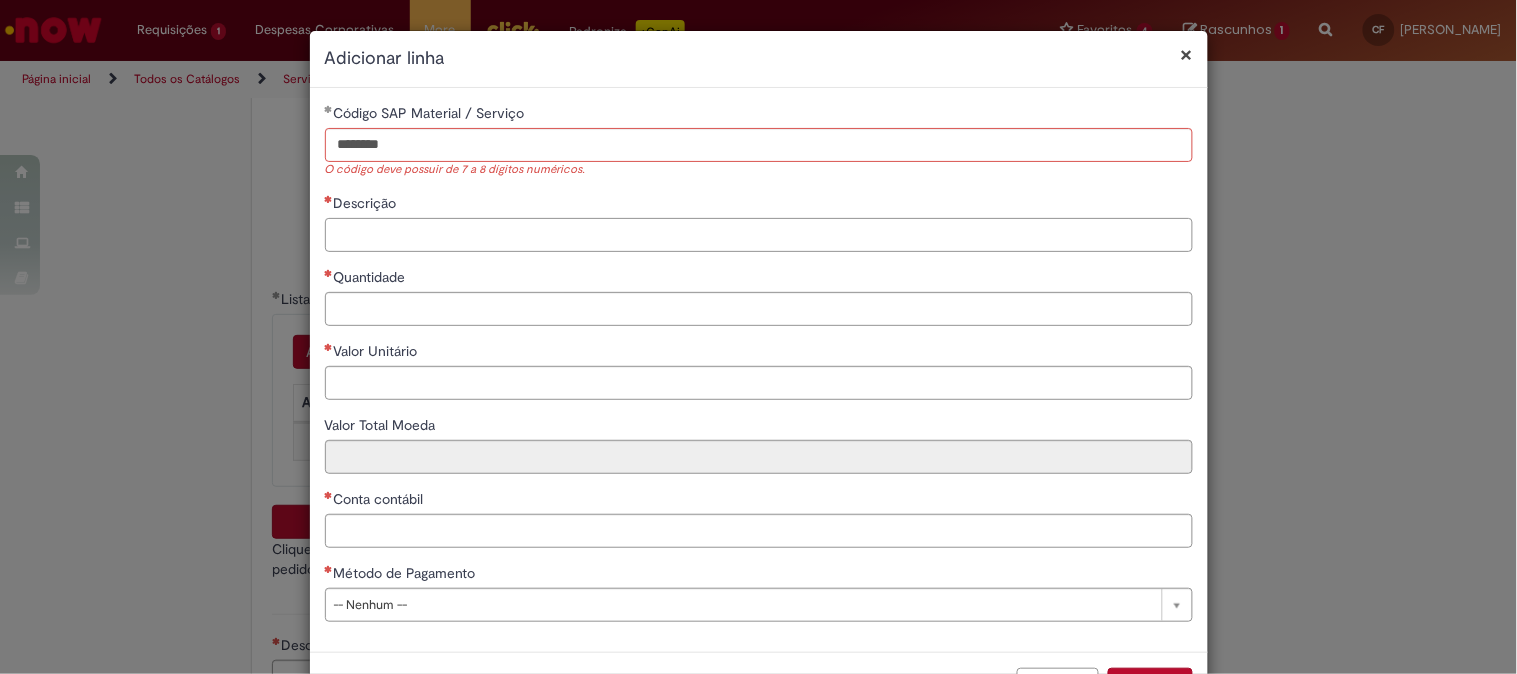 click on "**********" at bounding box center (759, 370) 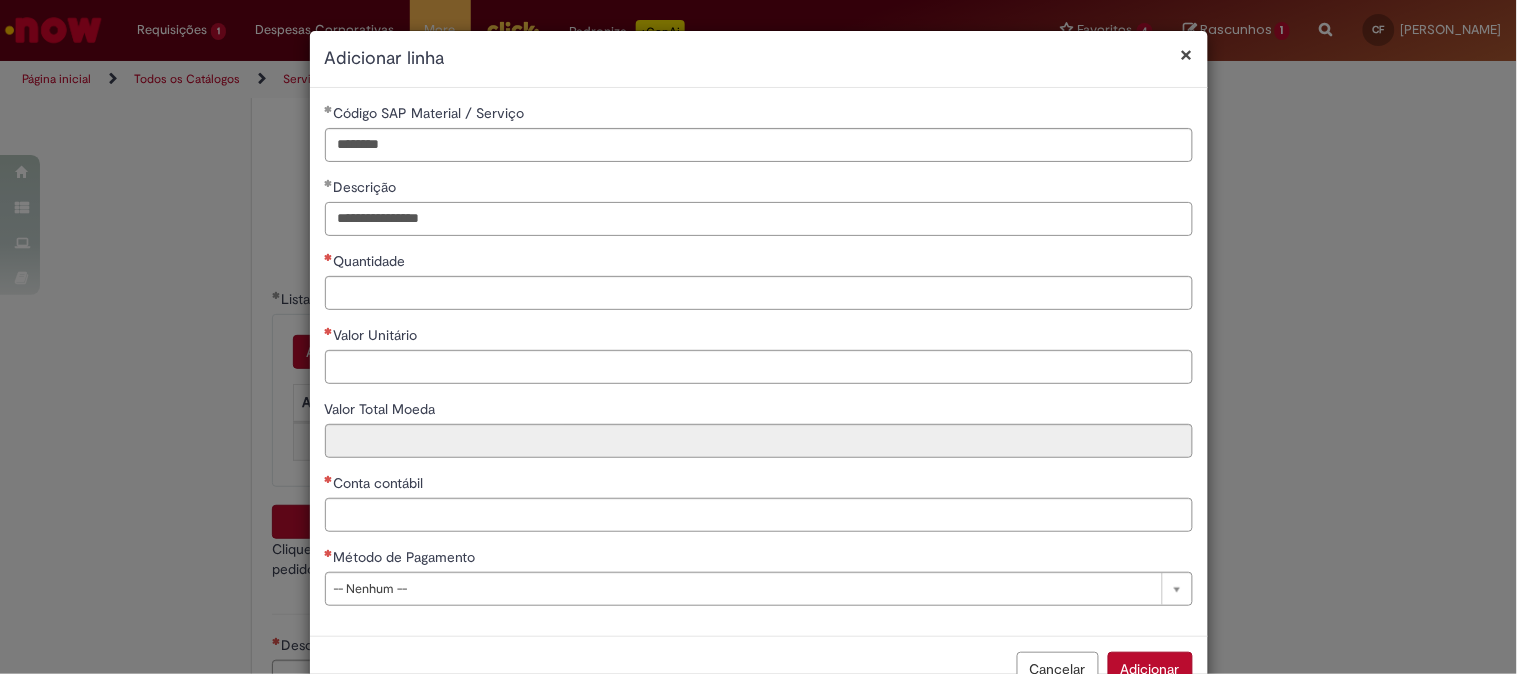 type on "**********" 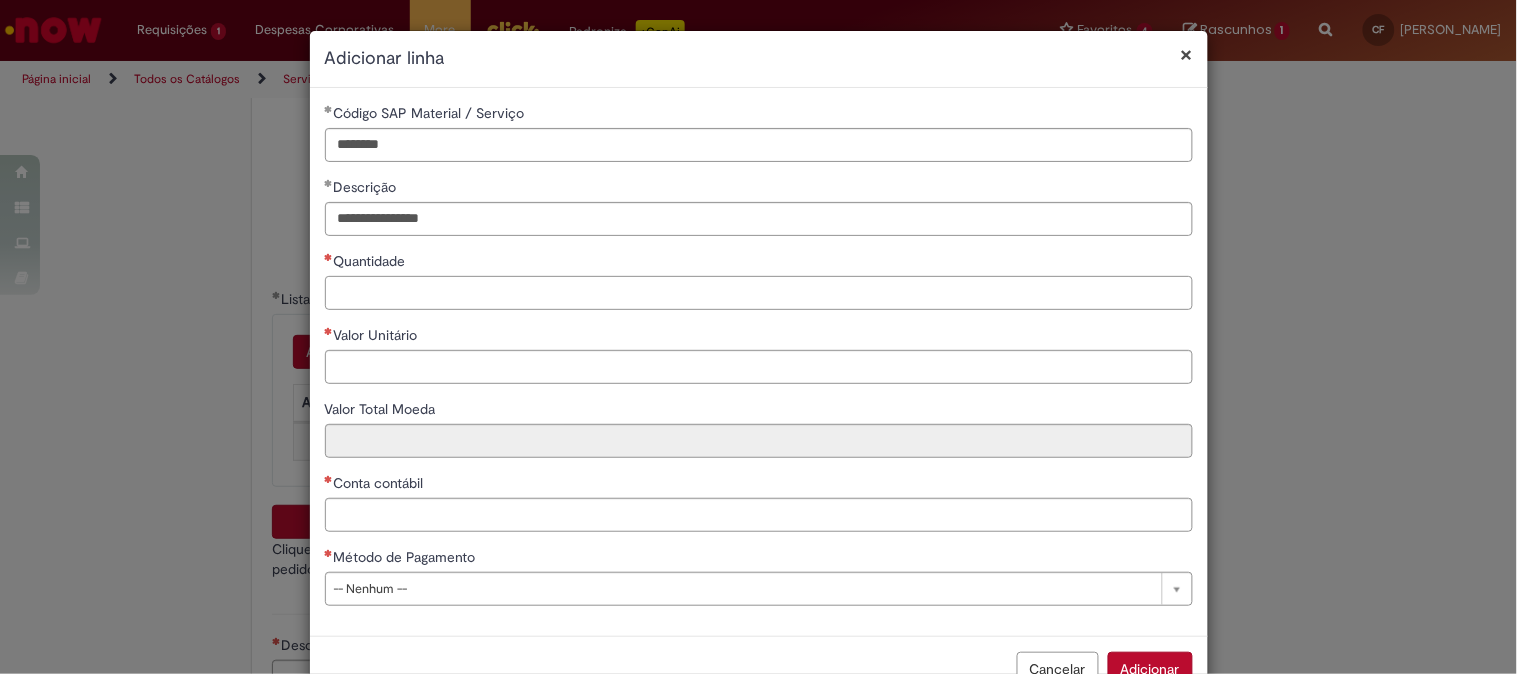 click on "Quantidade" at bounding box center [759, 293] 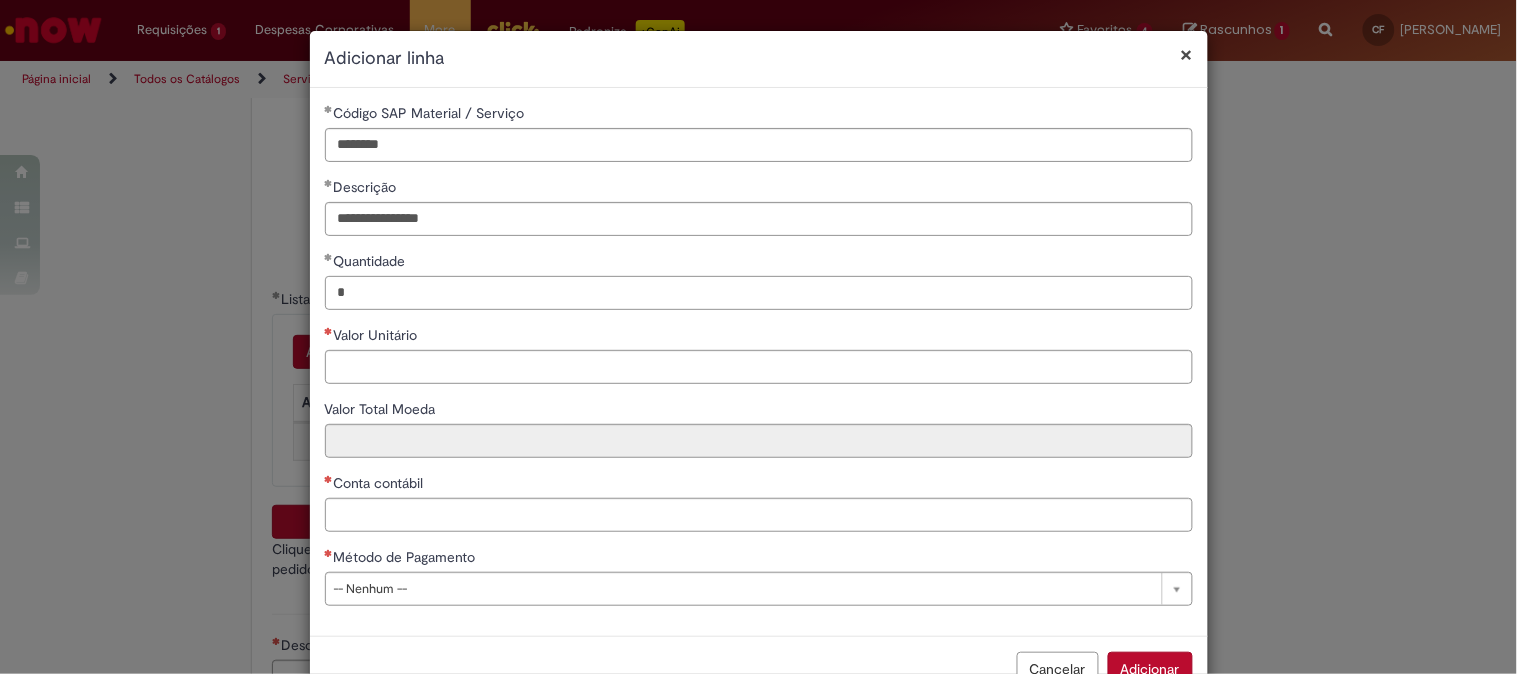 type on "*" 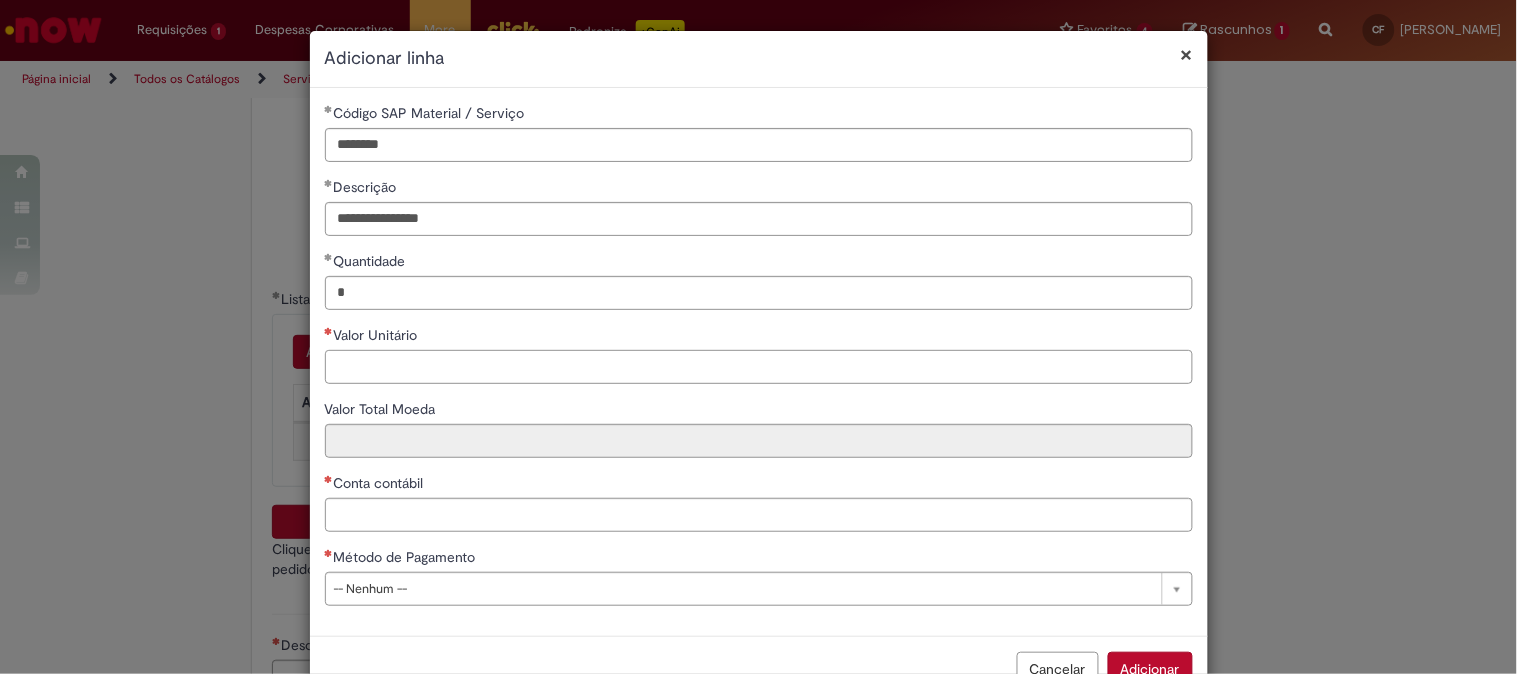 paste on "**********" 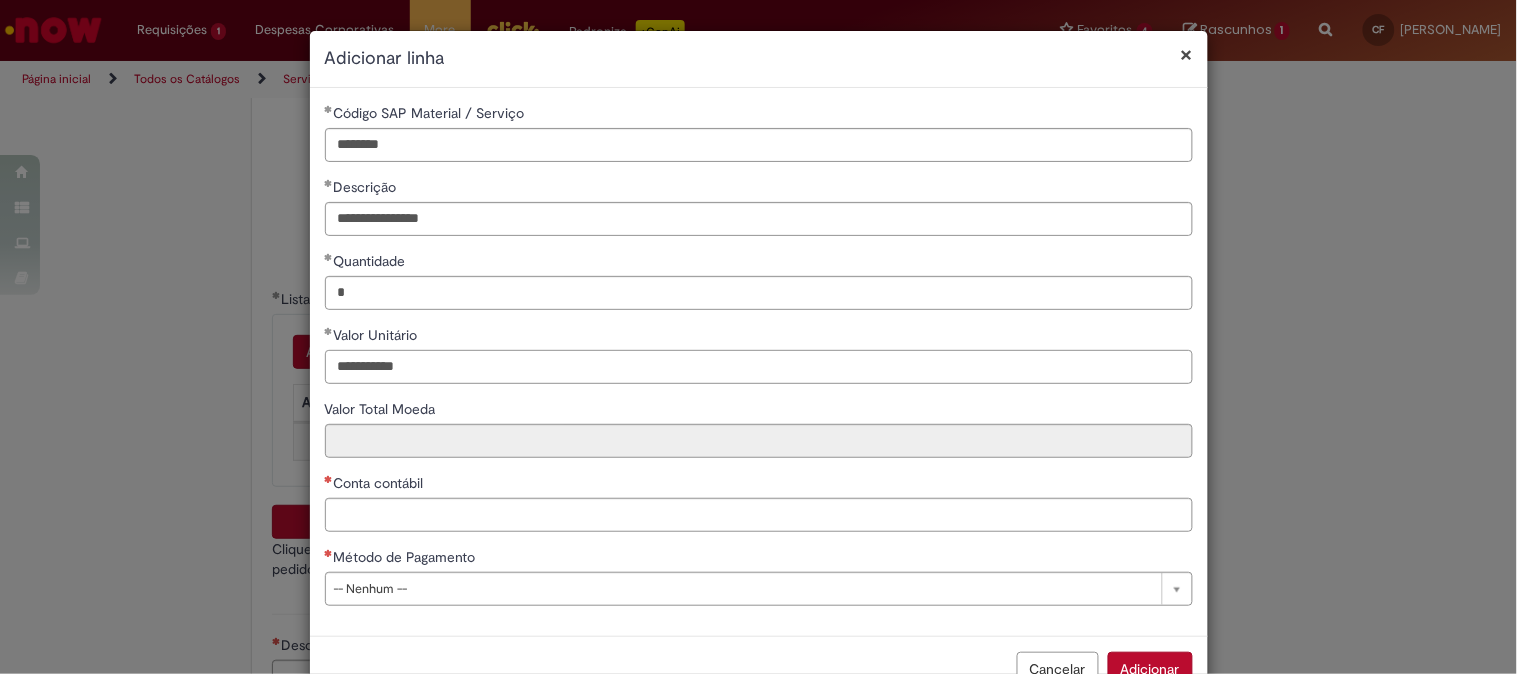 drag, startPoint x: 424, startPoint y: 368, endPoint x: 386, endPoint y: 372, distance: 38.209946 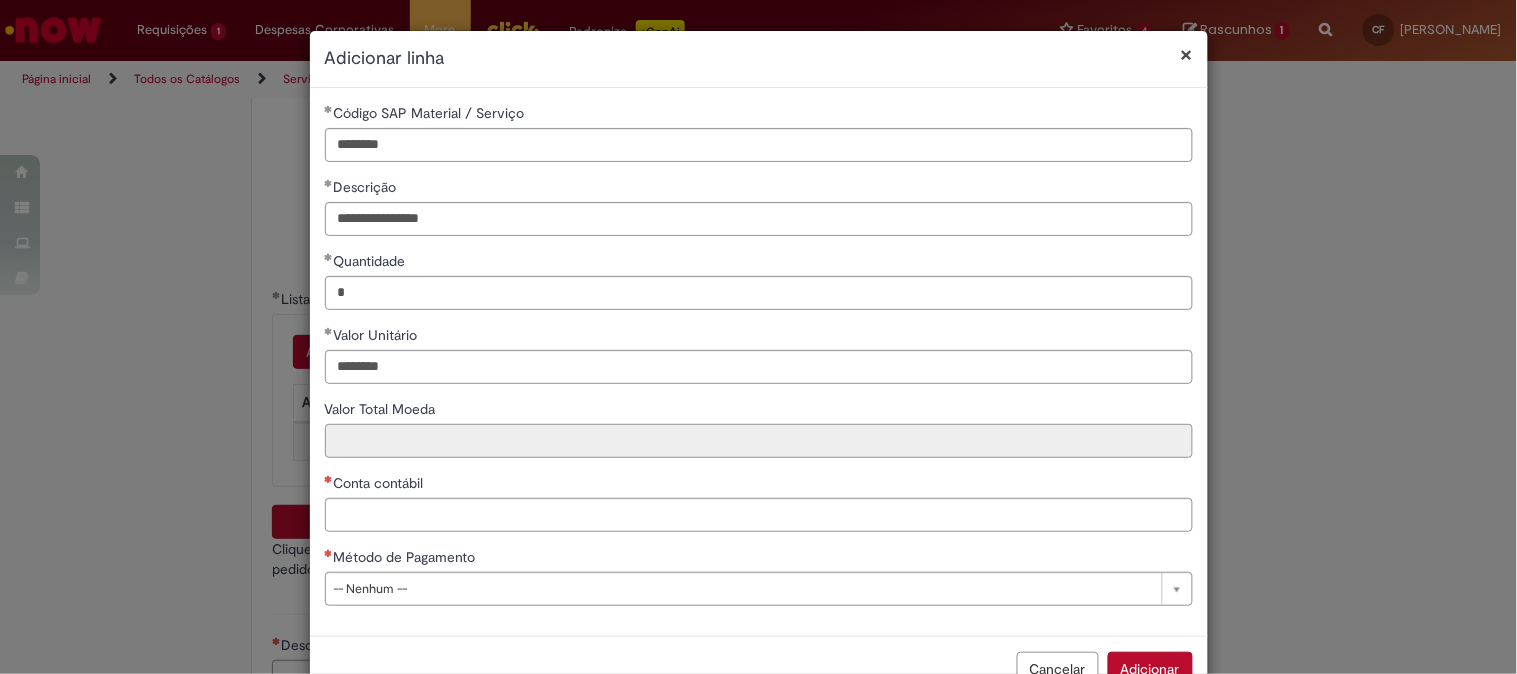type on "*********" 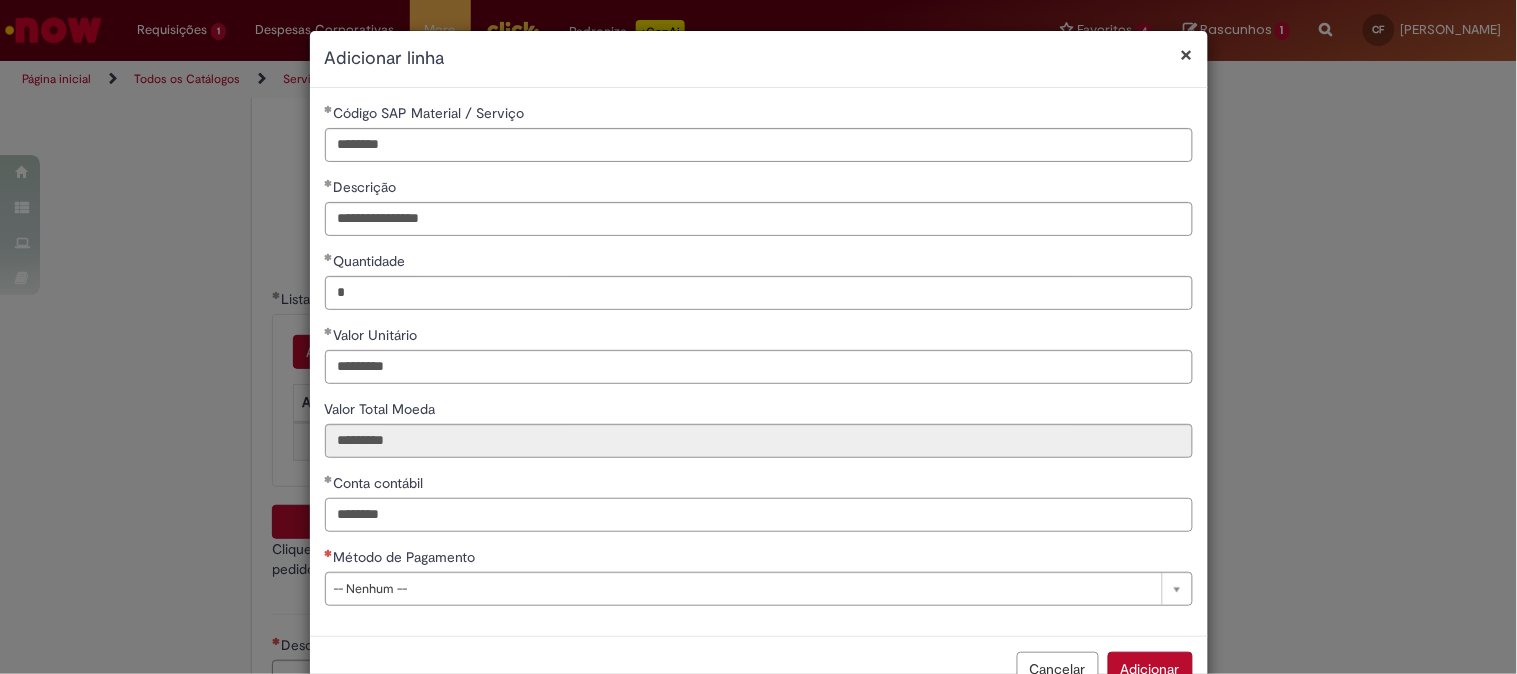 type on "********" 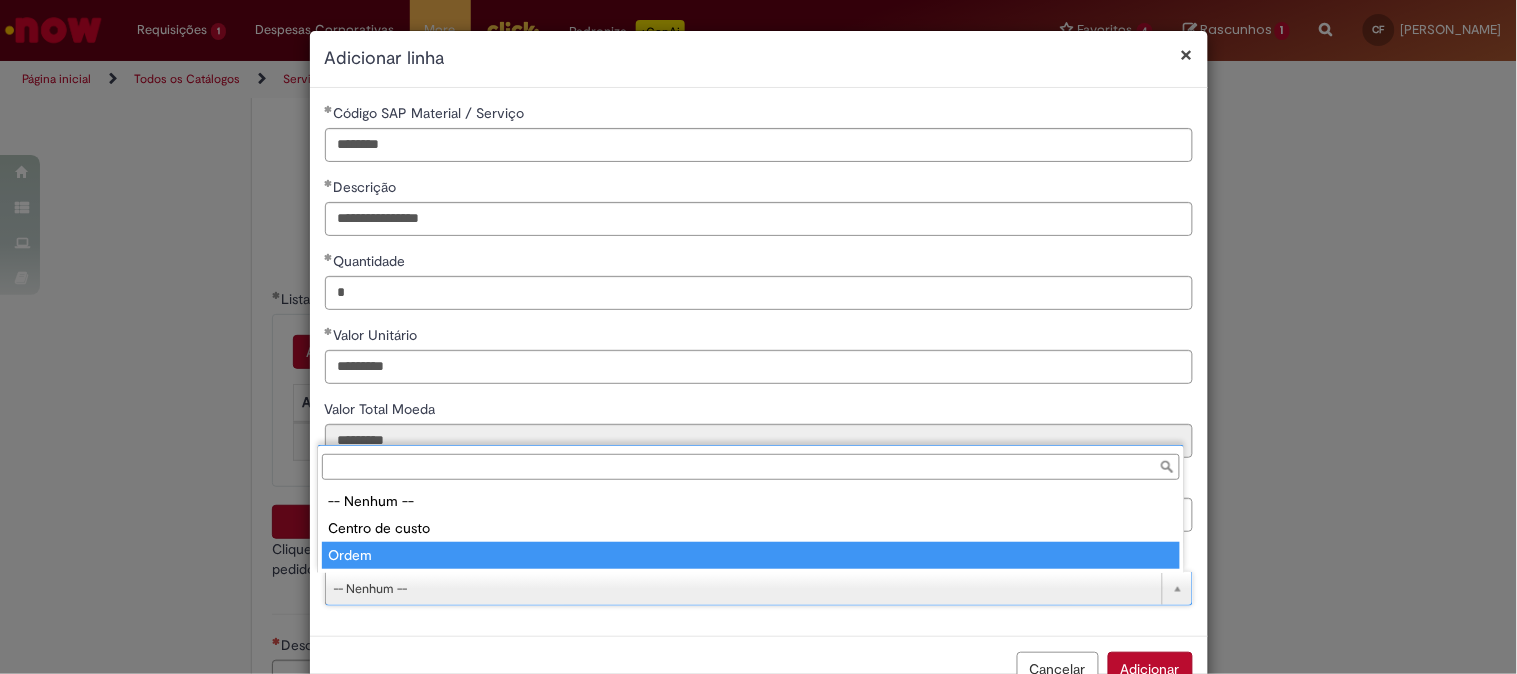 type on "*****" 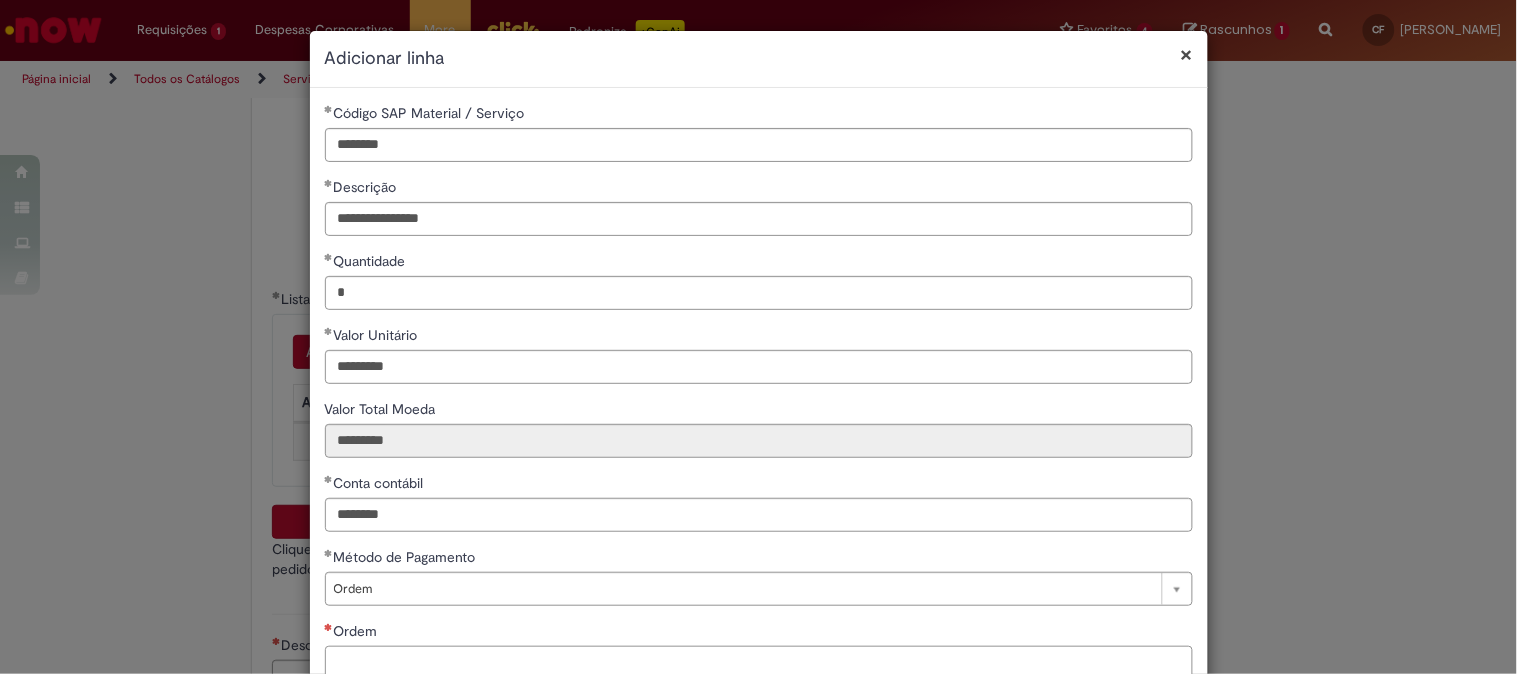 click on "Ordem" at bounding box center [759, 663] 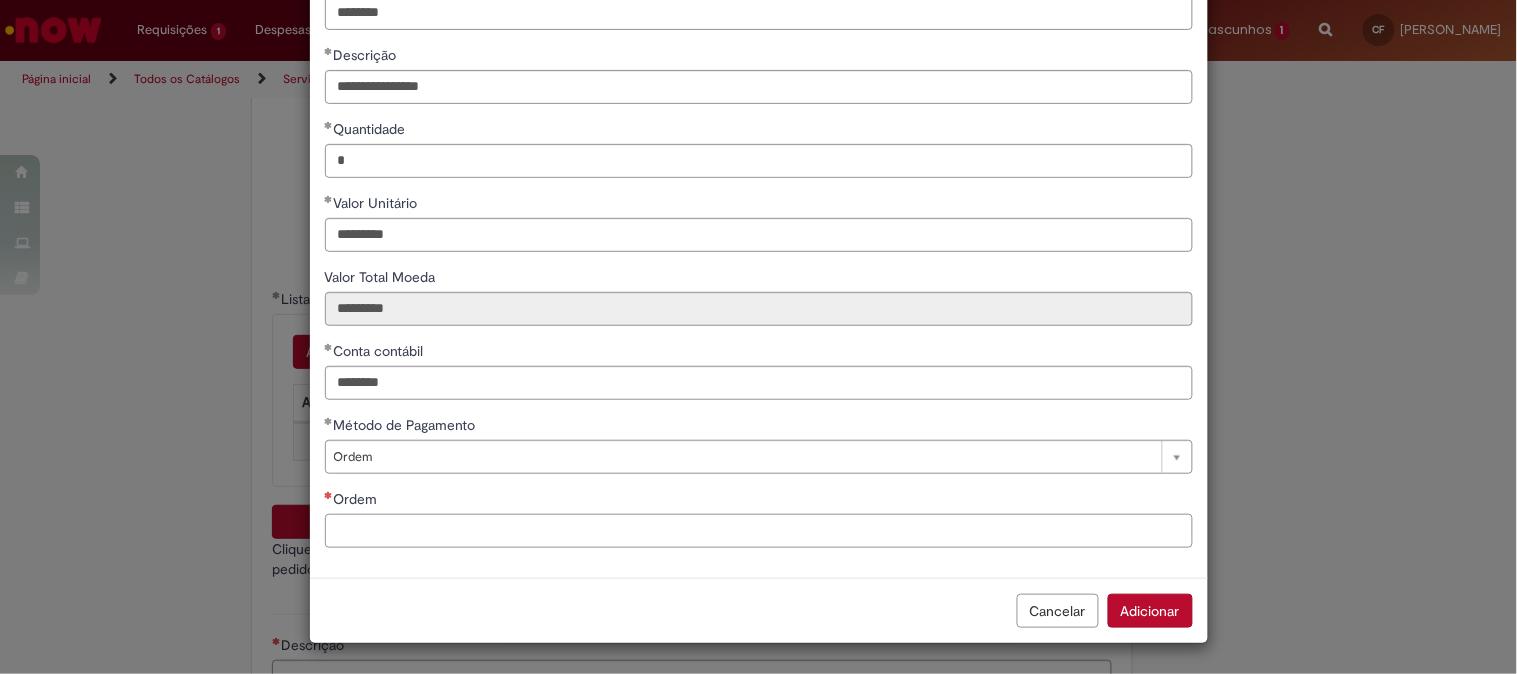 paste on "**********" 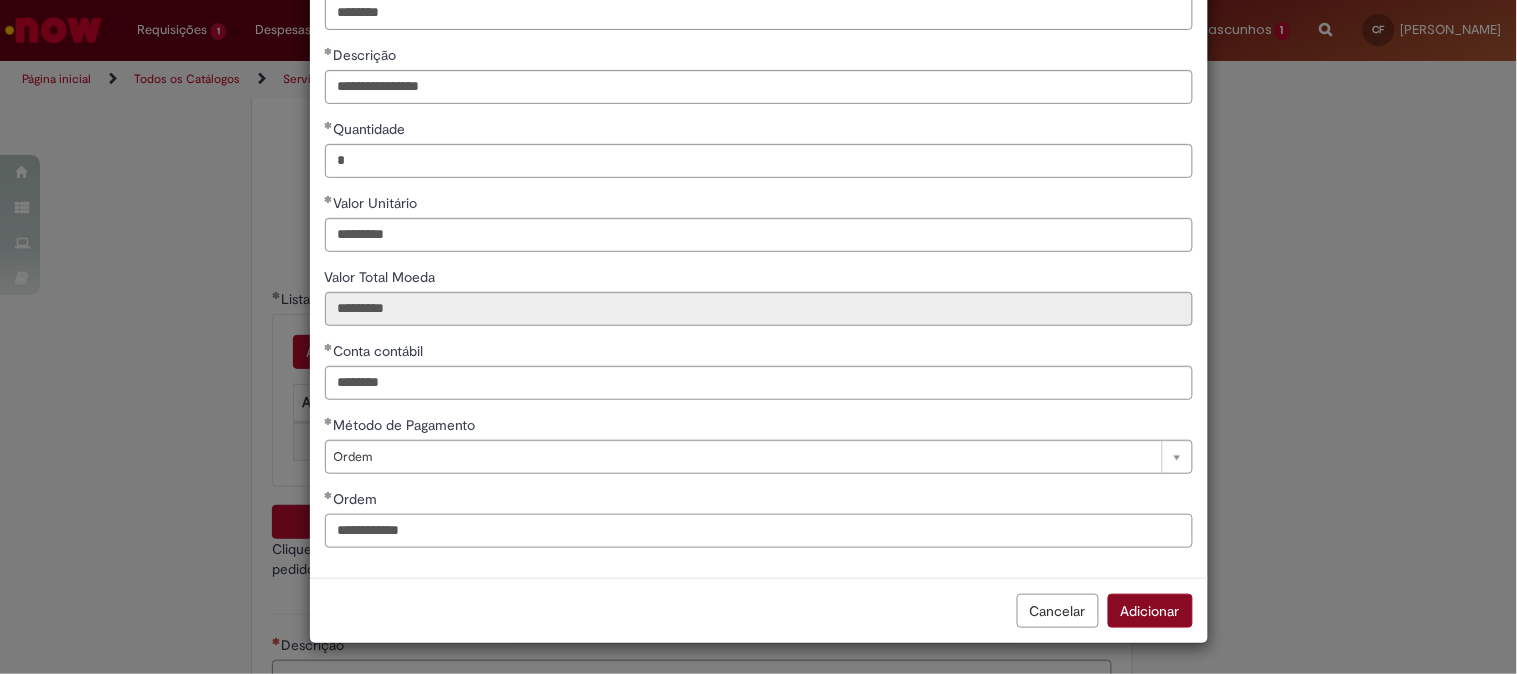 type on "**********" 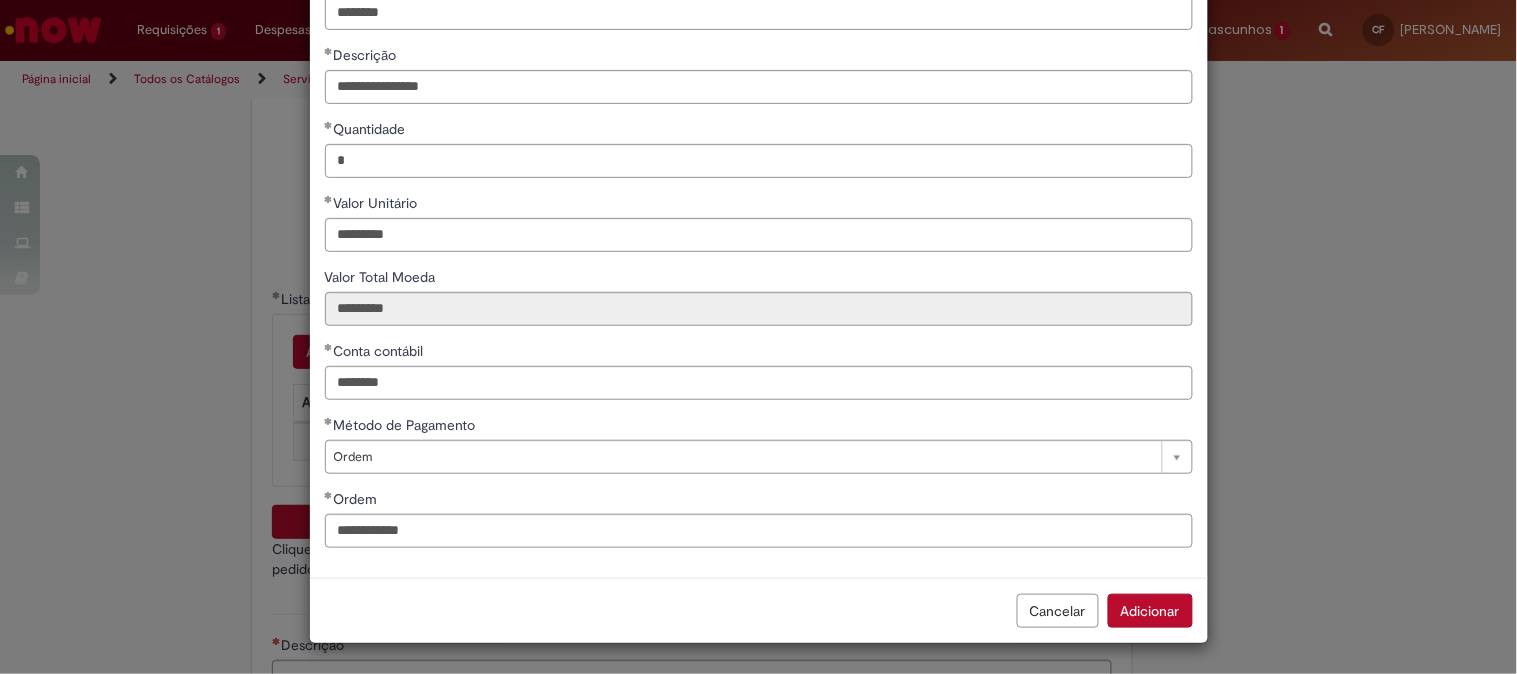 click on "Adicionar" at bounding box center (1150, 611) 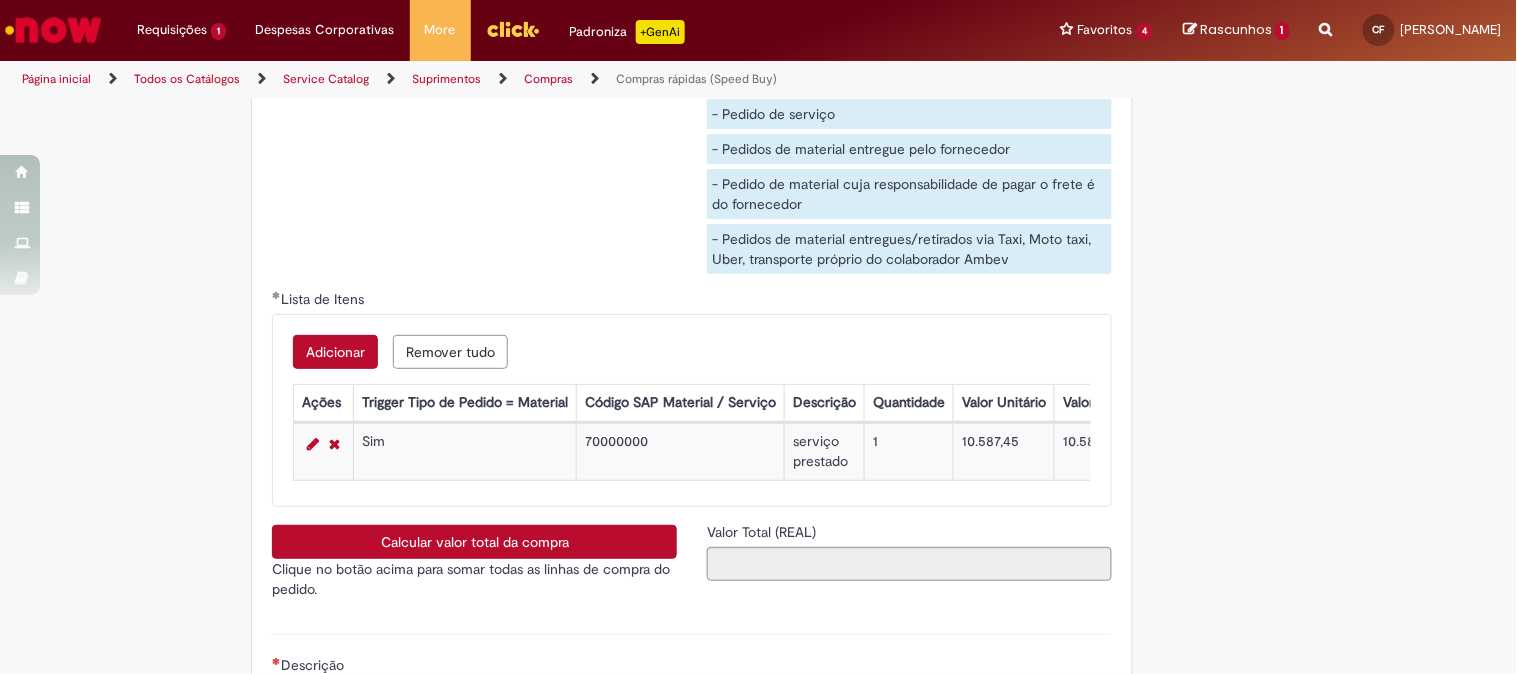 scroll, scrollTop: 3658, scrollLeft: 0, axis: vertical 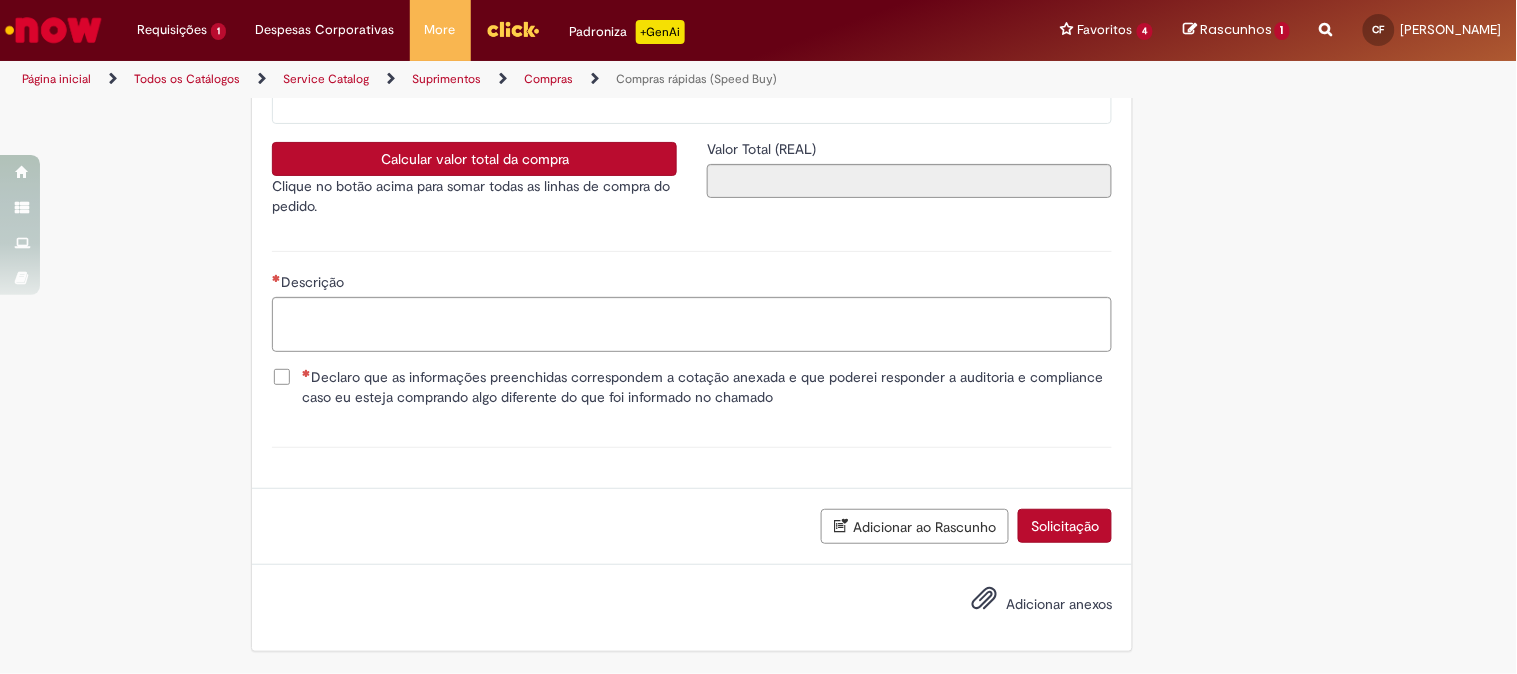 click on "Calcular valor total da compra" at bounding box center (474, 159) 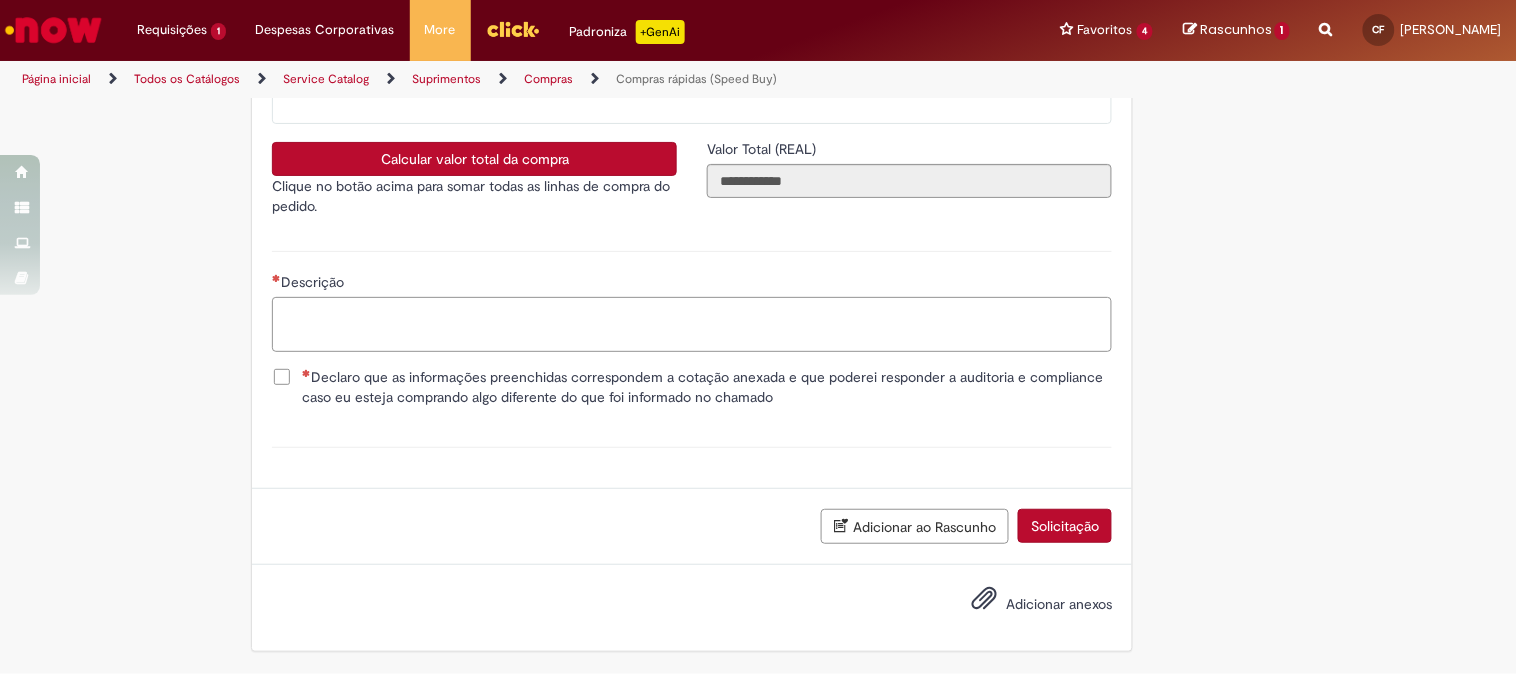 click on "Descrição" at bounding box center [692, 324] 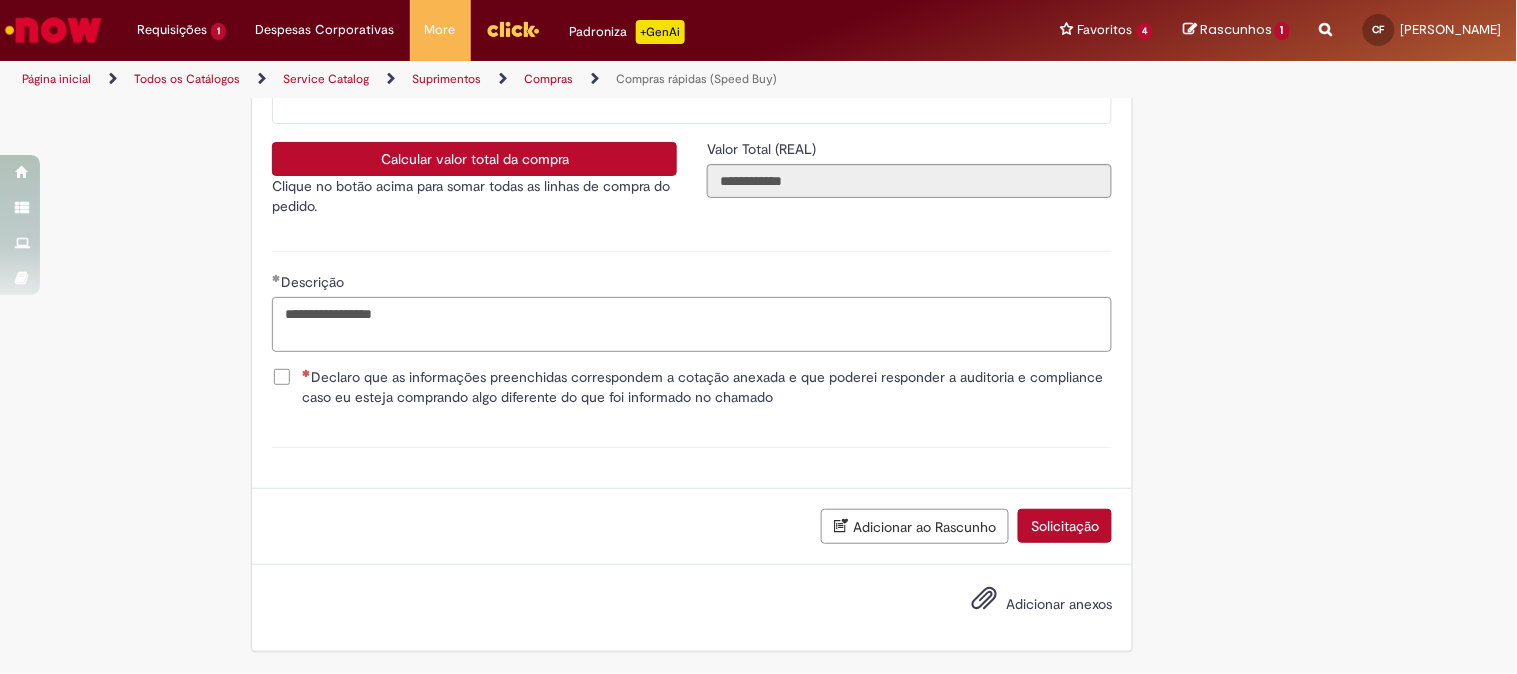 type on "**********" 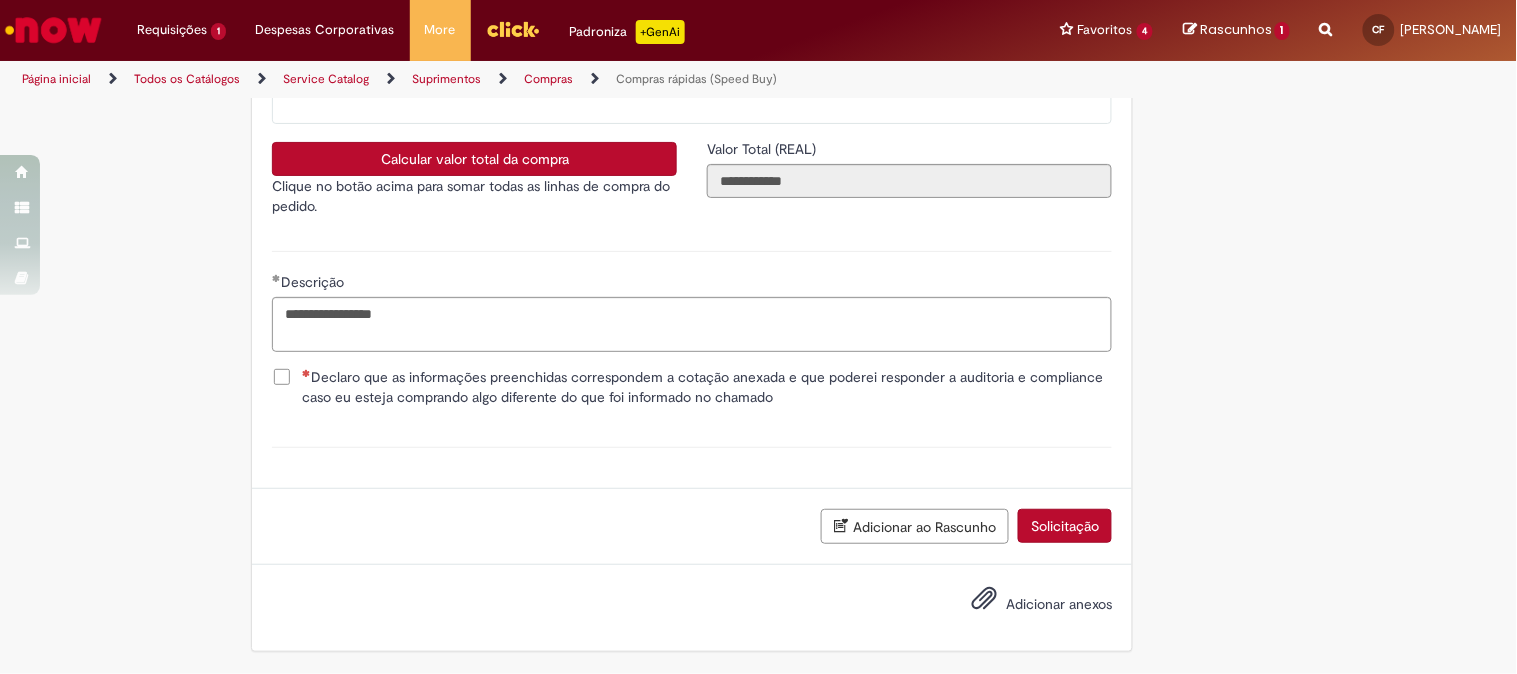 click on "Declaro que as informações preenchidas correspondem a cotação anexada e que poderei responder a auditoria e compliance caso eu esteja comprando algo diferente do que foi informado no chamado" at bounding box center [692, 387] 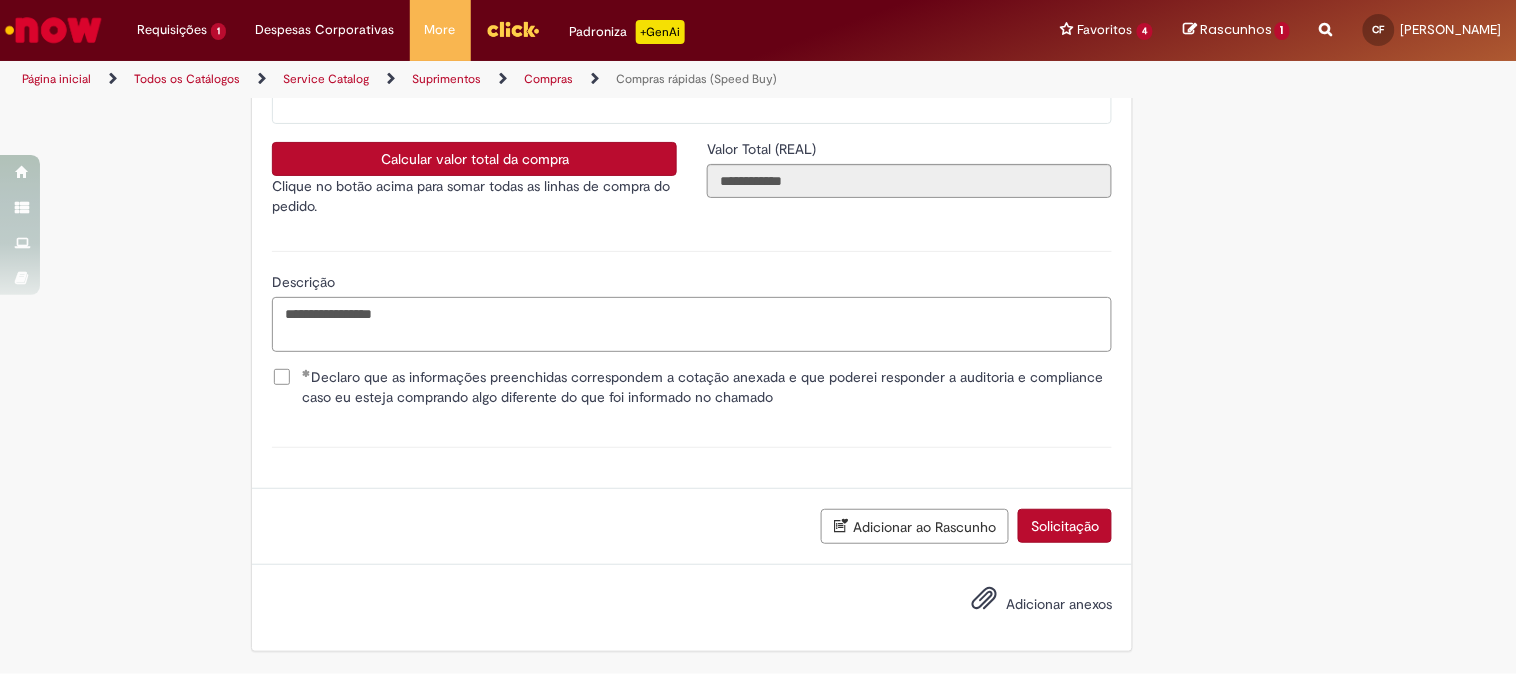 drag, startPoint x: 427, startPoint y: 317, endPoint x: 172, endPoint y: 281, distance: 257.52863 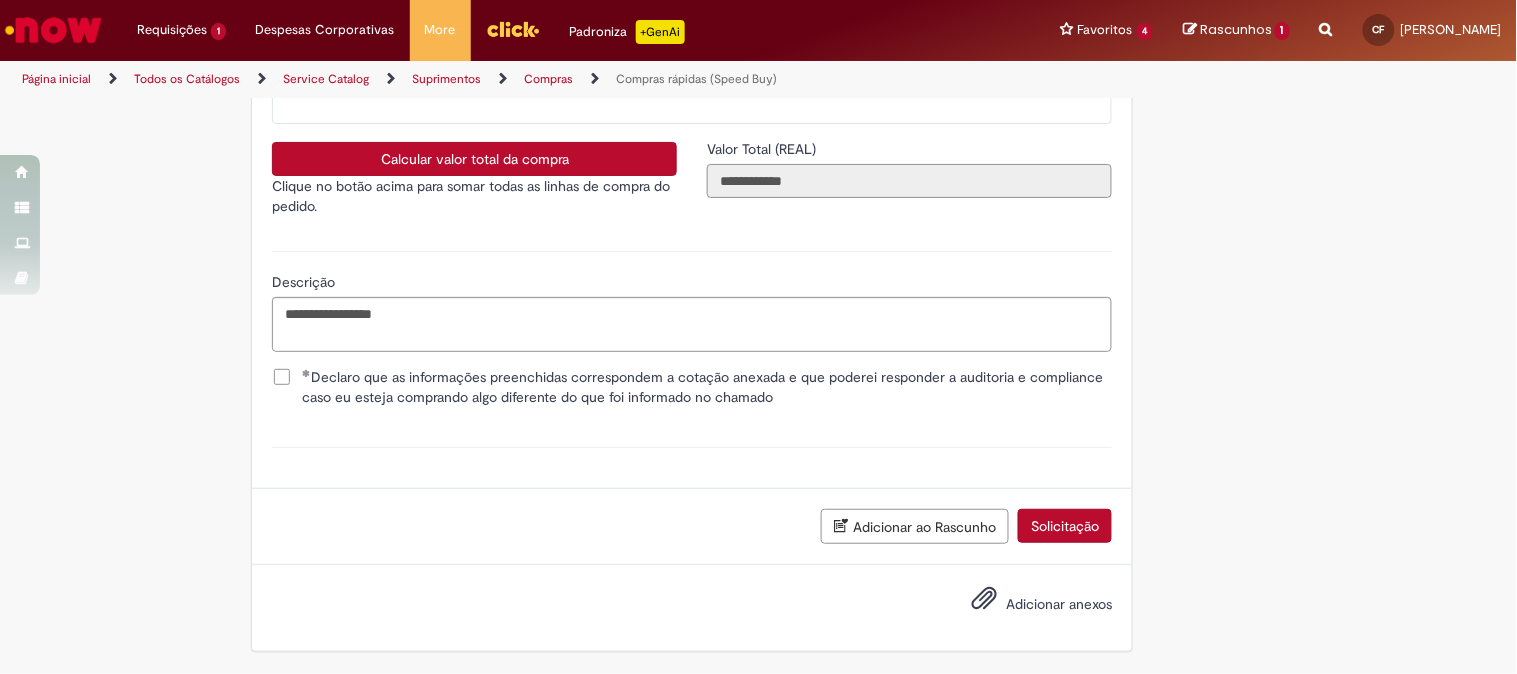 drag, startPoint x: 816, startPoint y: 186, endPoint x: 680, endPoint y: 188, distance: 136.01471 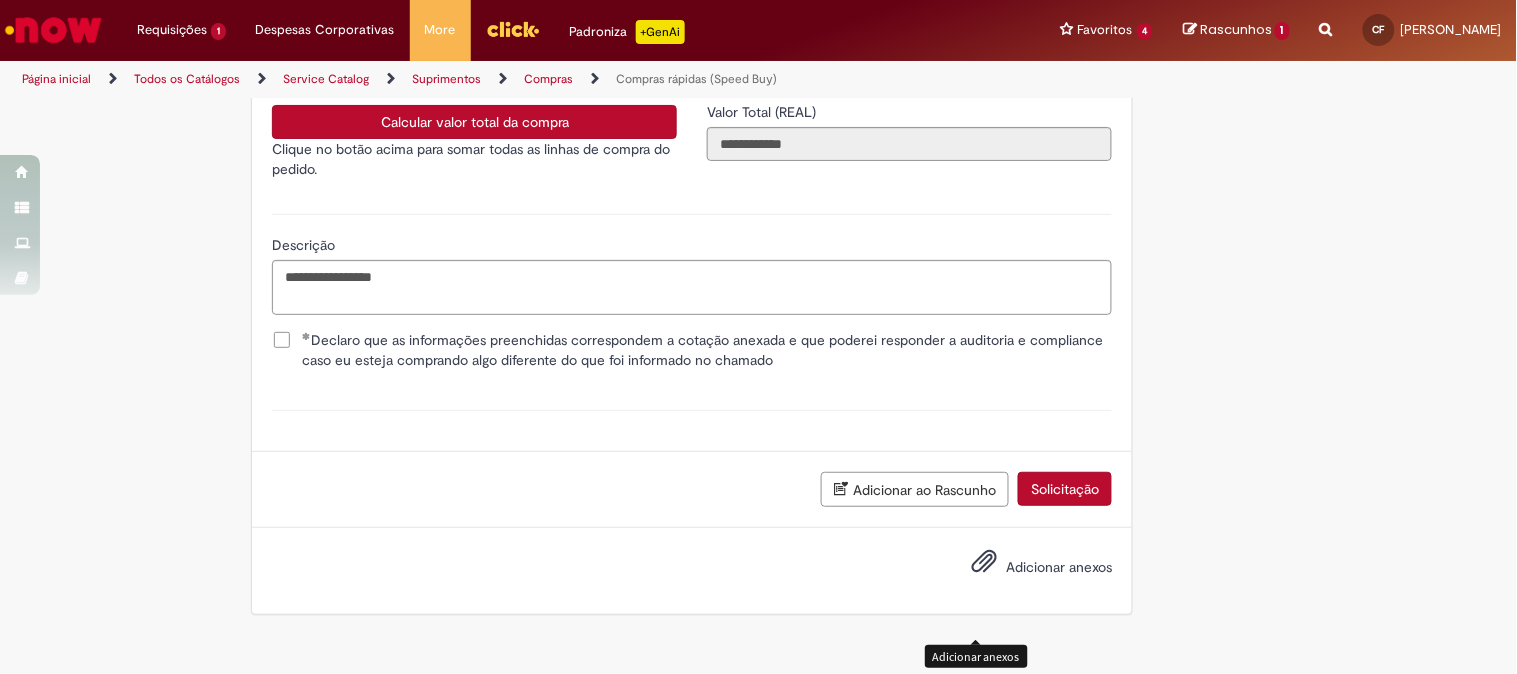 click at bounding box center (984, 562) 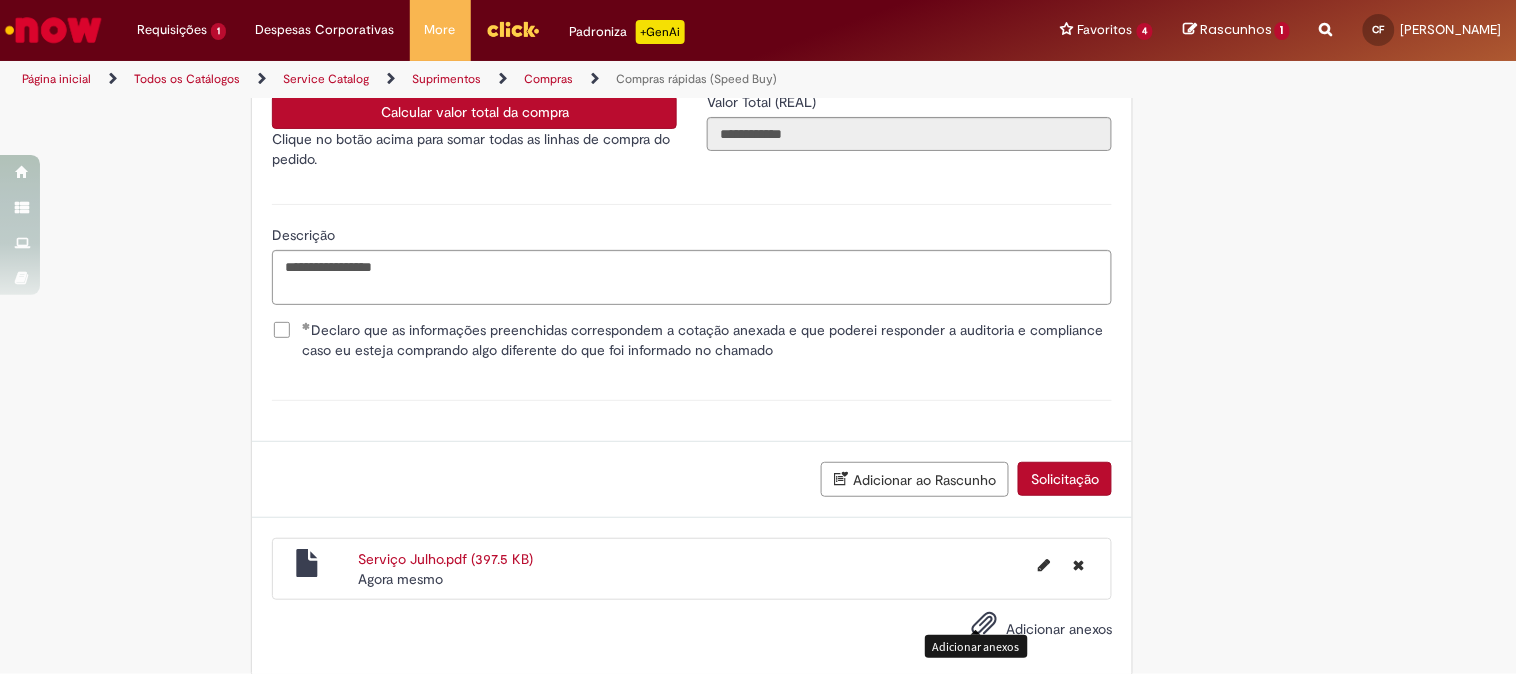 scroll, scrollTop: 3731, scrollLeft: 0, axis: vertical 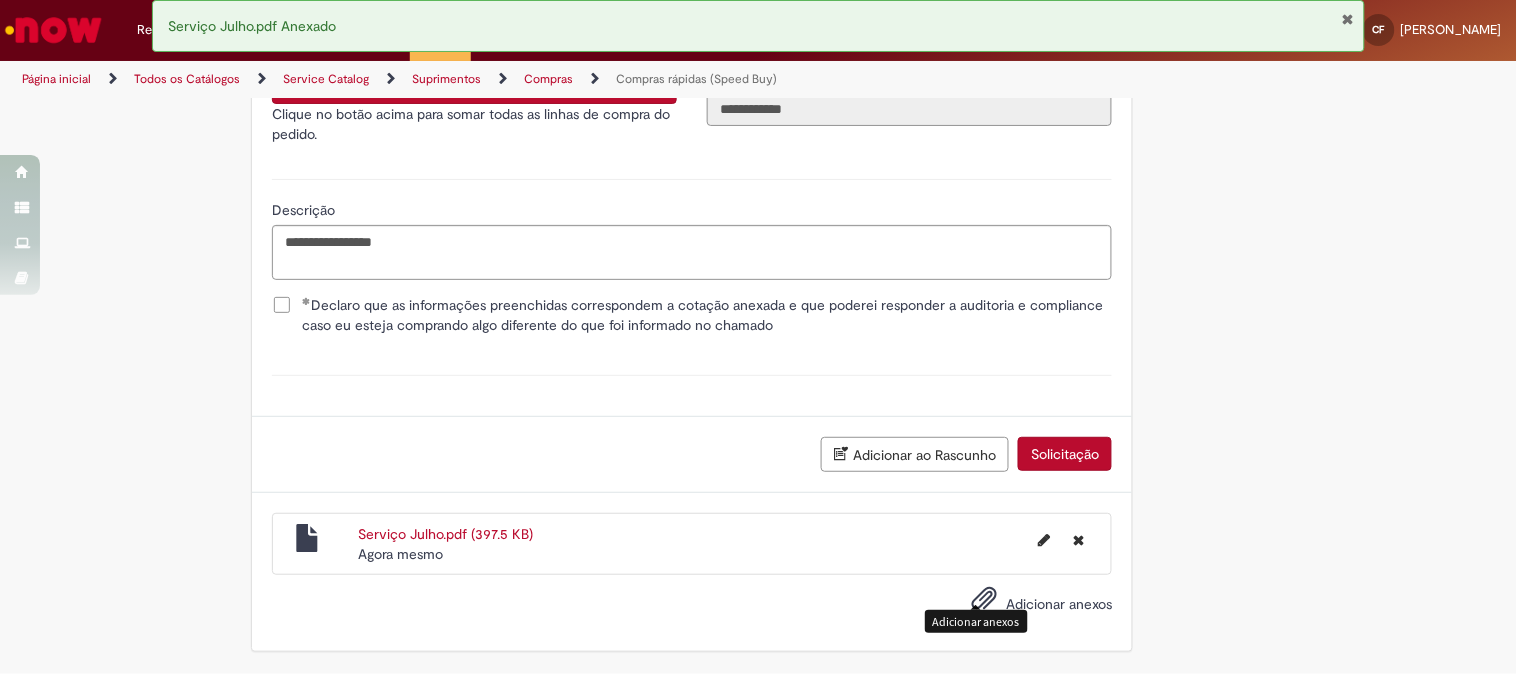 click on "Solicitação" at bounding box center [1065, 454] 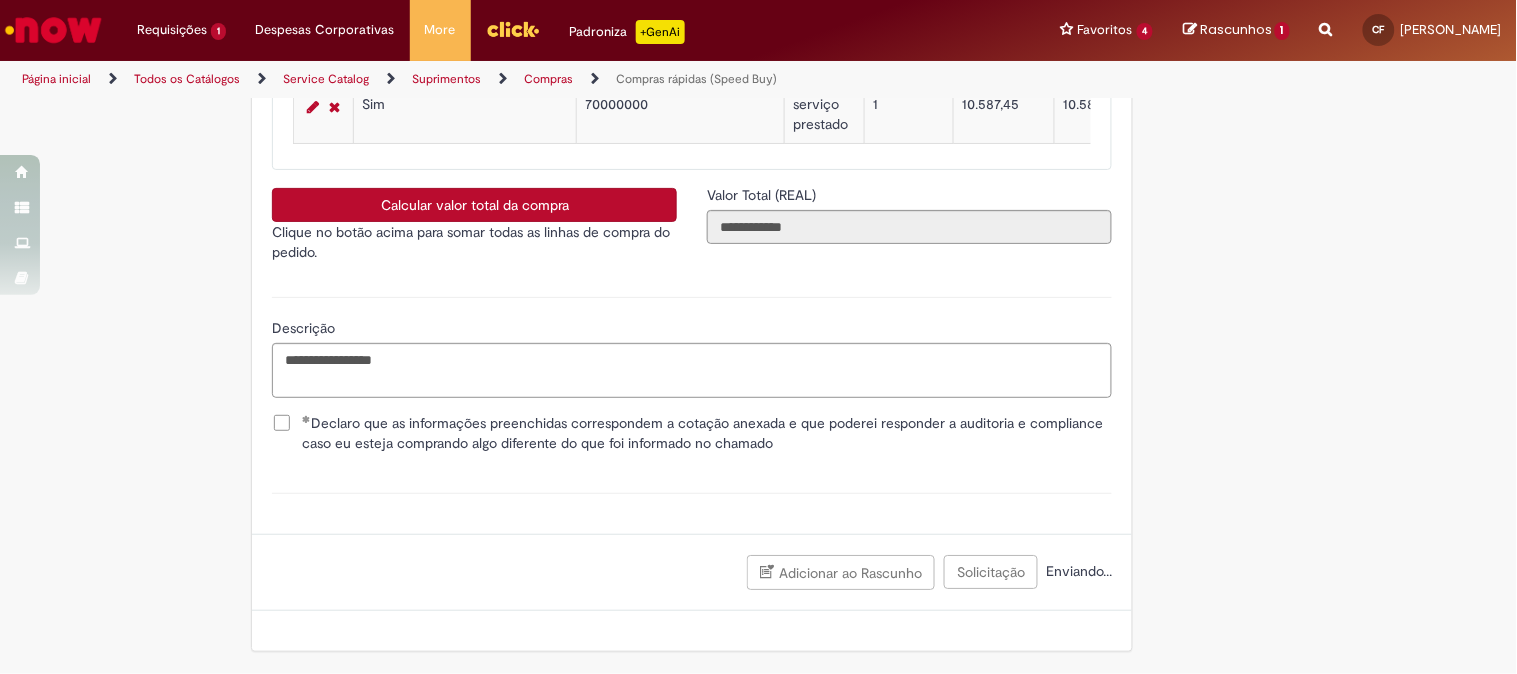 scroll, scrollTop: 3612, scrollLeft: 0, axis: vertical 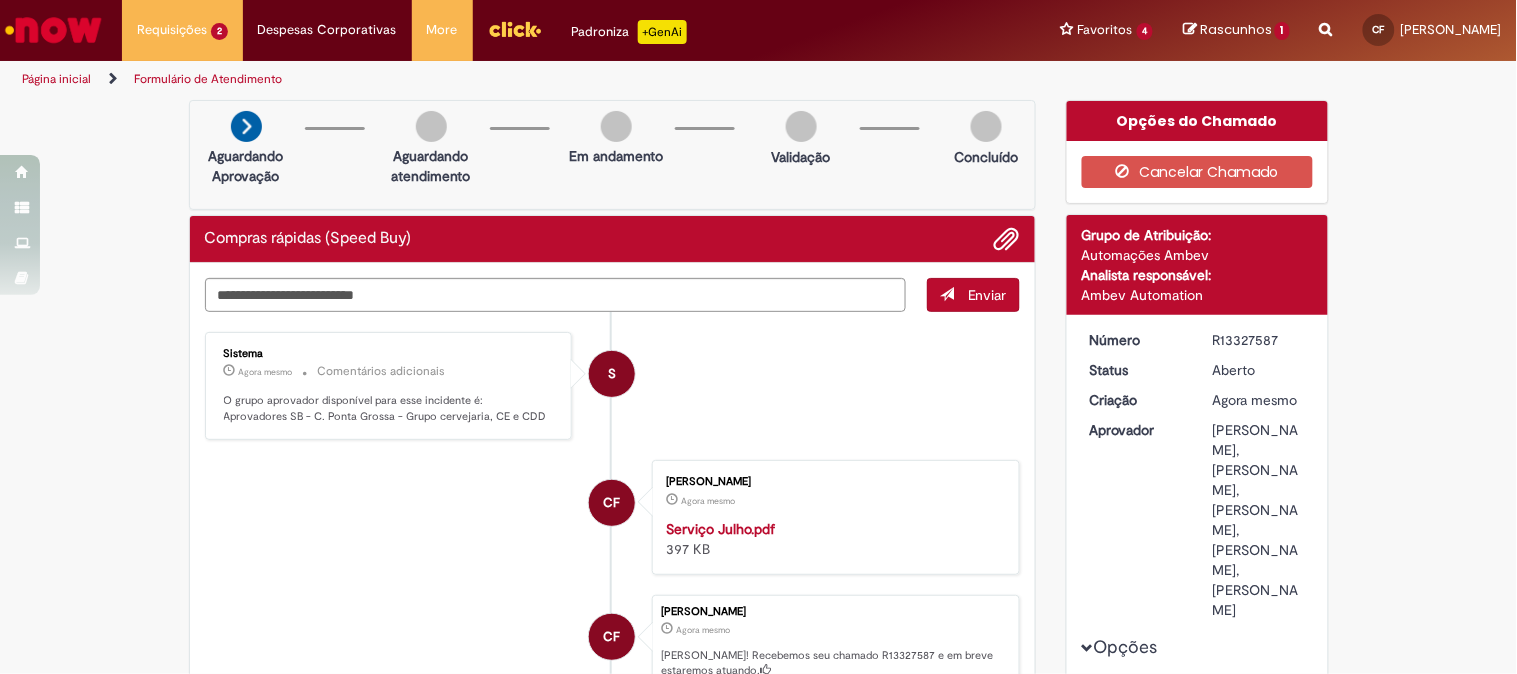click on "R13327587" at bounding box center [1259, 340] 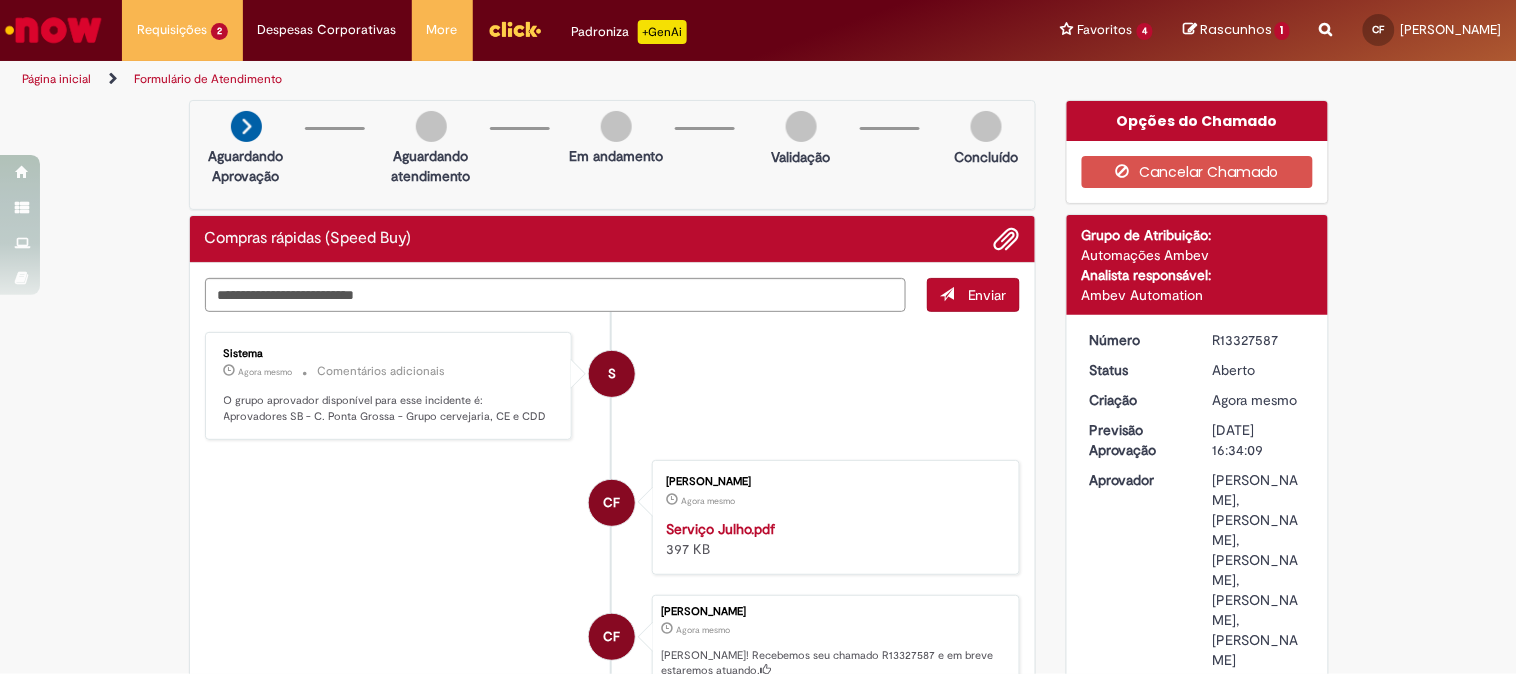 click on "R13327587" at bounding box center [1259, 340] 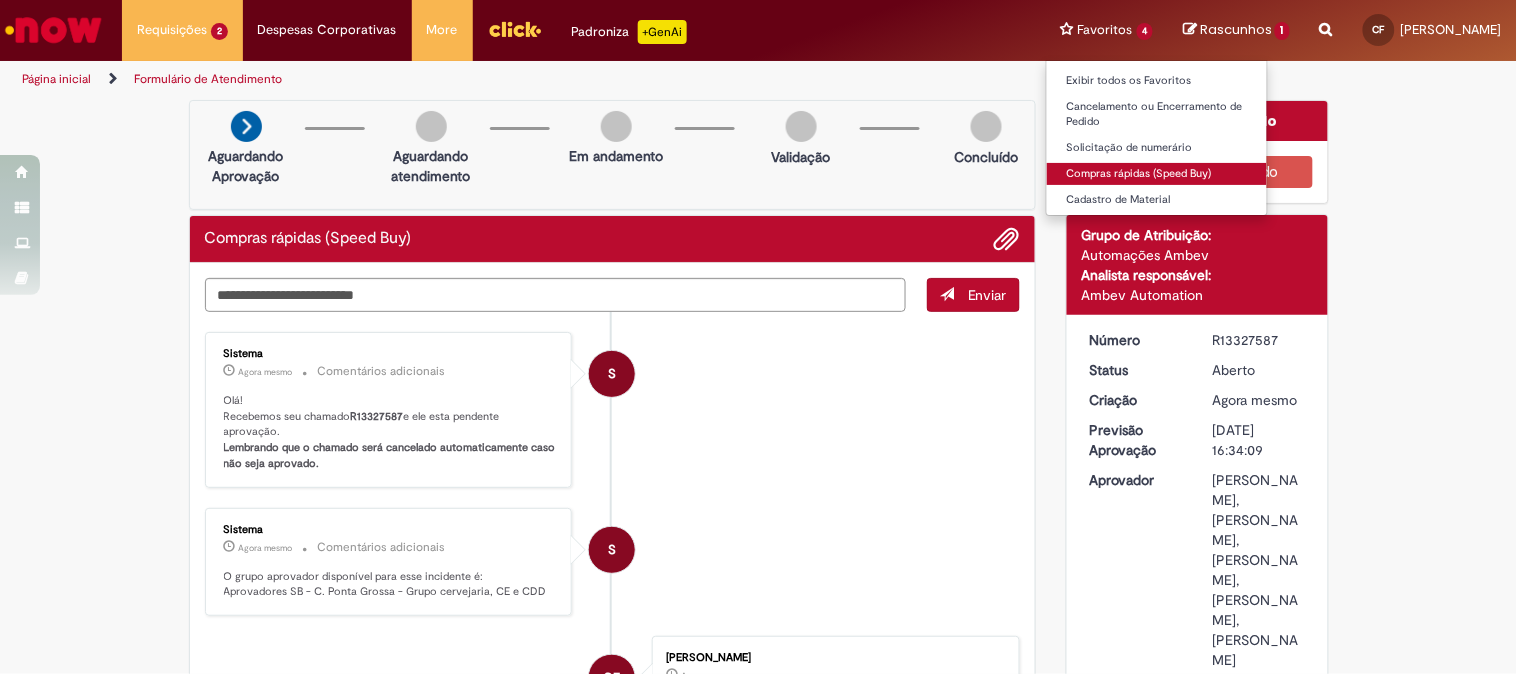 click on "Compras rápidas (Speed Buy)" at bounding box center (1157, 174) 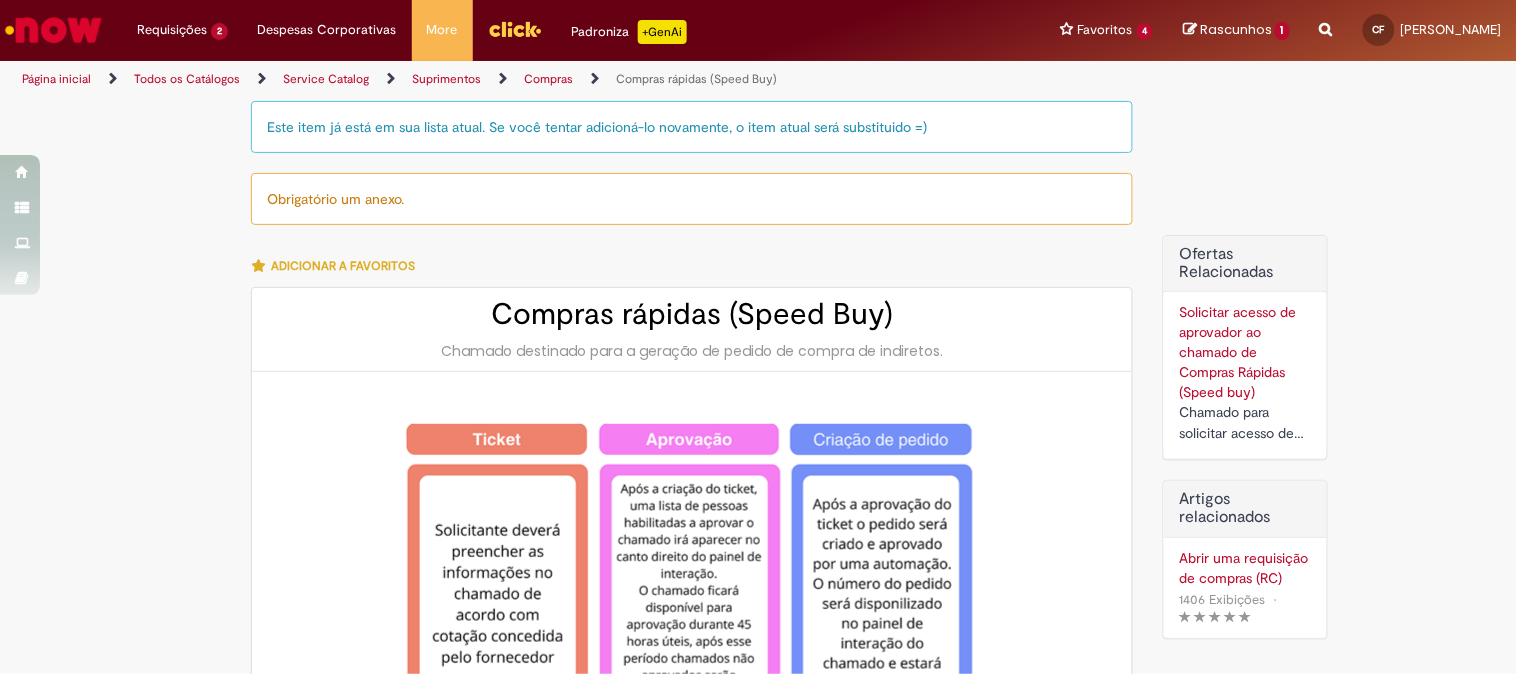 type on "********" 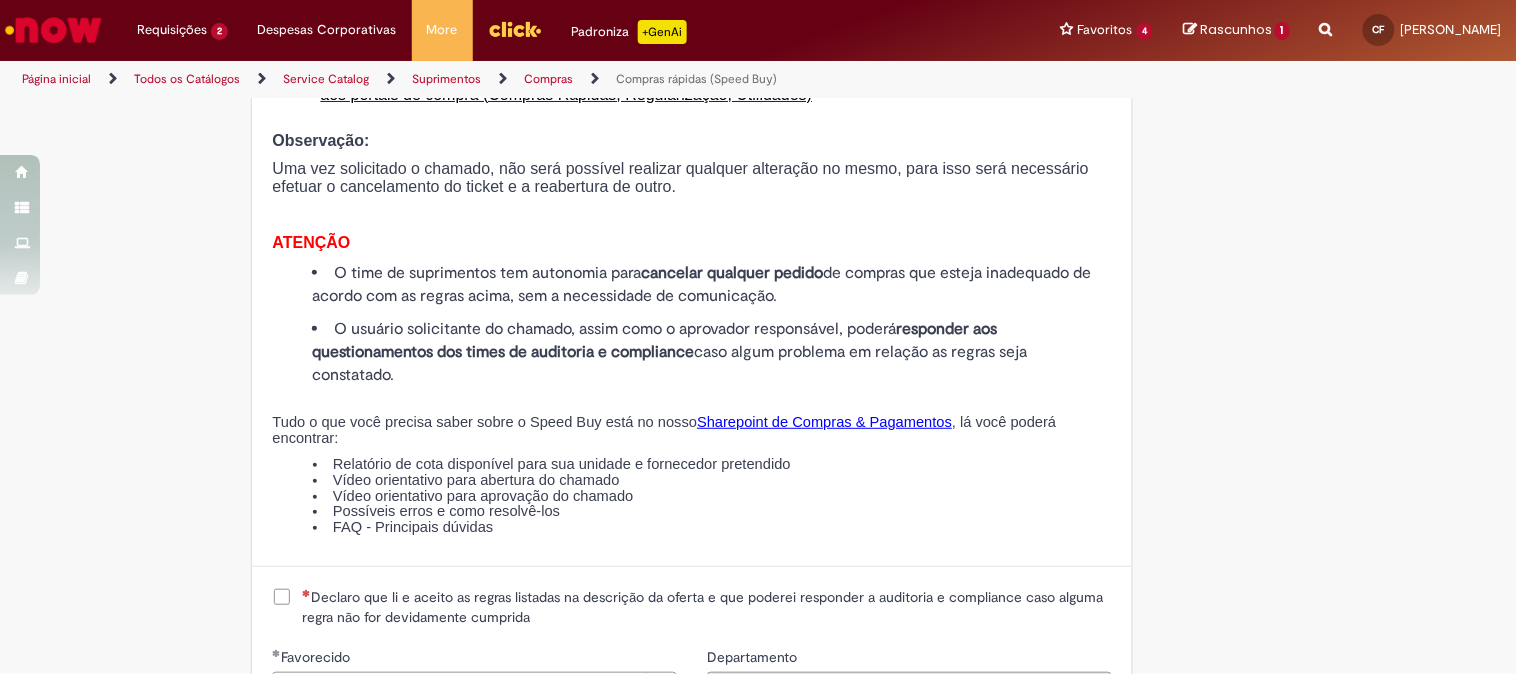 scroll, scrollTop: 2444, scrollLeft: 0, axis: vertical 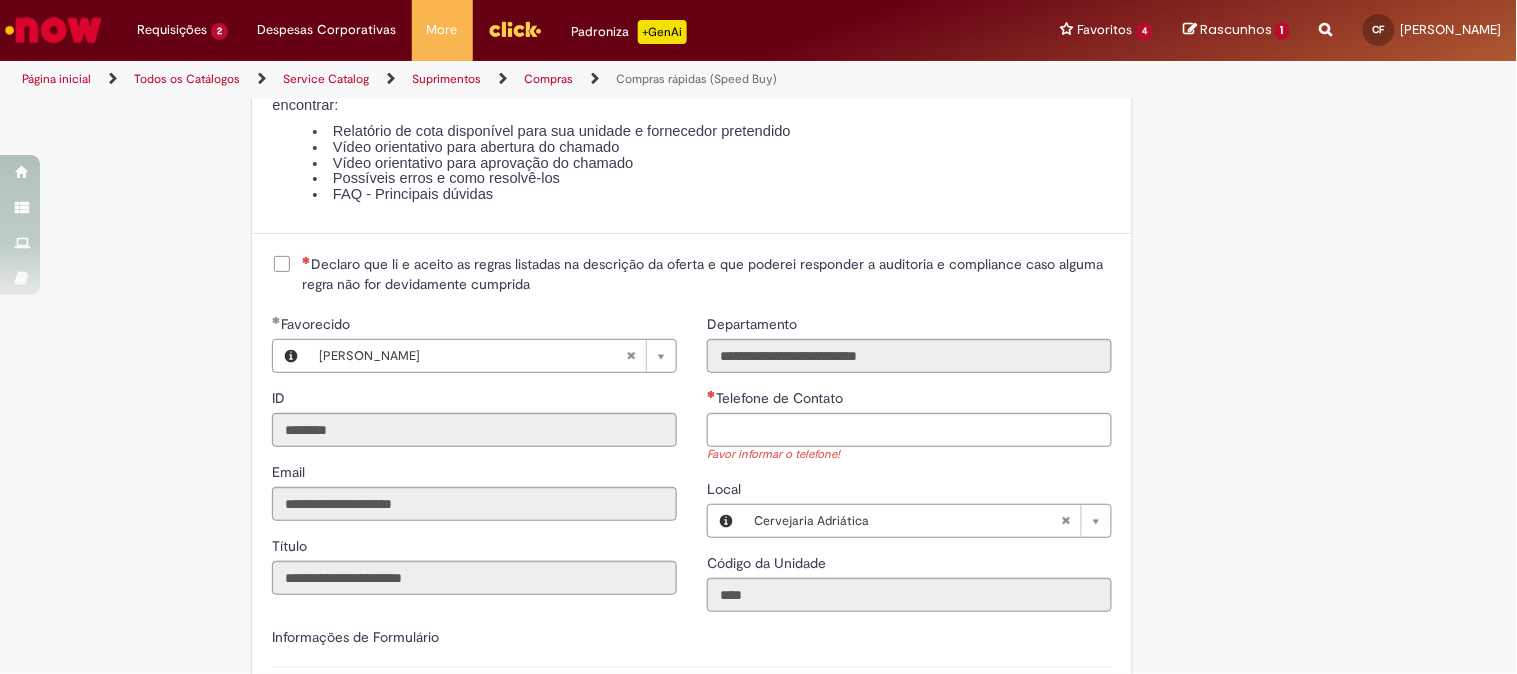 click on "Declaro que li e aceito as regras listadas na descrição da oferta e que poderei responder a auditoria e compliance caso alguma regra não for devidamente cumprida" at bounding box center [707, 274] 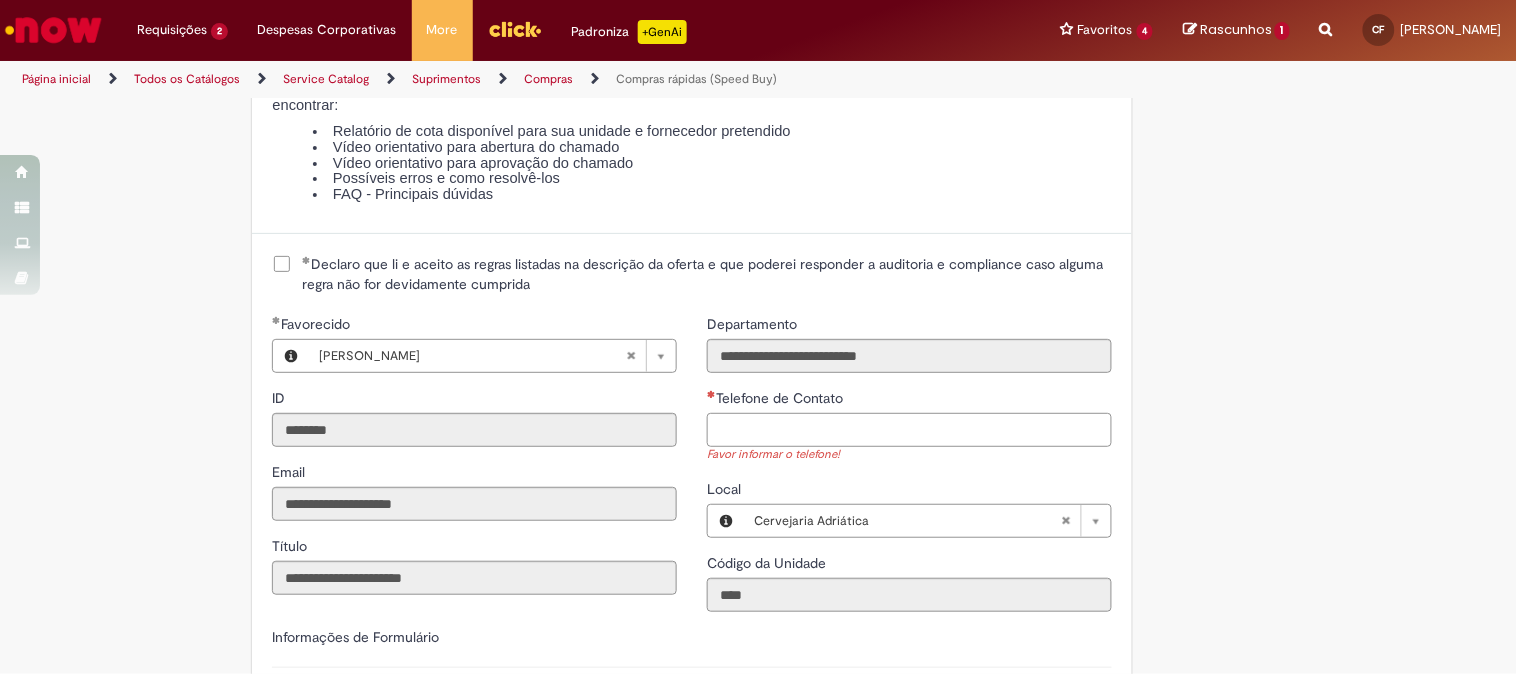 click on "Telefone de Contato" at bounding box center (909, 430) 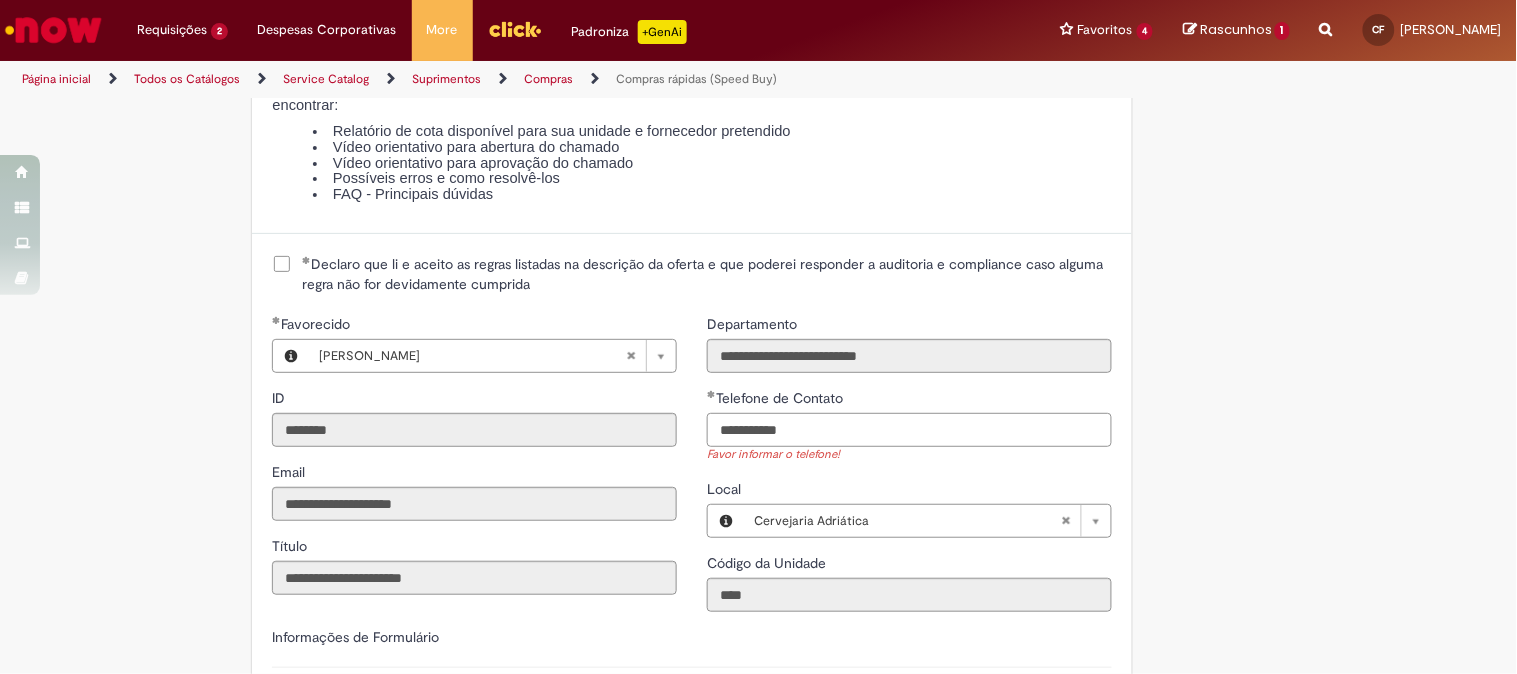 scroll, scrollTop: 2777, scrollLeft: 0, axis: vertical 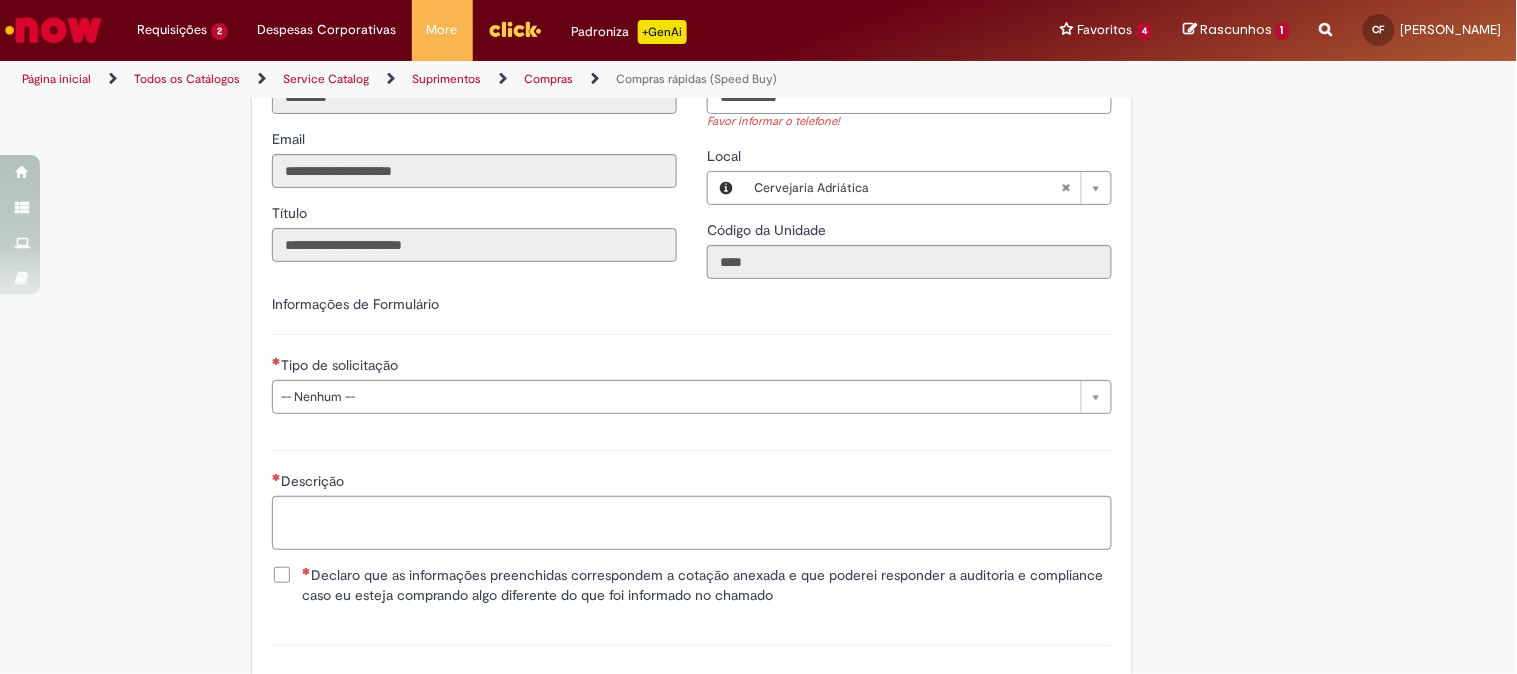 type on "**********" 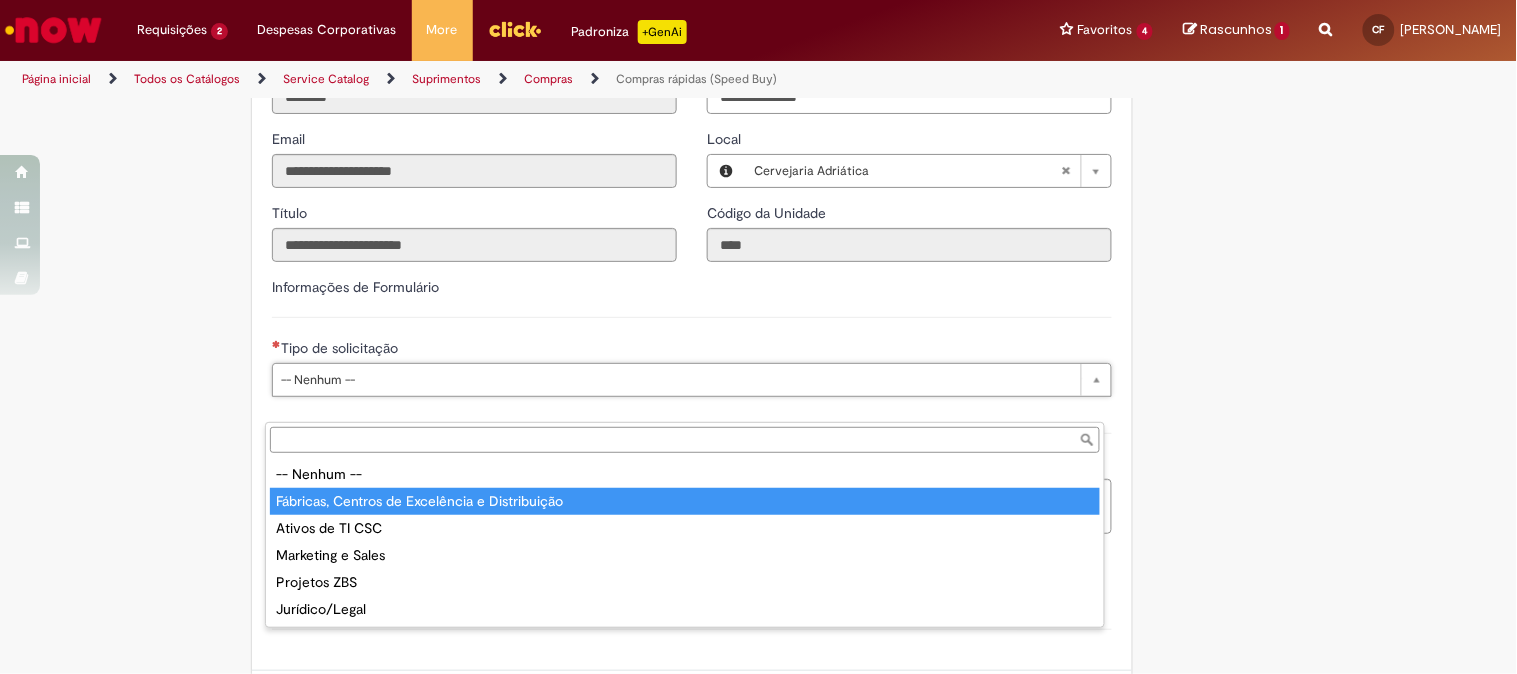 type on "**********" 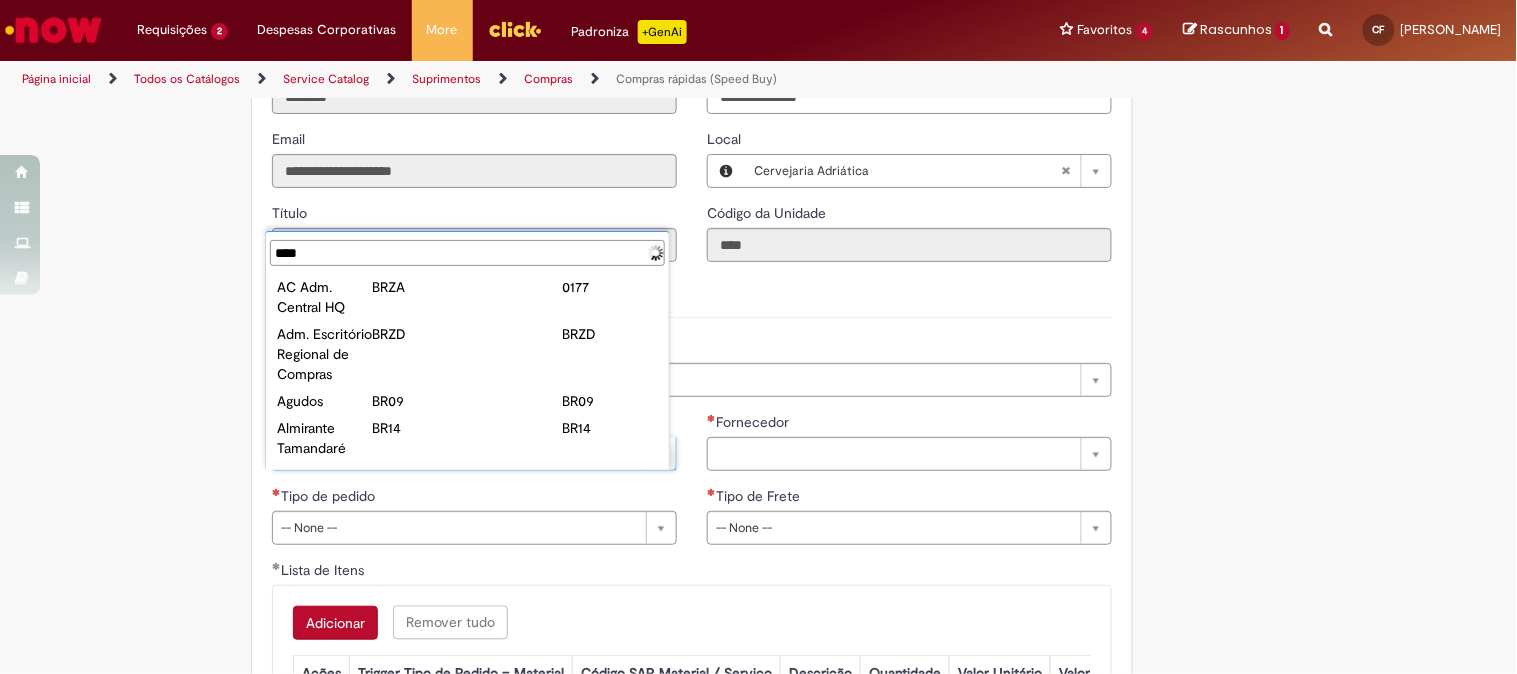 type on "*****" 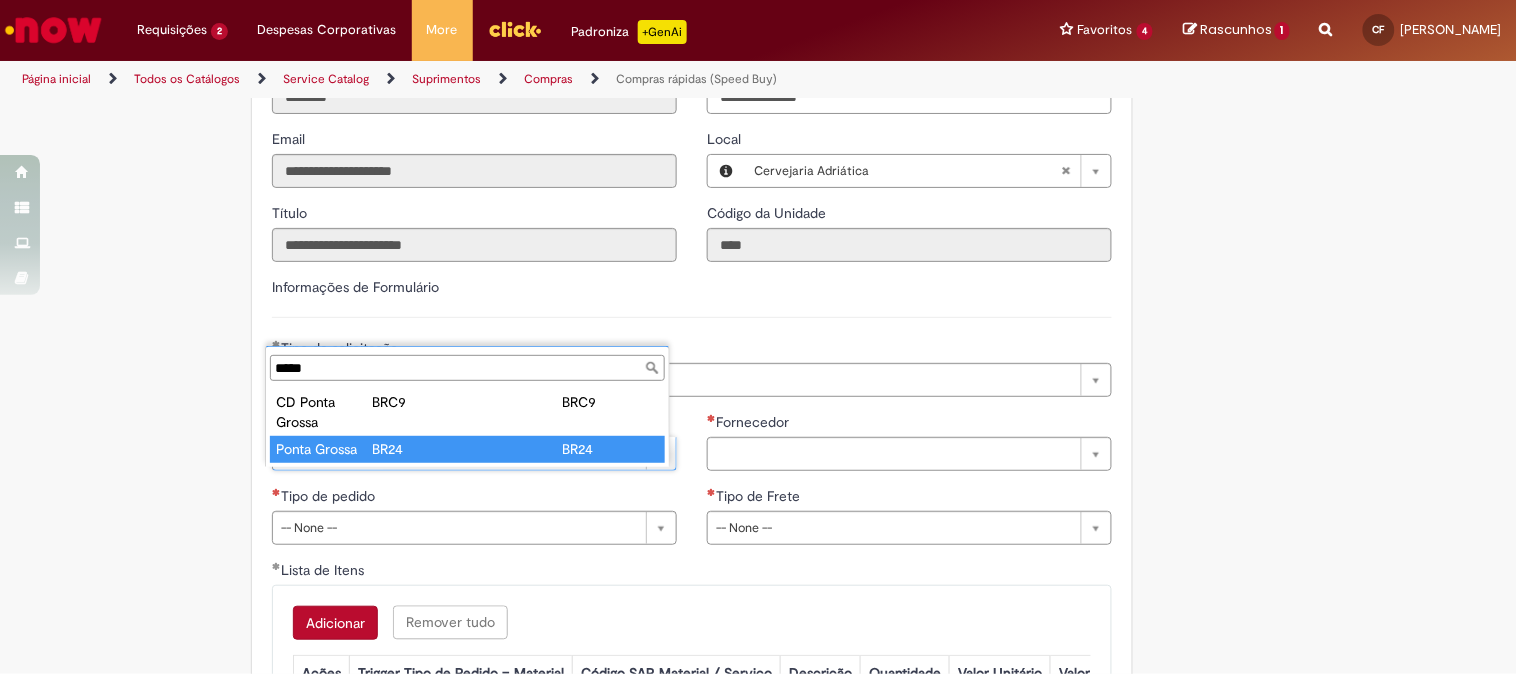 type on "**********" 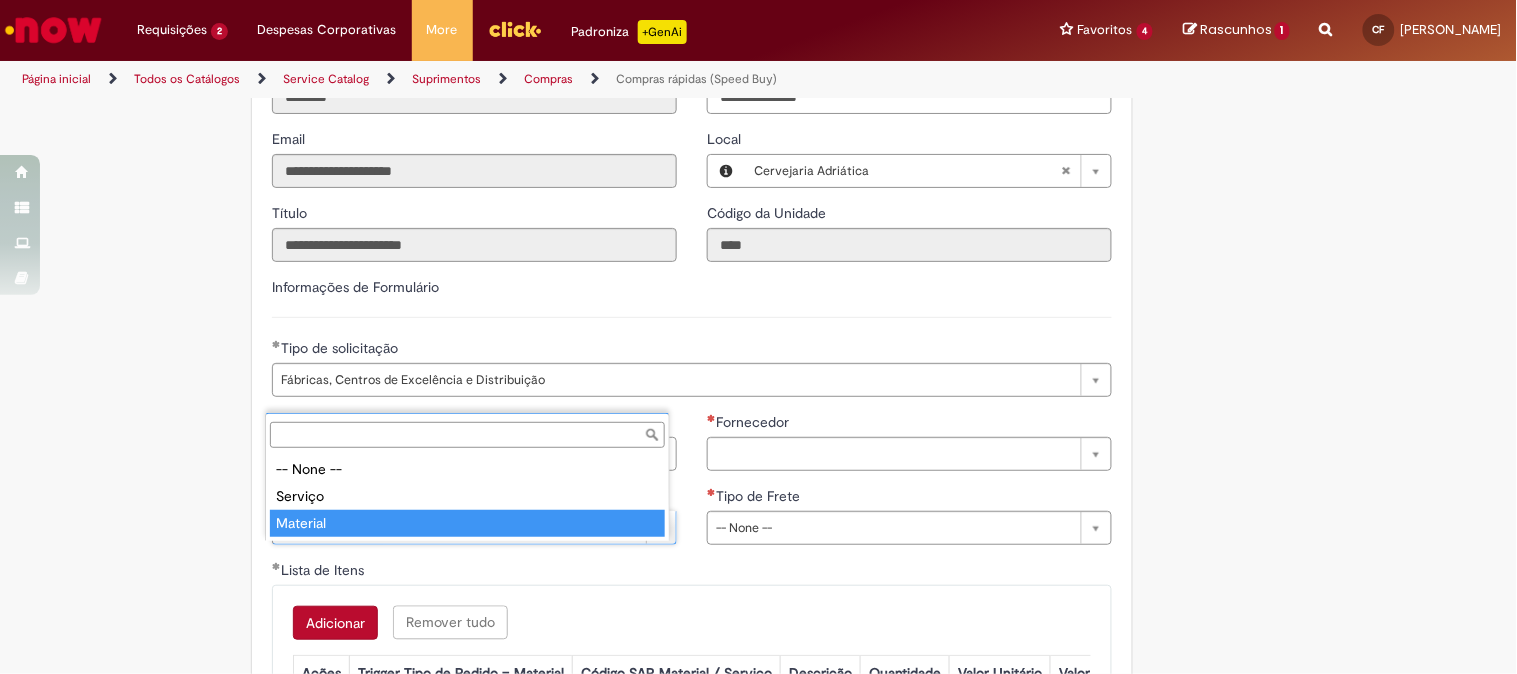 type on "********" 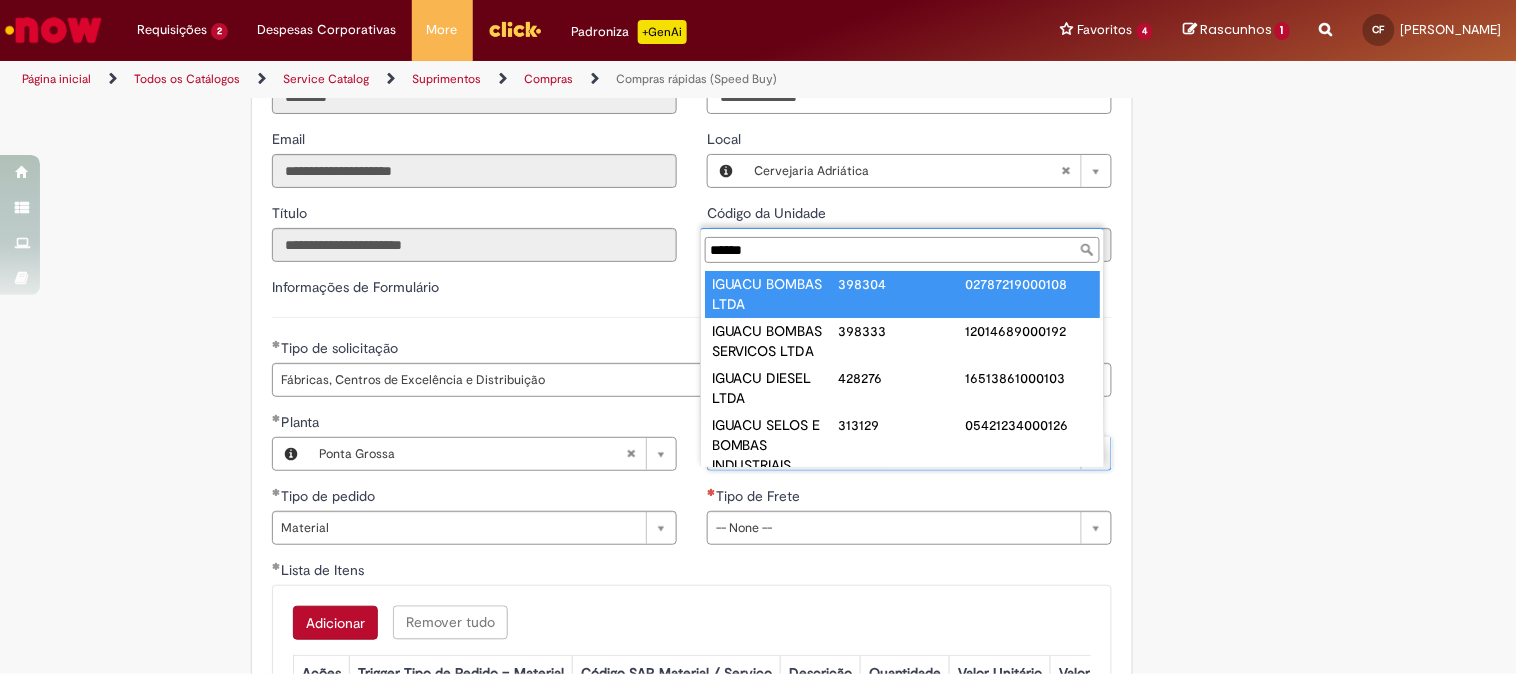 type on "******" 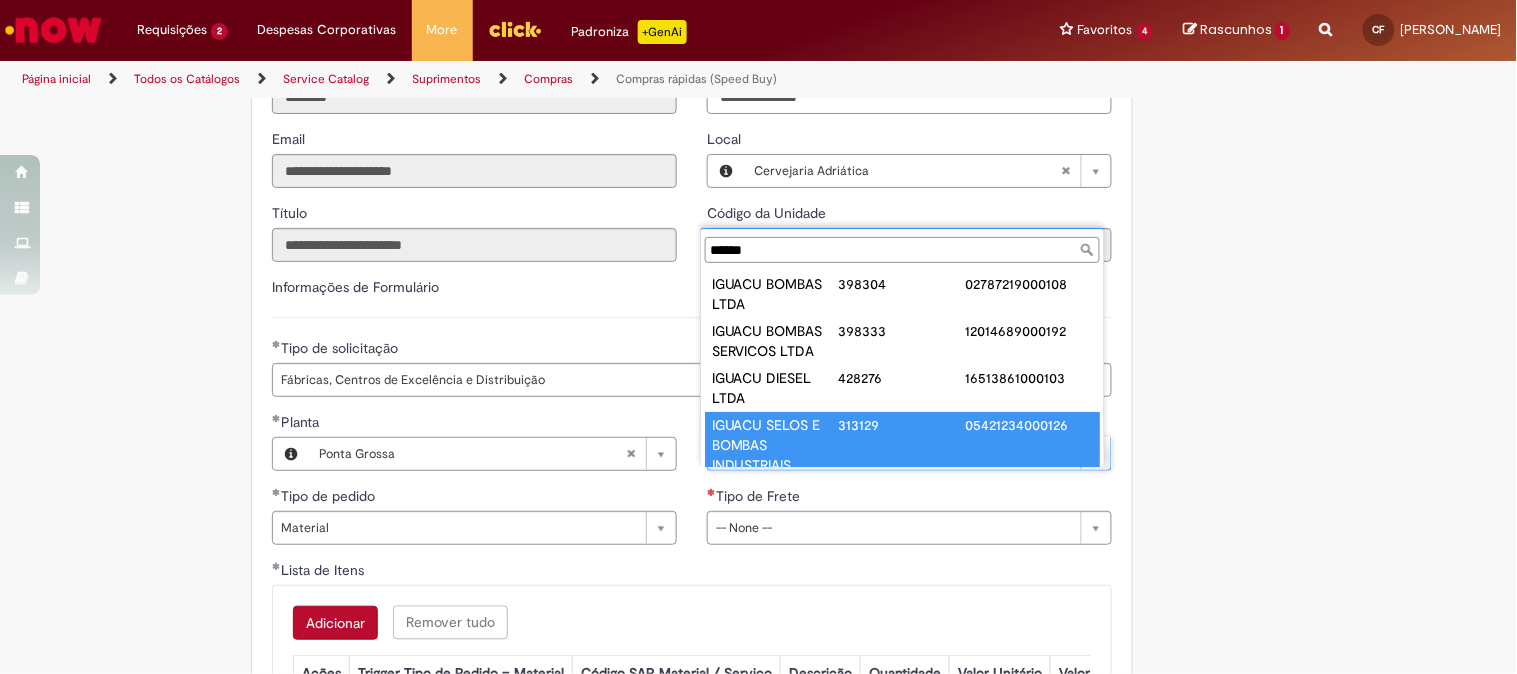 scroll, scrollTop: 7, scrollLeft: 0, axis: vertical 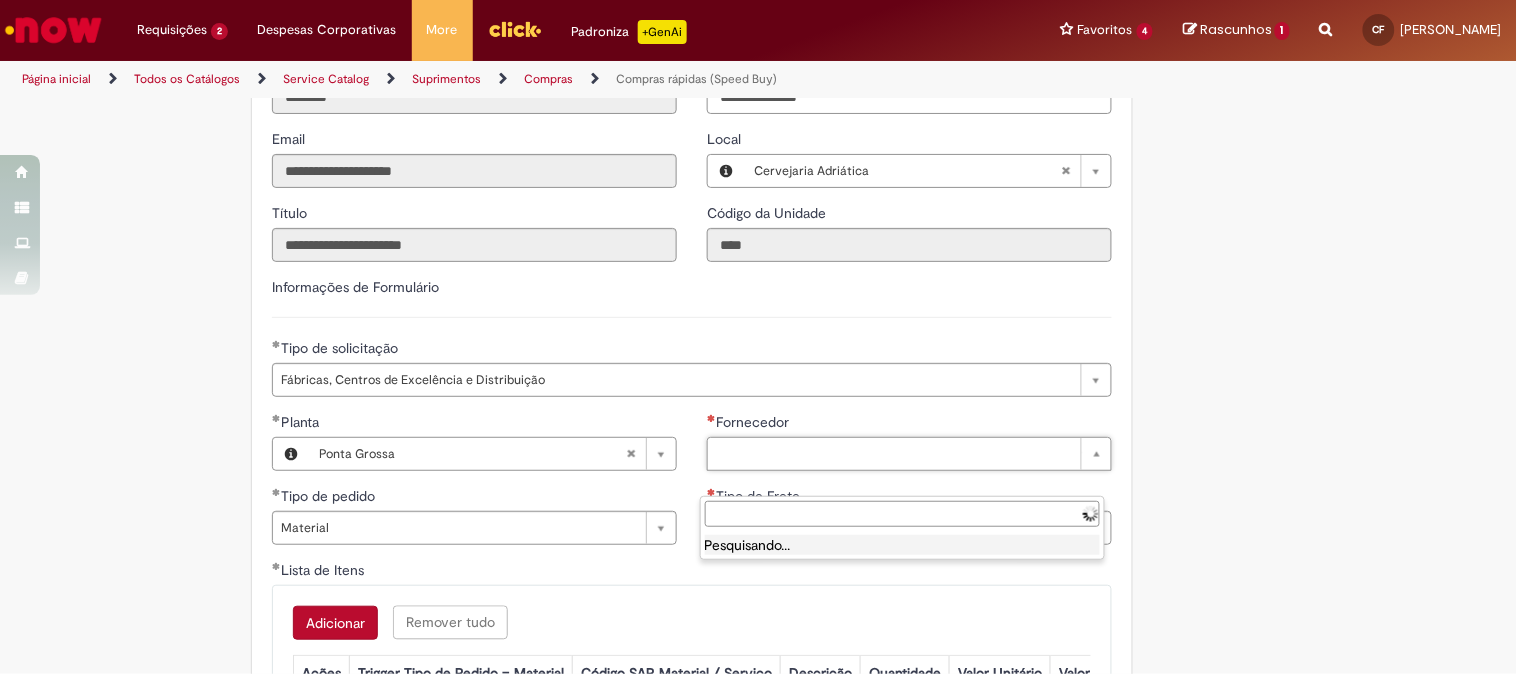 paste on "**********" 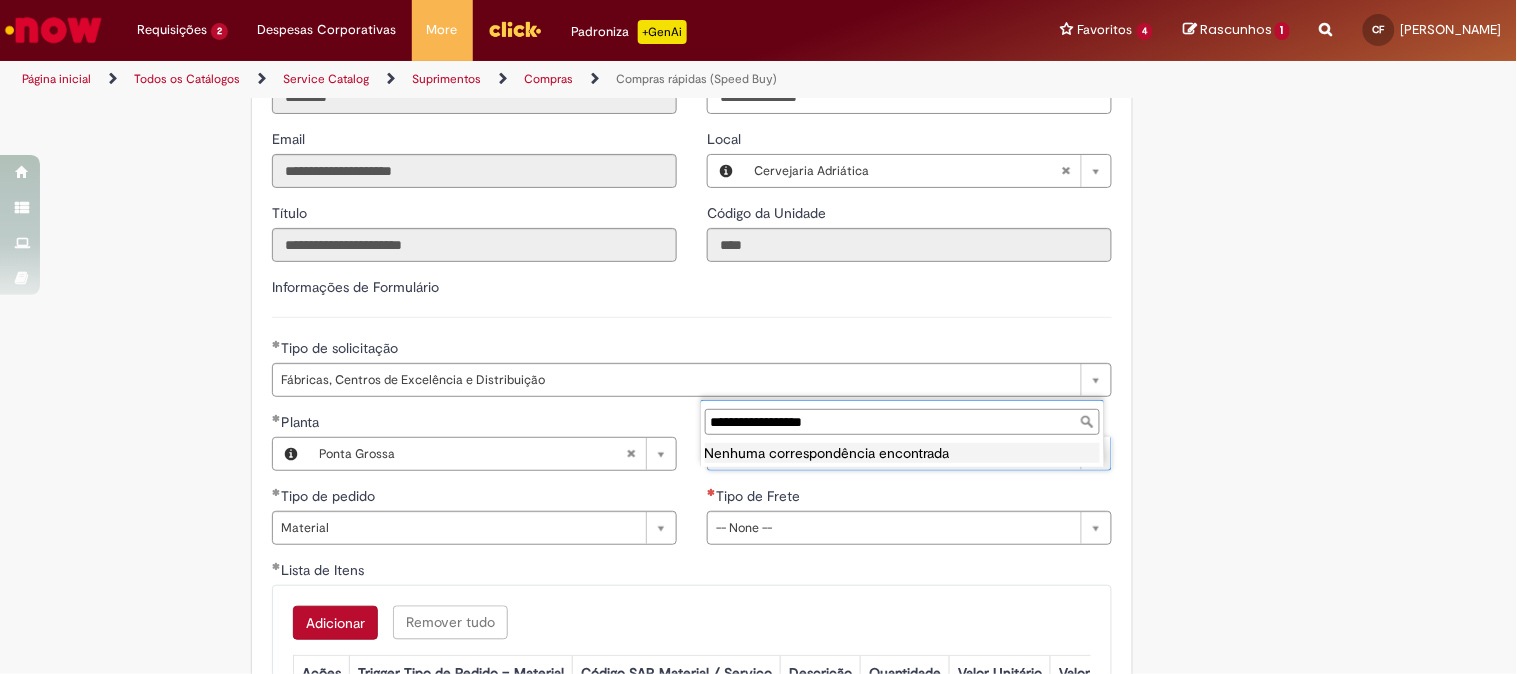 scroll, scrollTop: 0, scrollLeft: 0, axis: both 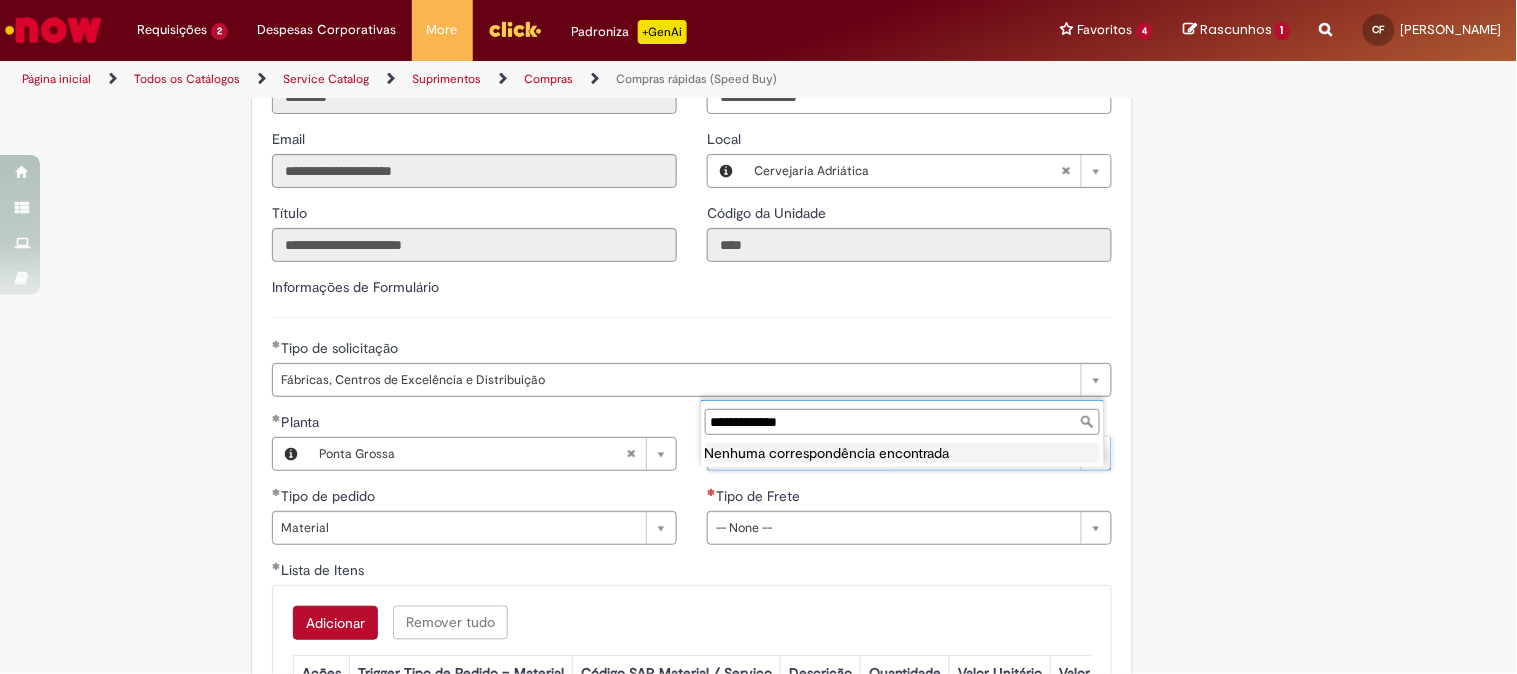 click on "**********" at bounding box center (902, 422) 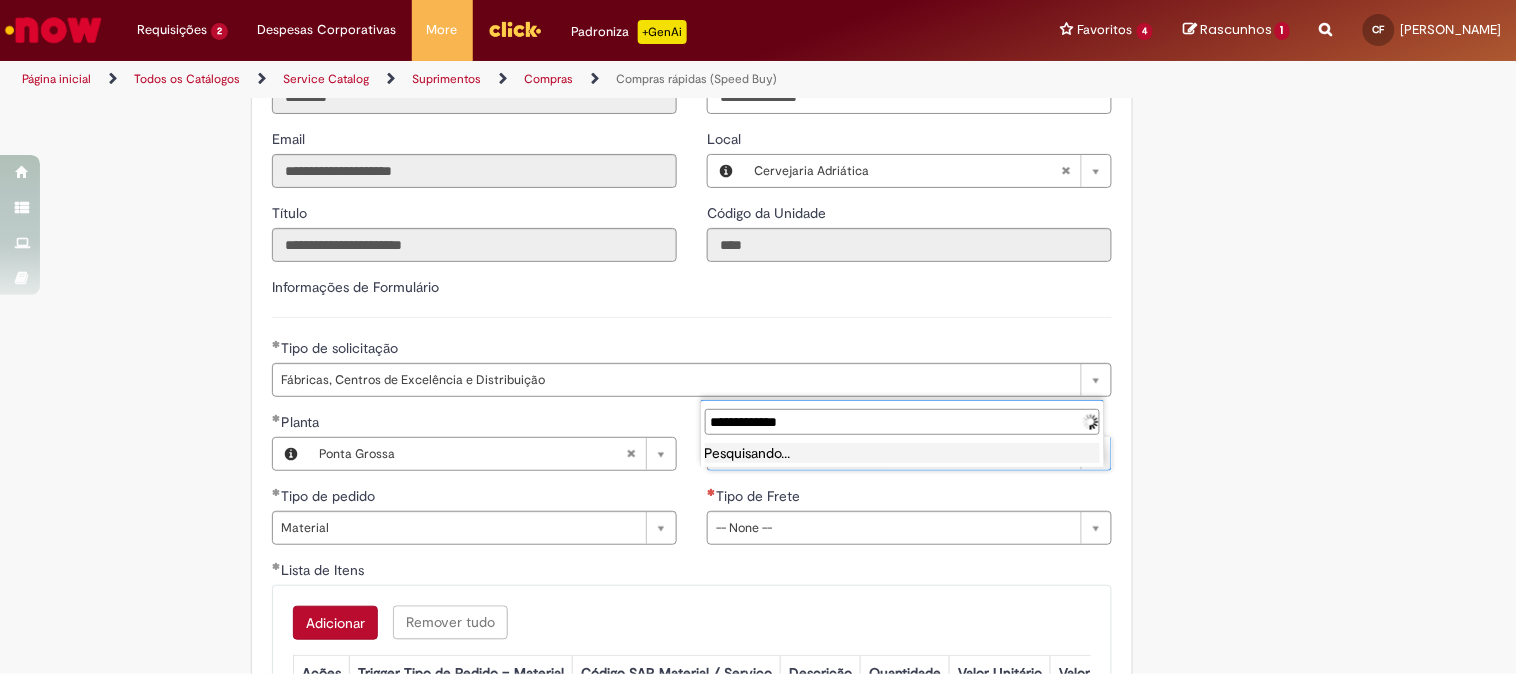 type on "**********" 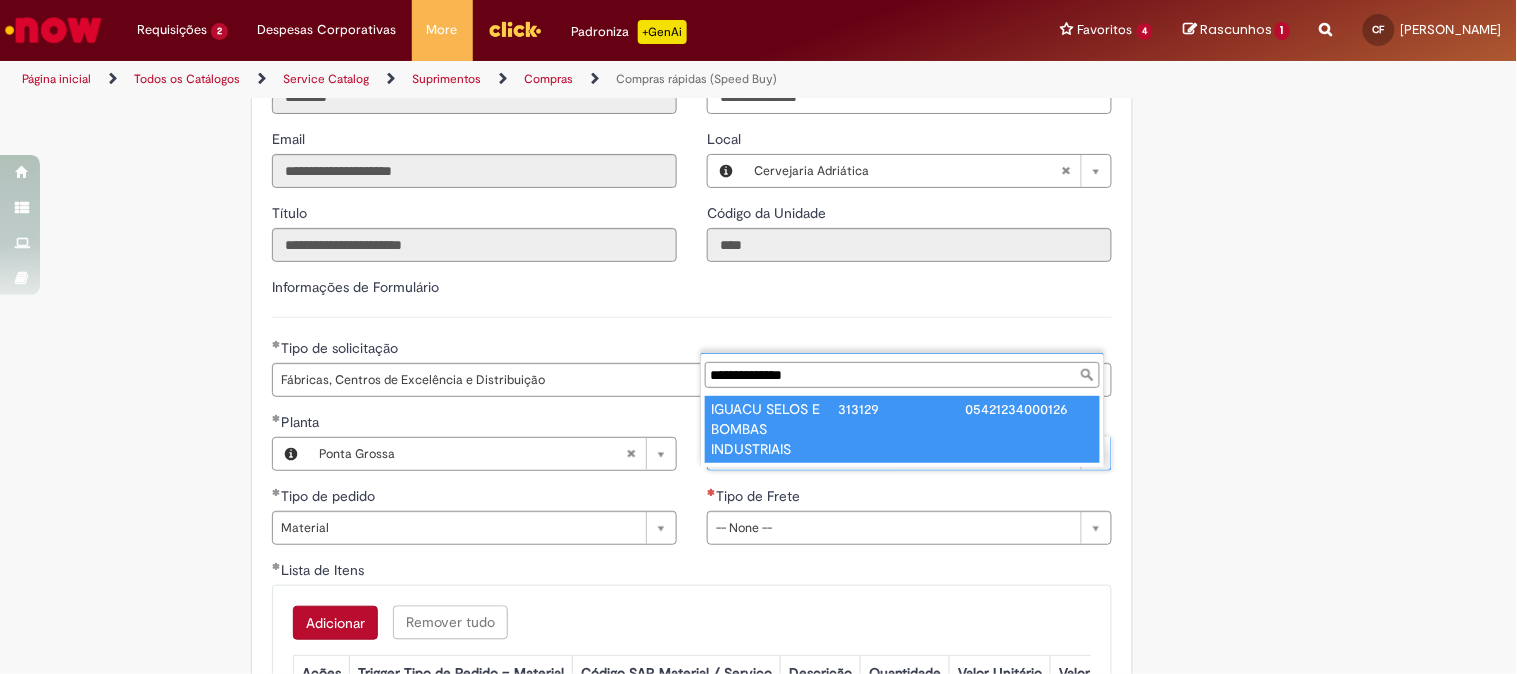 type on "**********" 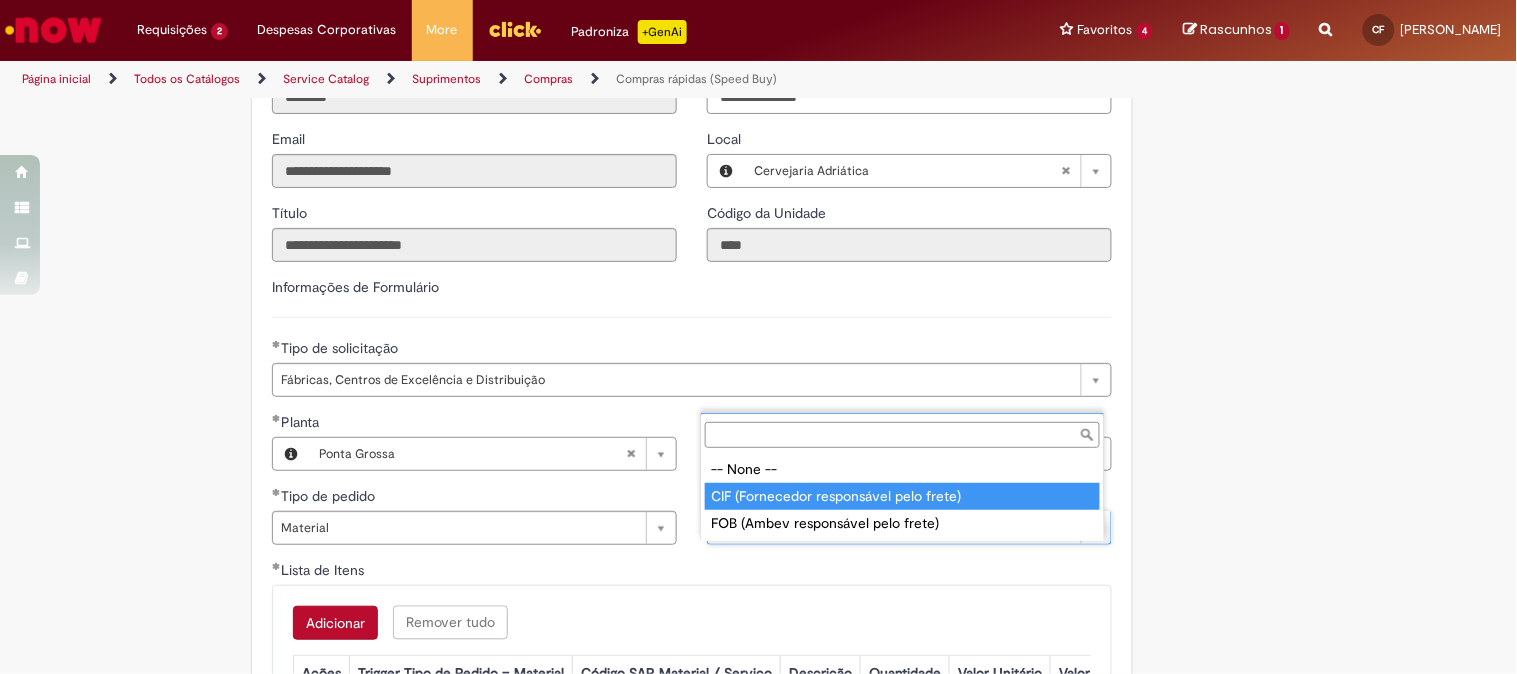 type on "**********" 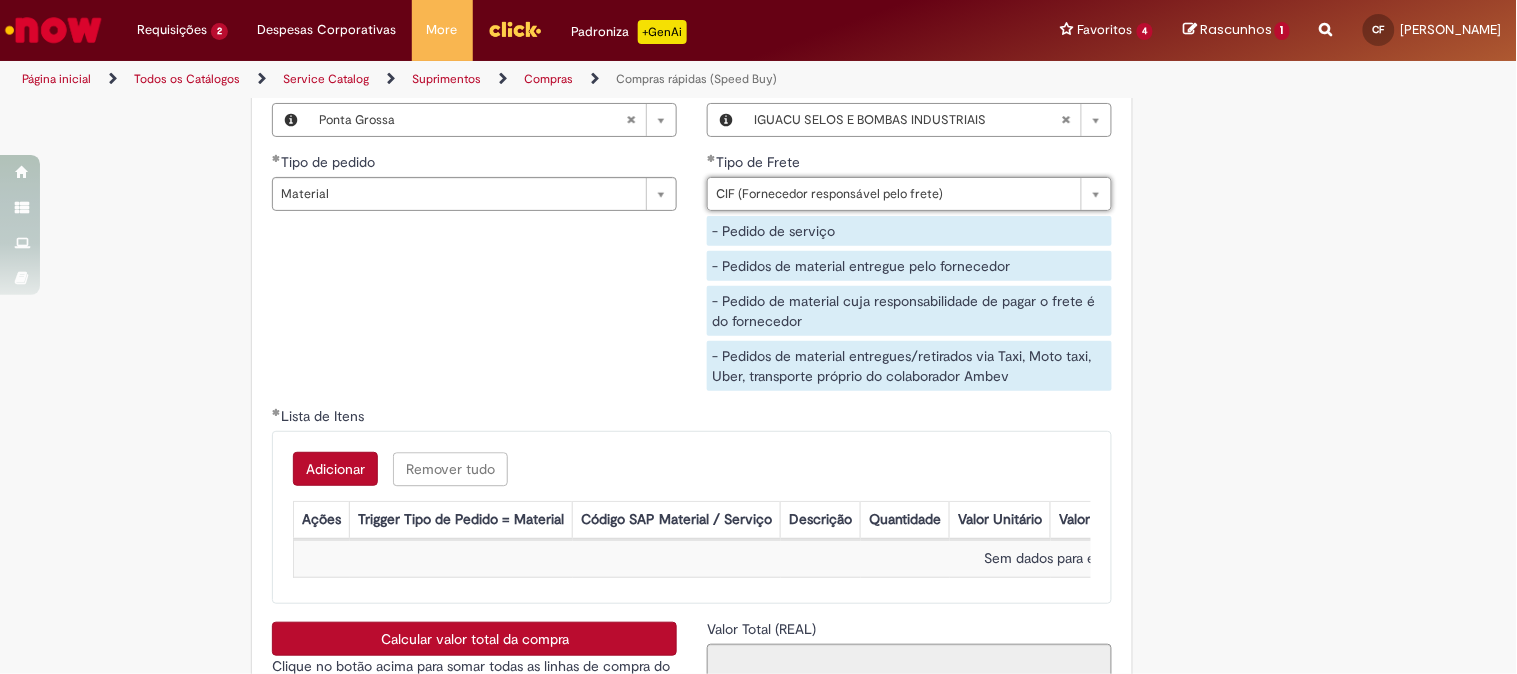 scroll, scrollTop: 3222, scrollLeft: 0, axis: vertical 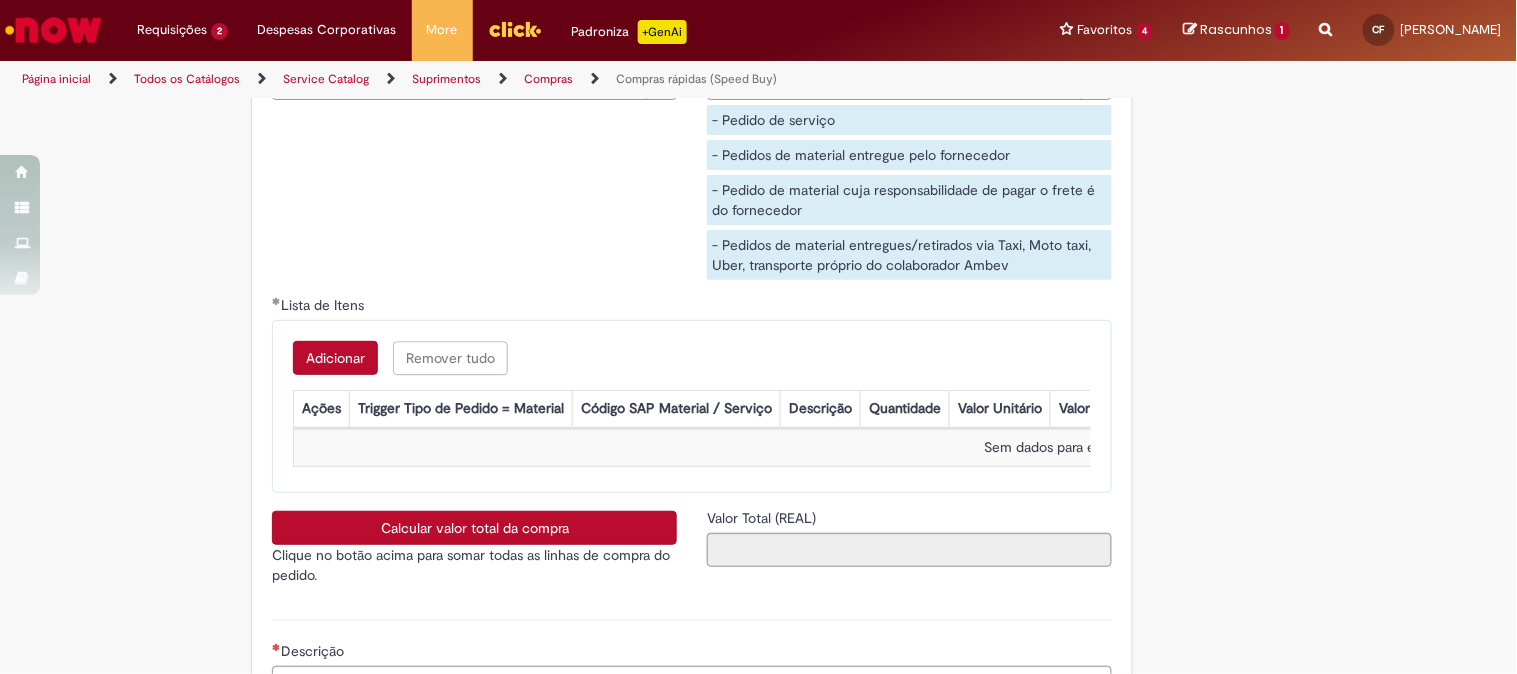 click on "Adicionar" at bounding box center [335, 358] 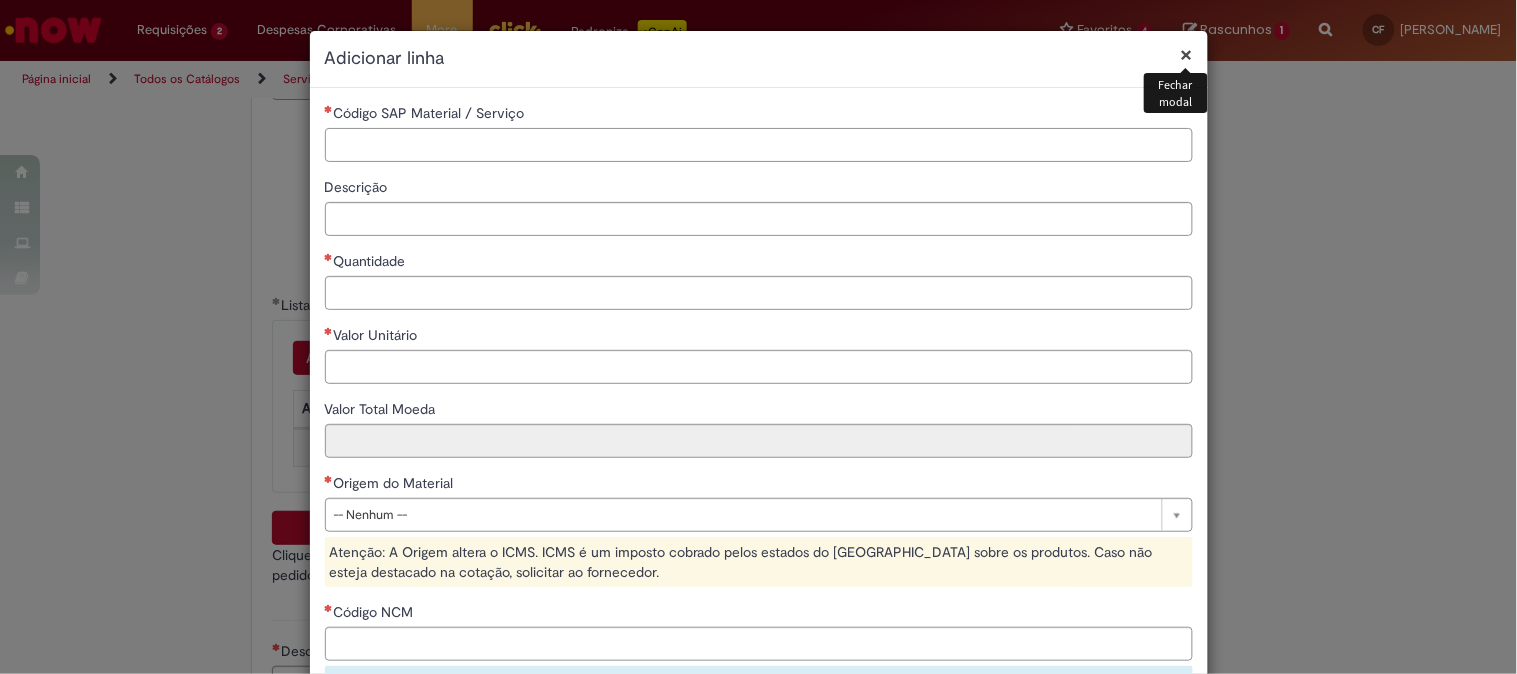 click on "Código SAP Material / Serviço" at bounding box center [759, 145] 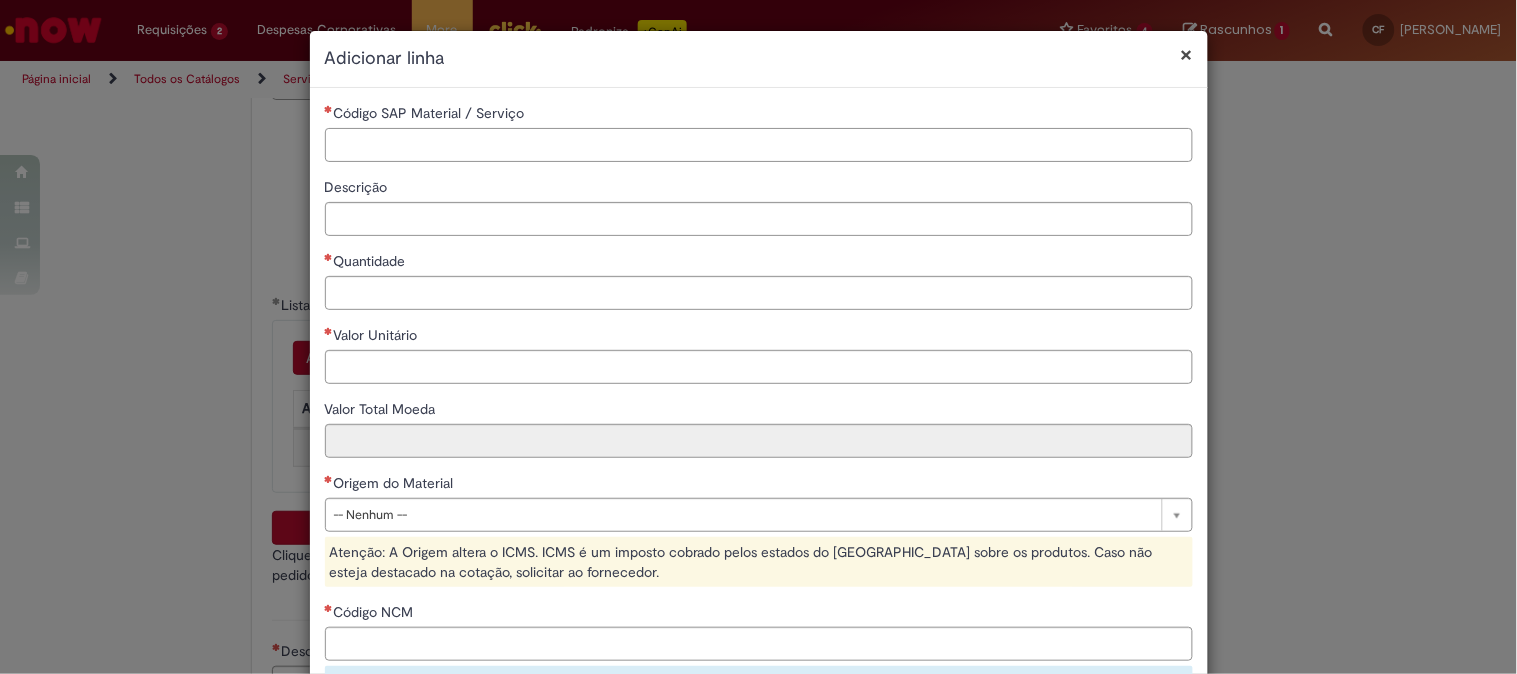 paste on "********" 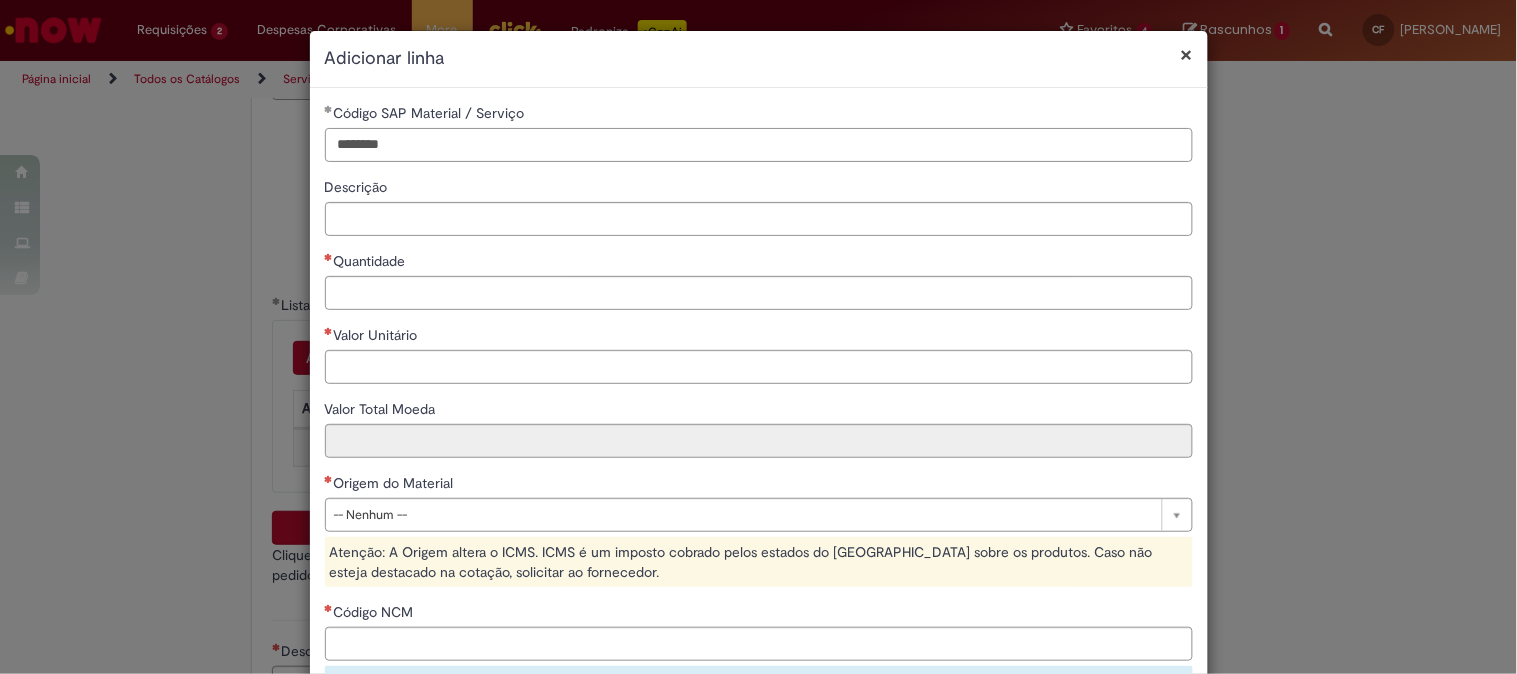 type on "********" 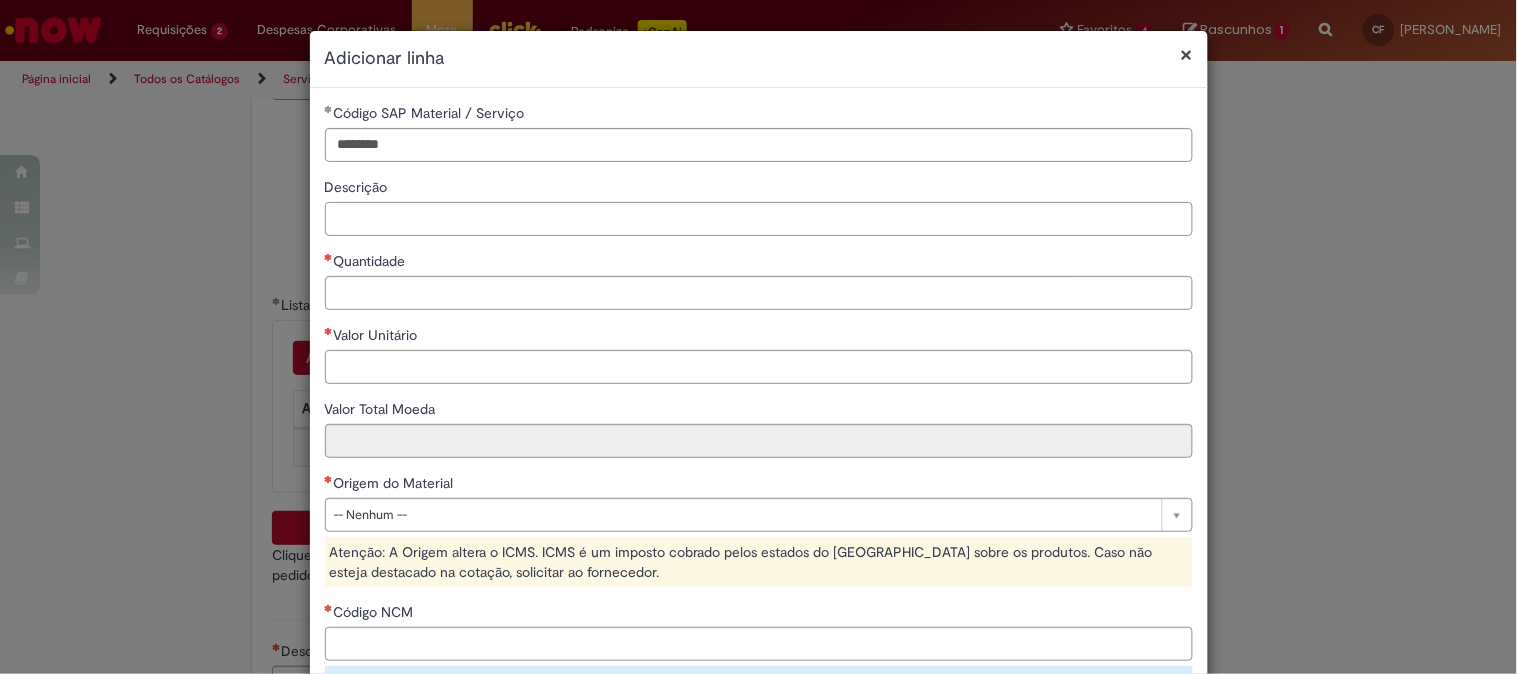 paste on "**********" 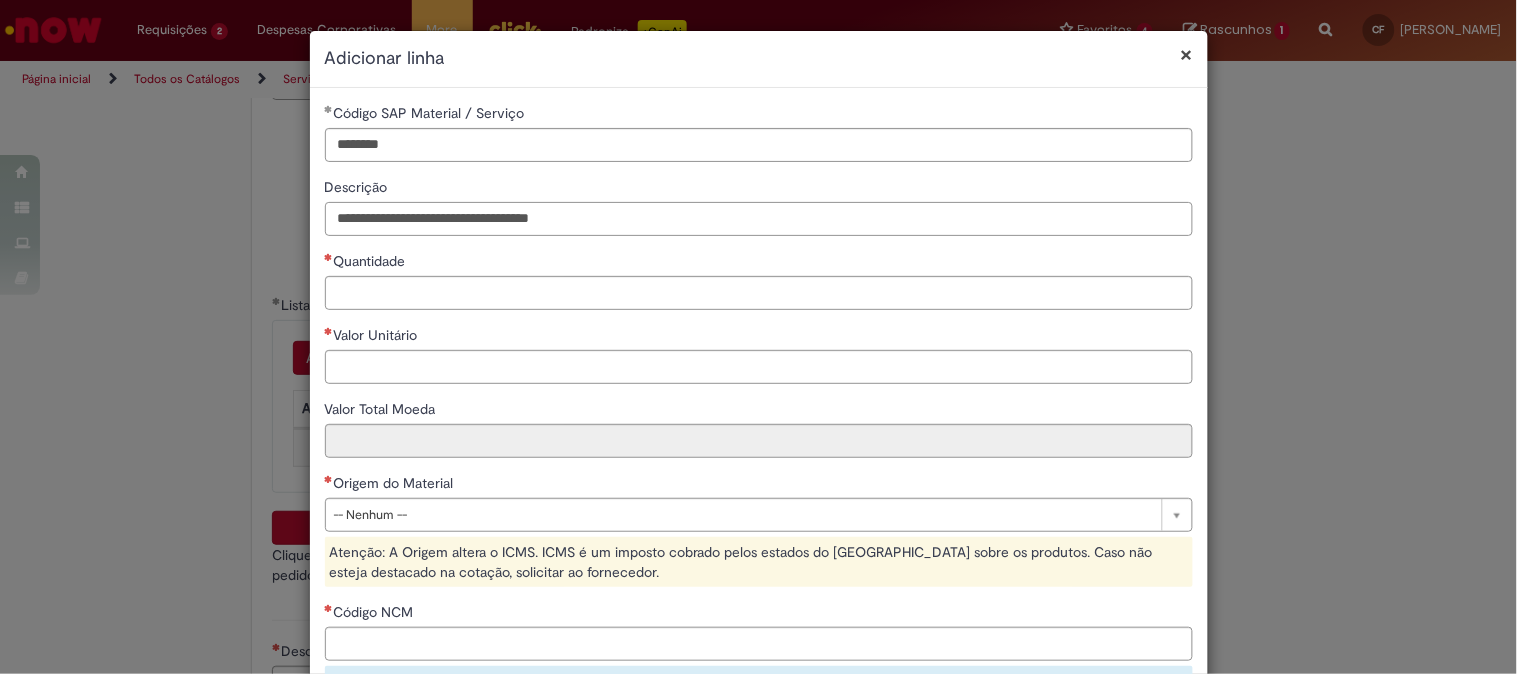 type on "**********" 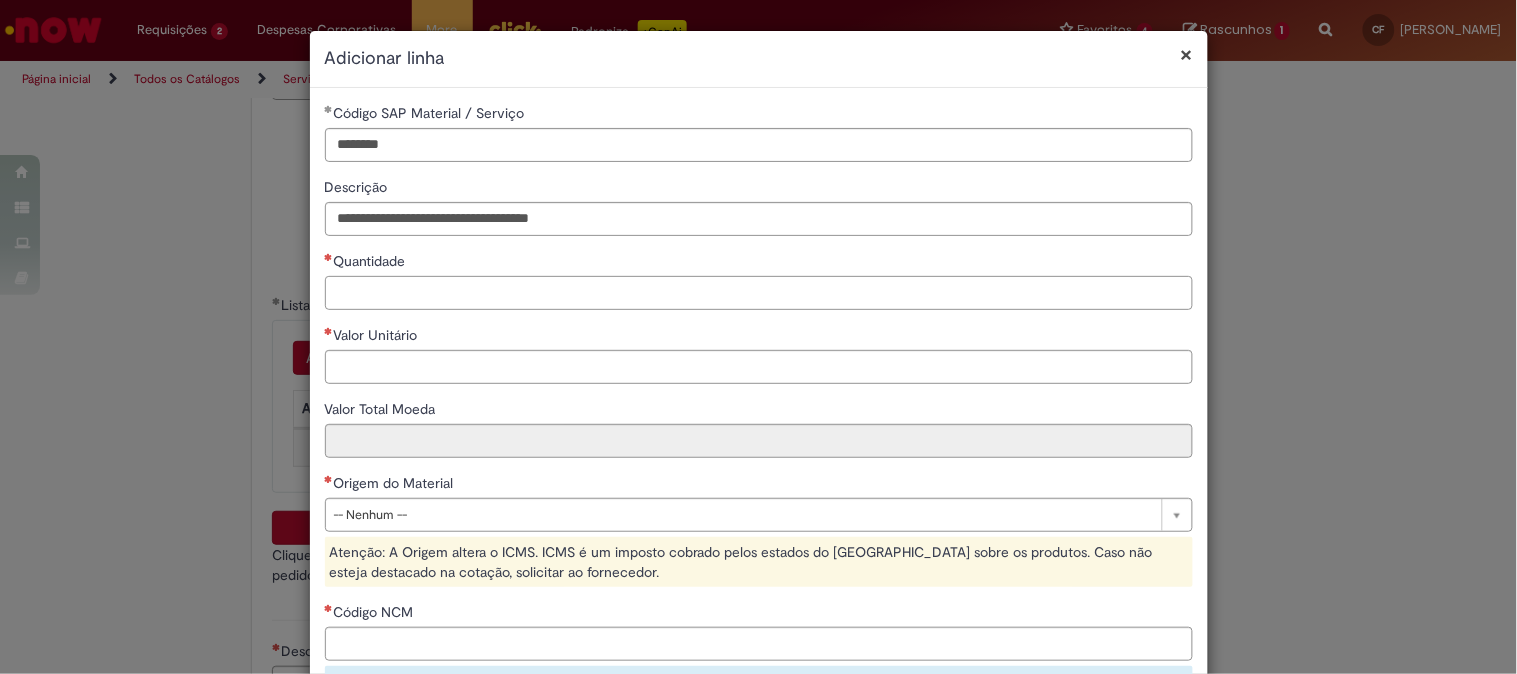 click on "Quantidade" at bounding box center [759, 293] 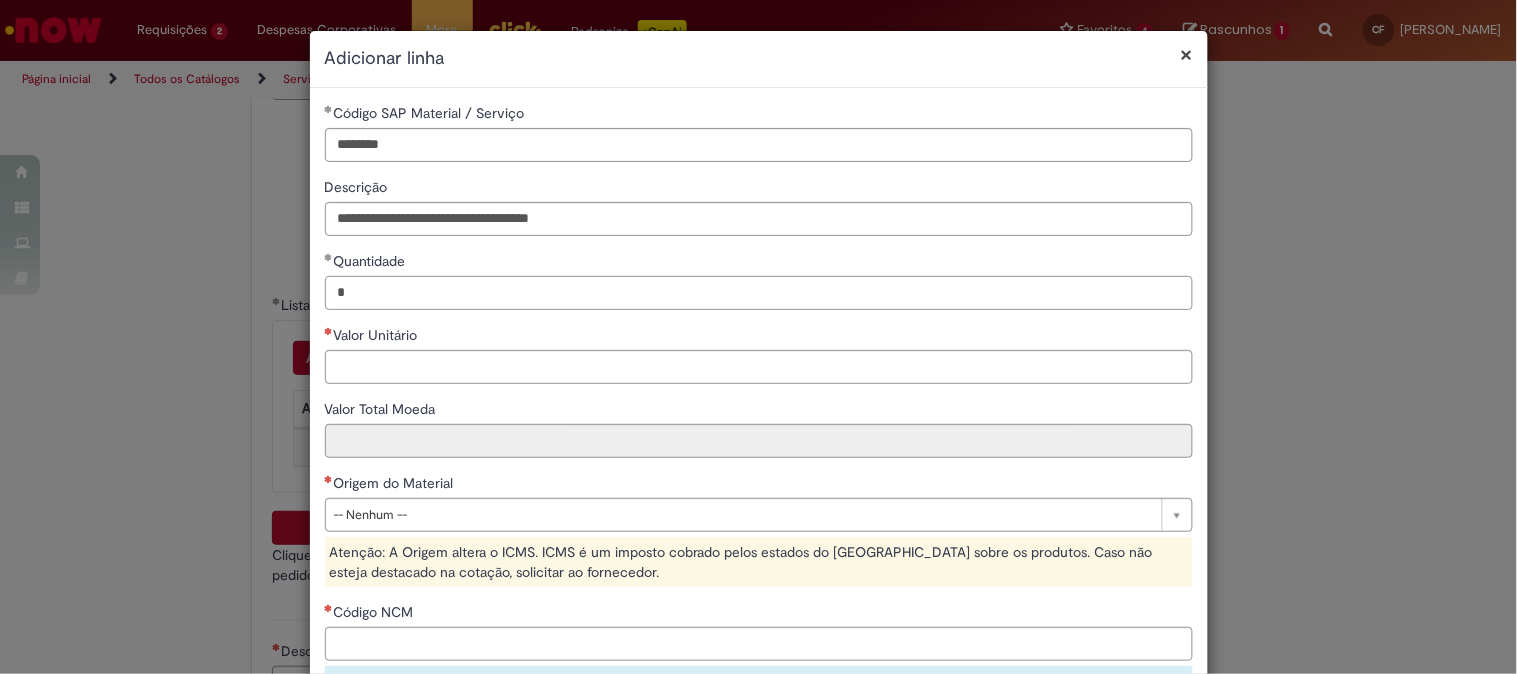 type on "*" 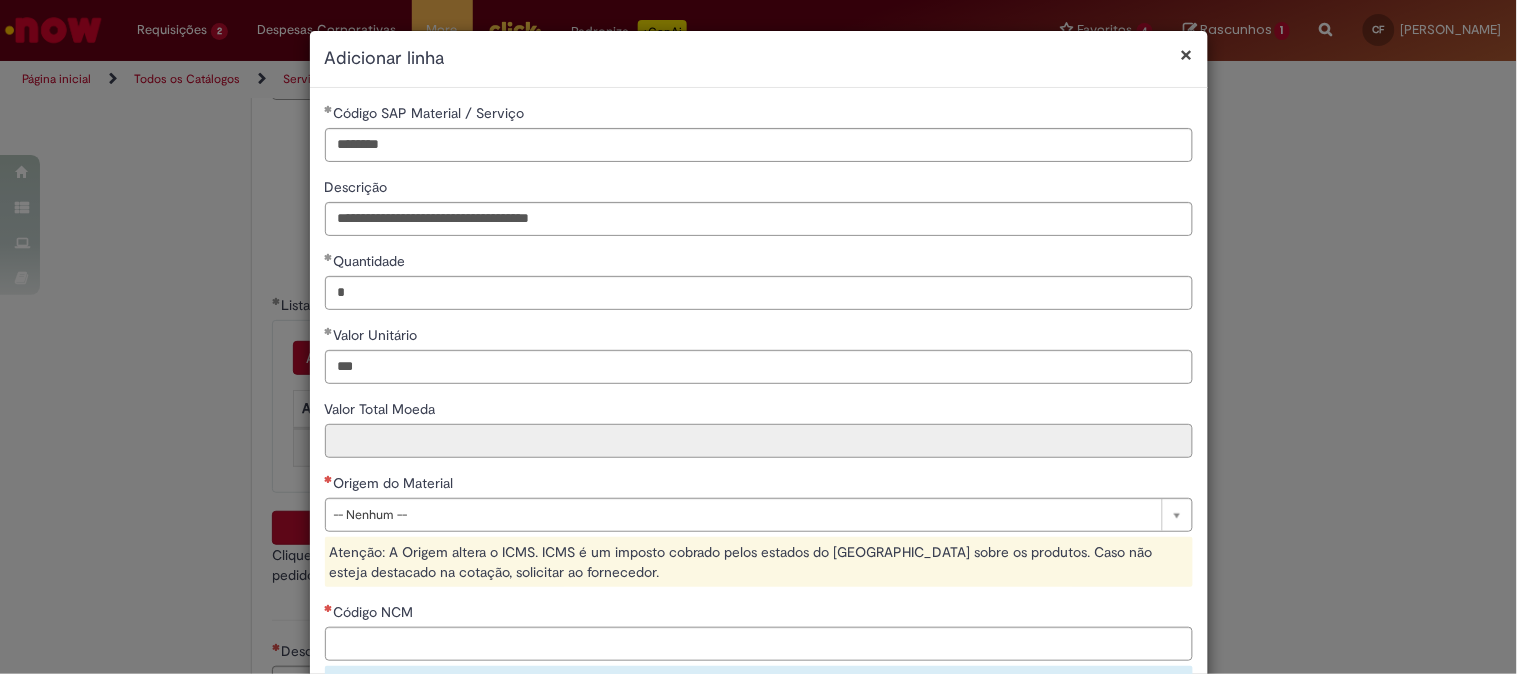 type on "******" 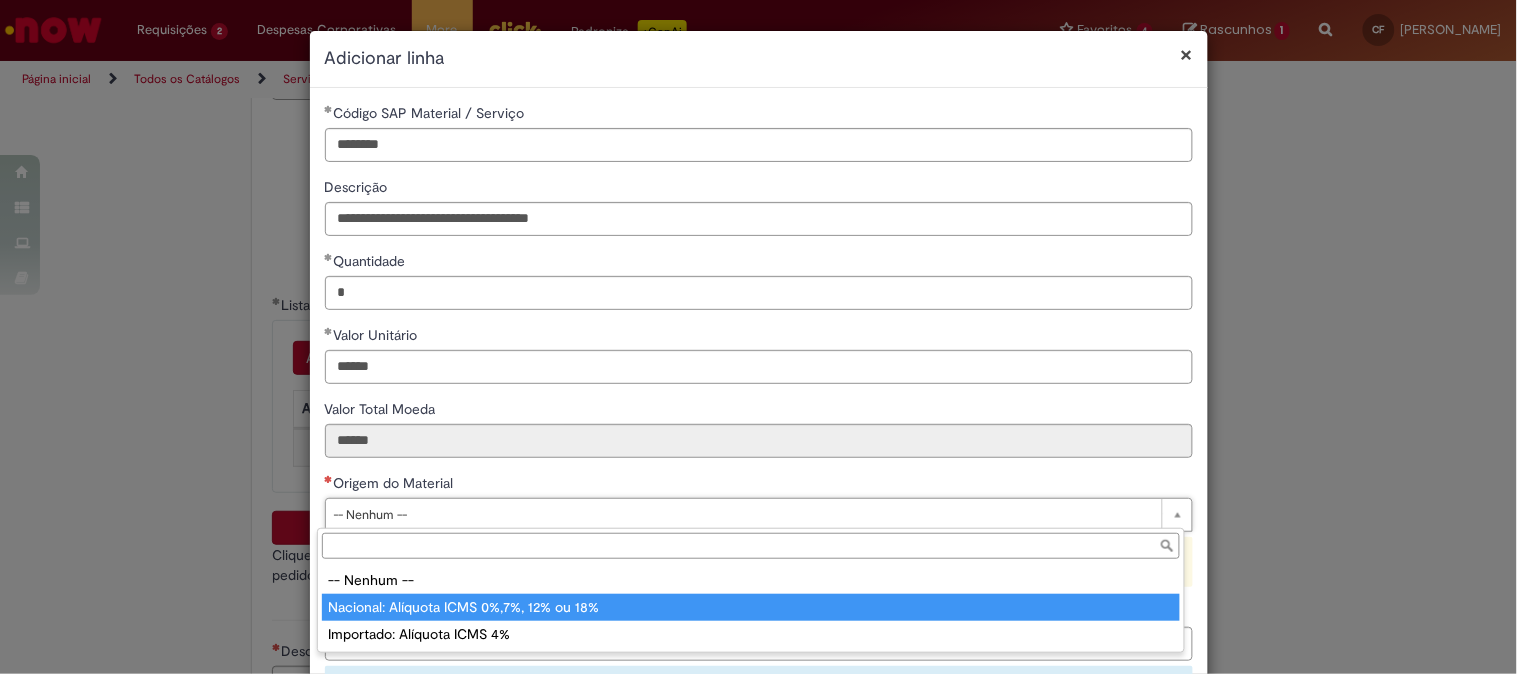 type on "**********" 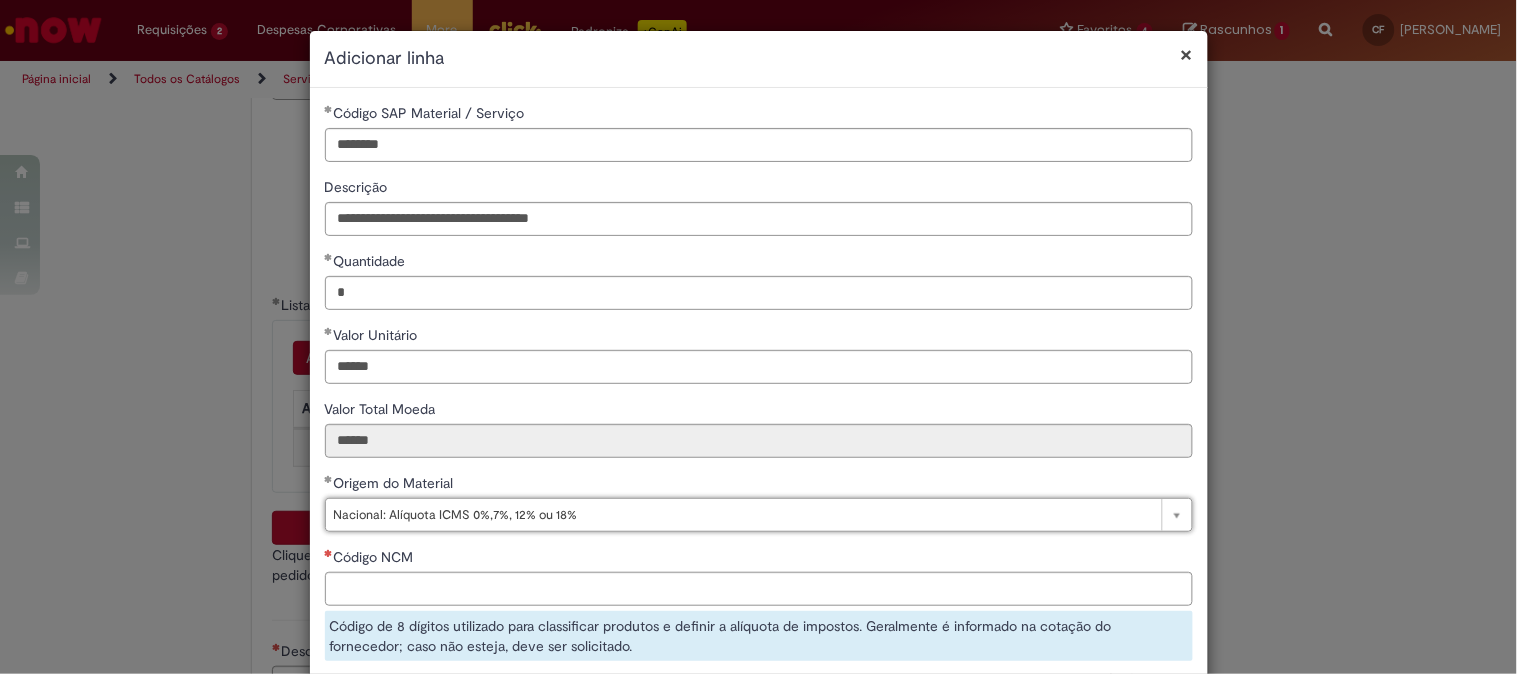scroll, scrollTop: 261, scrollLeft: 0, axis: vertical 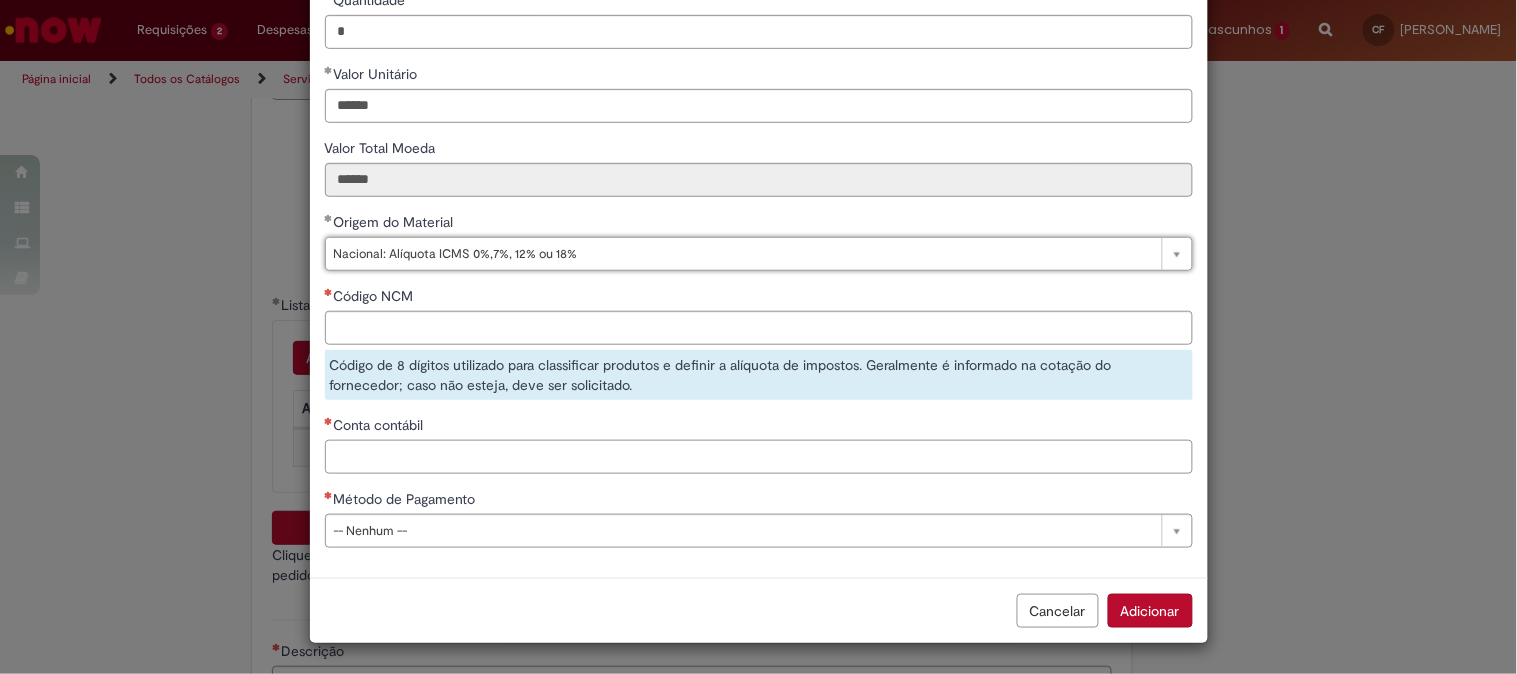 click on "Conta contábil" at bounding box center (759, 457) 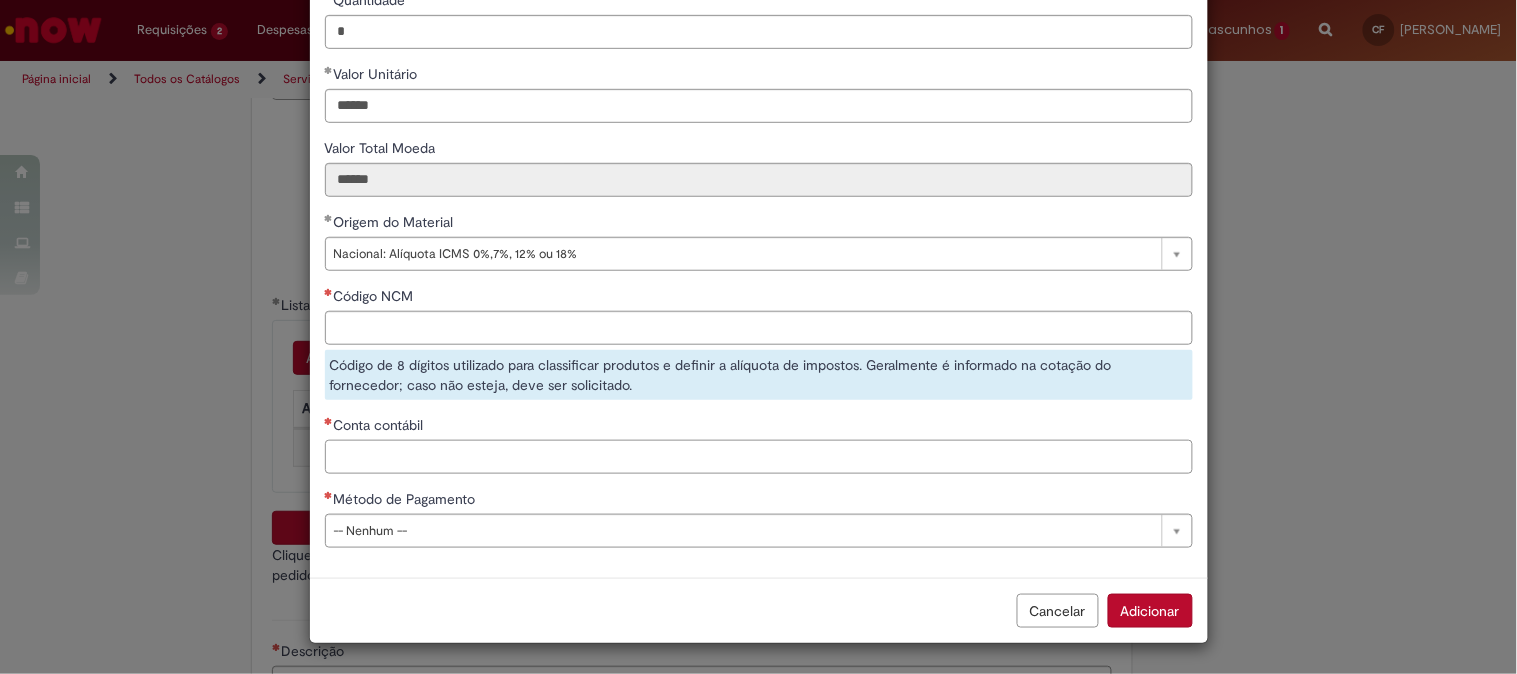 paste on "*********" 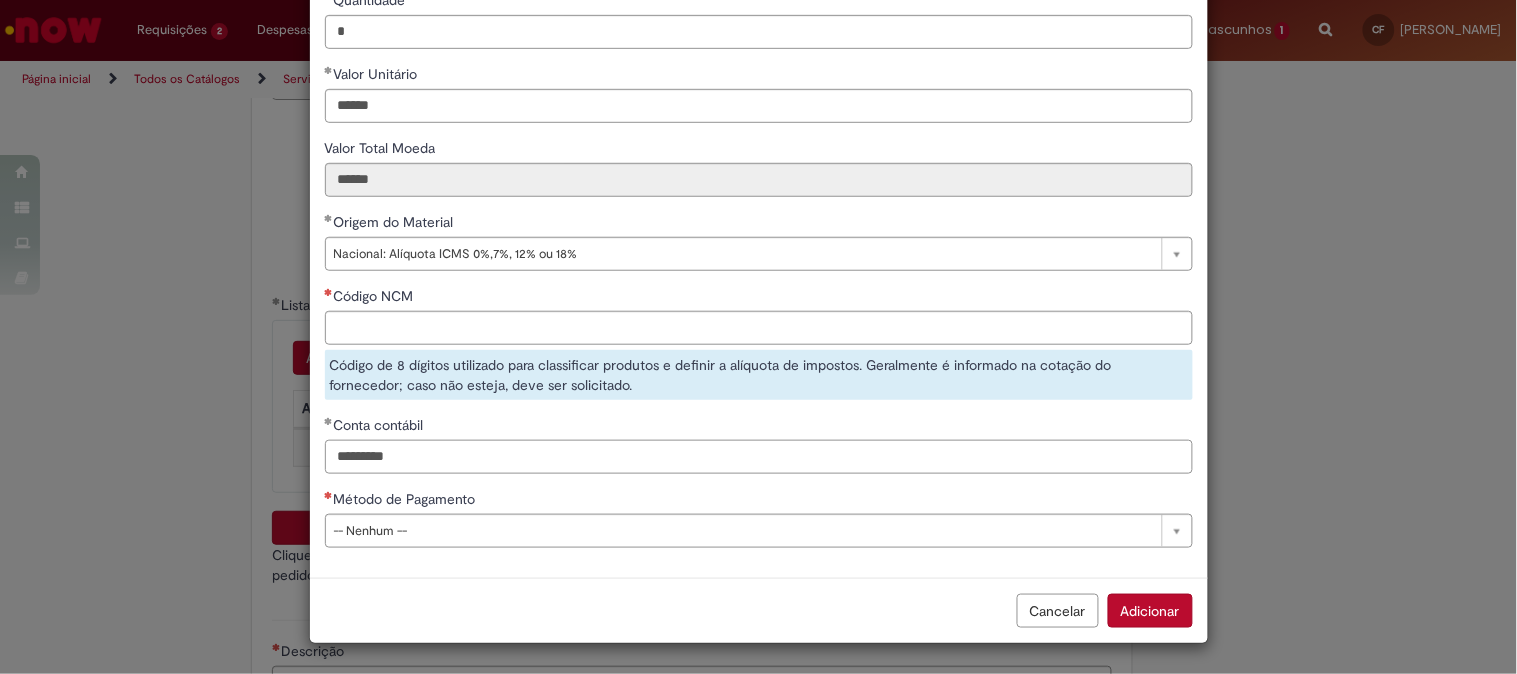 type on "*********" 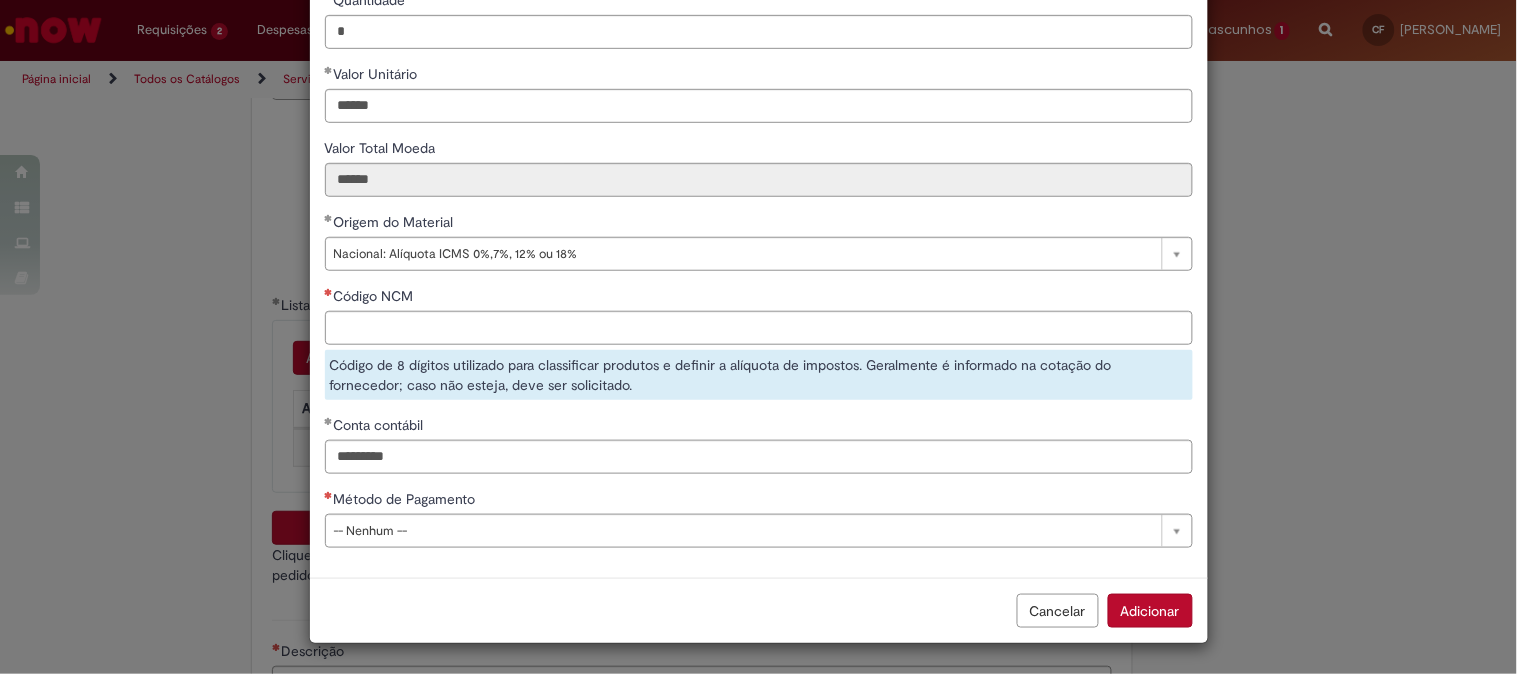 type 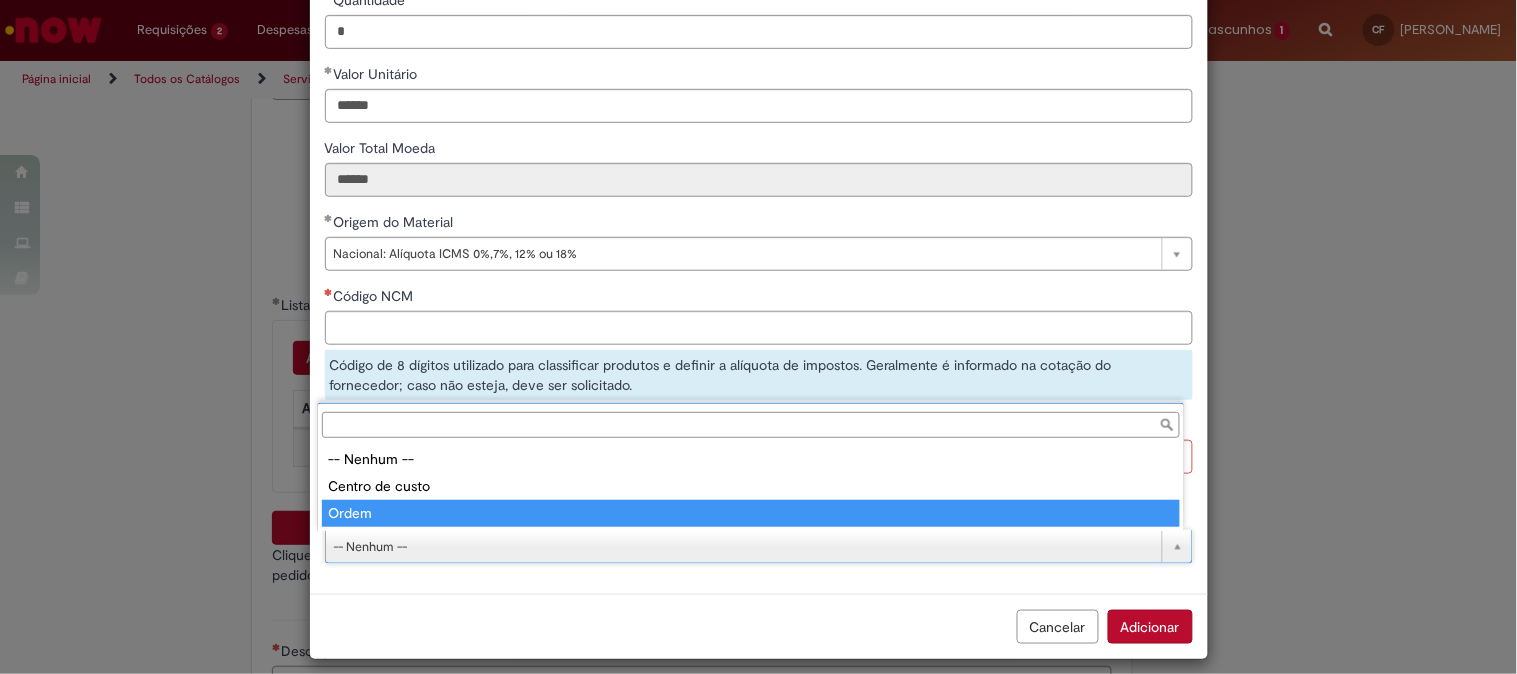 type on "*****" 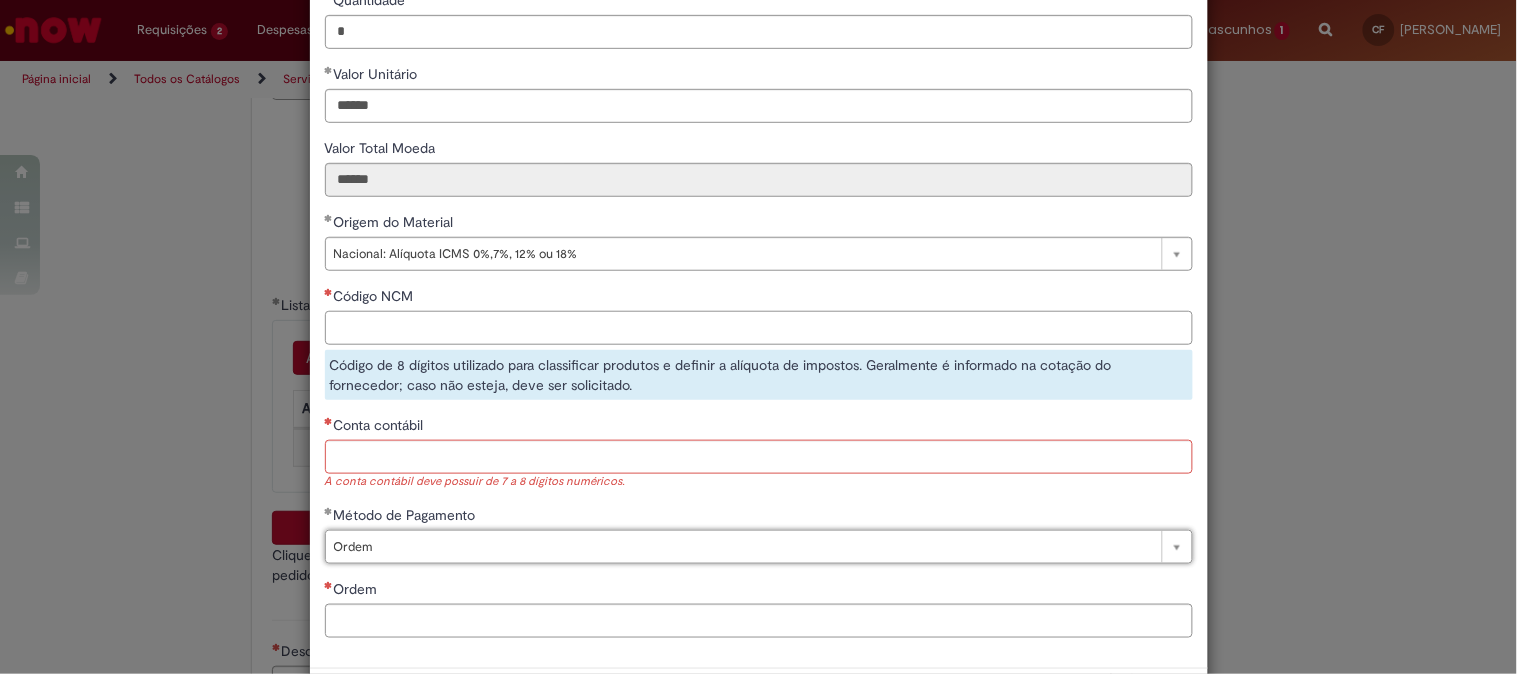 click on "Código NCM" at bounding box center (759, 328) 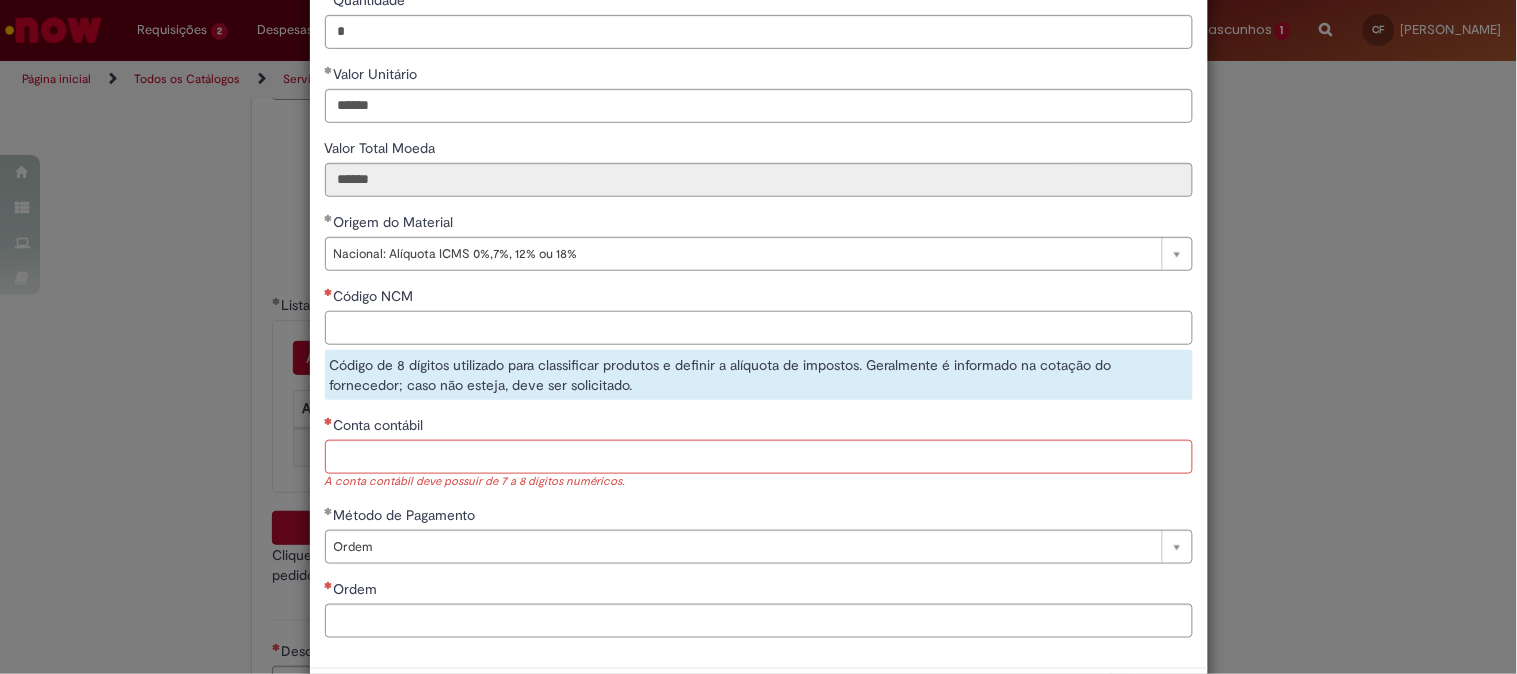 paste on "*********" 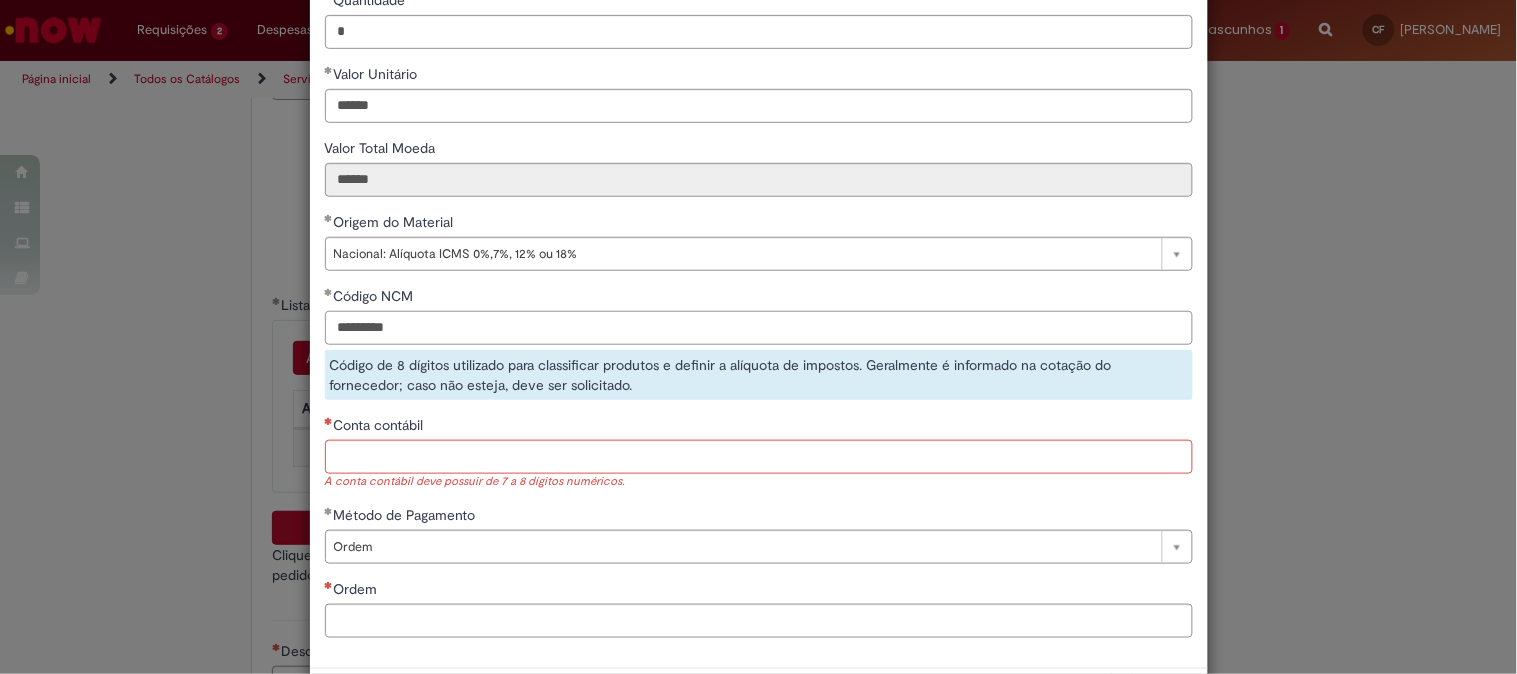 type on "*********" 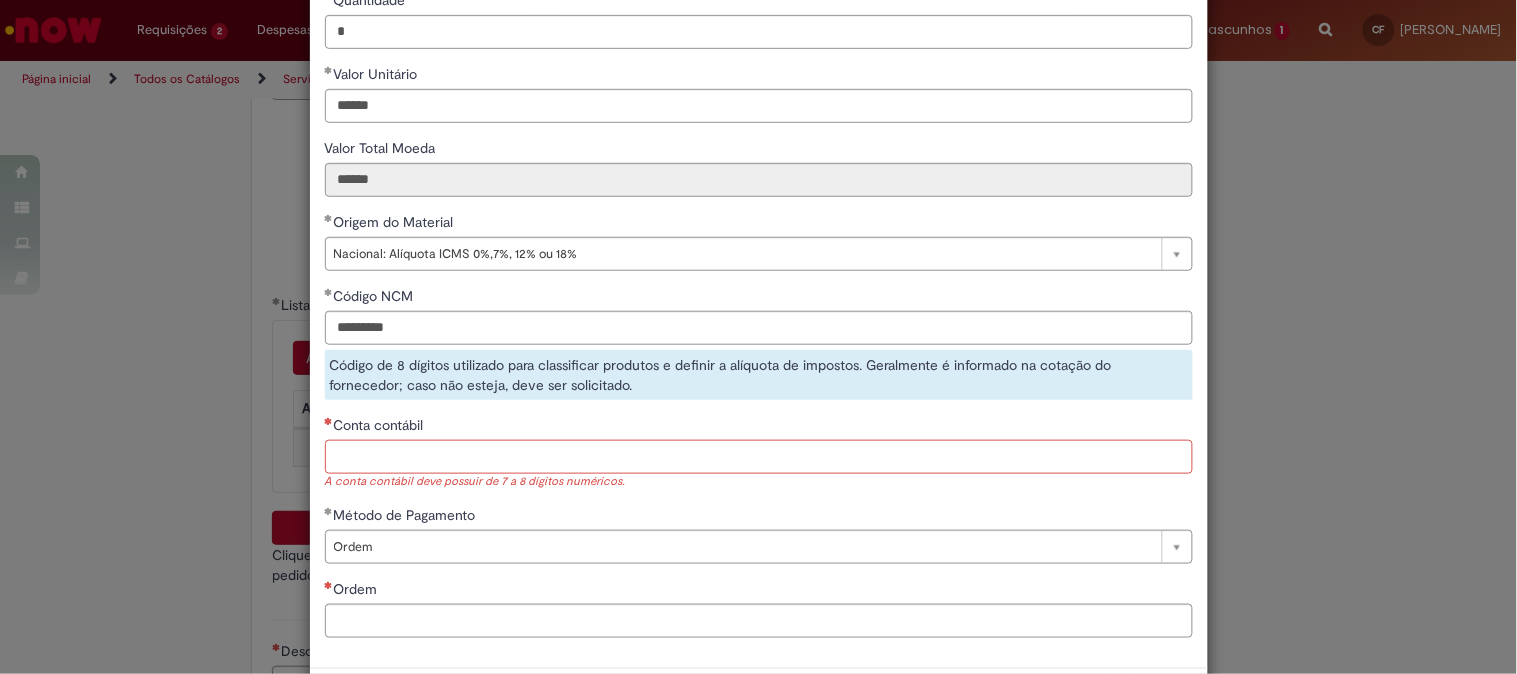 click on "Conta contábil A conta contábil deve possuir de 7 a 8 dígitos numéricos." at bounding box center (759, 453) 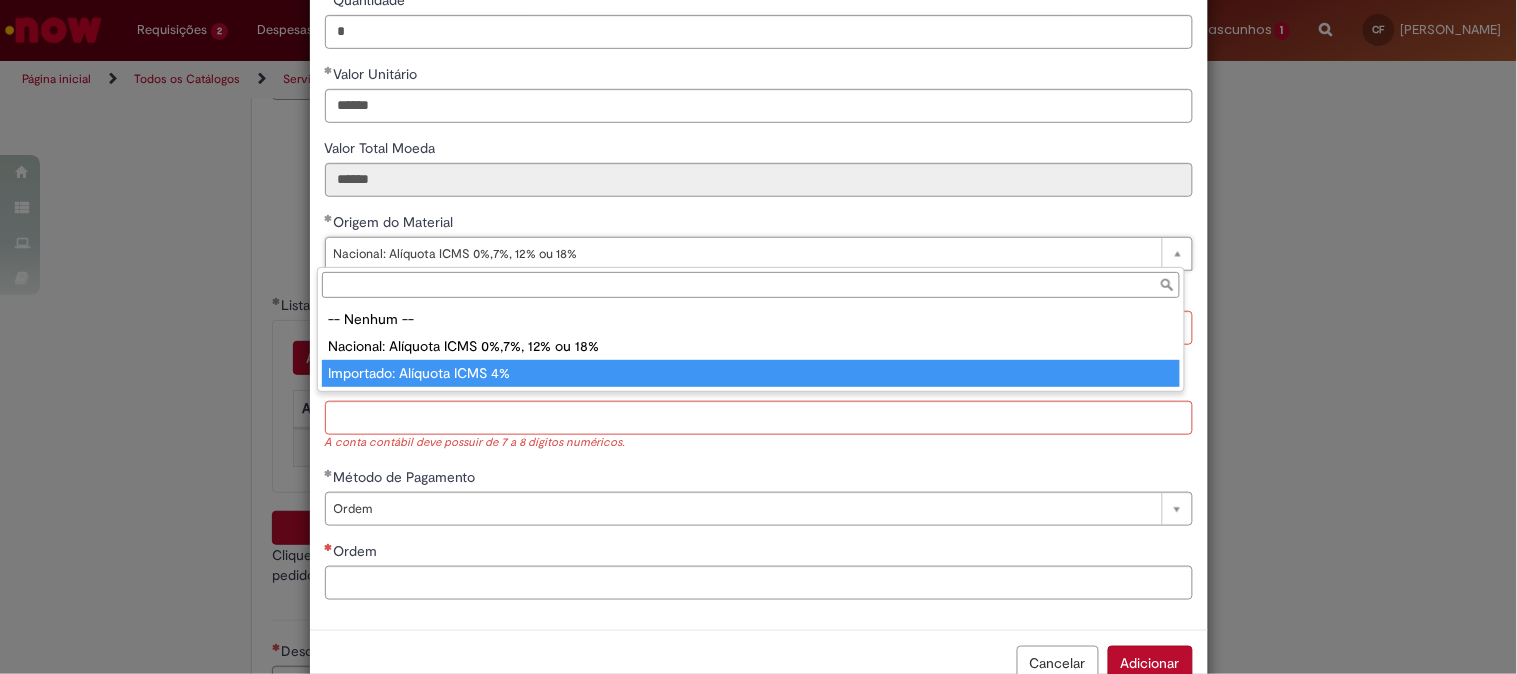 type on "**********" 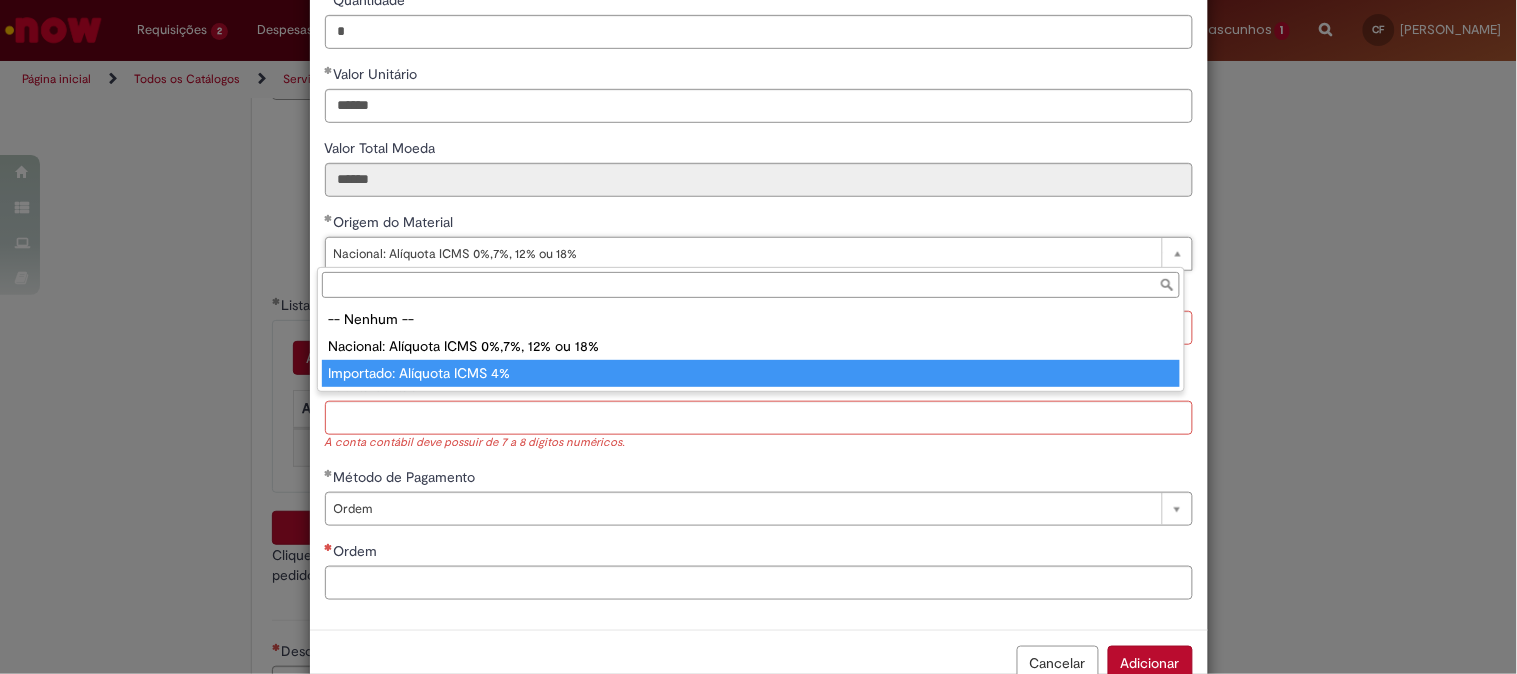 select on "*" 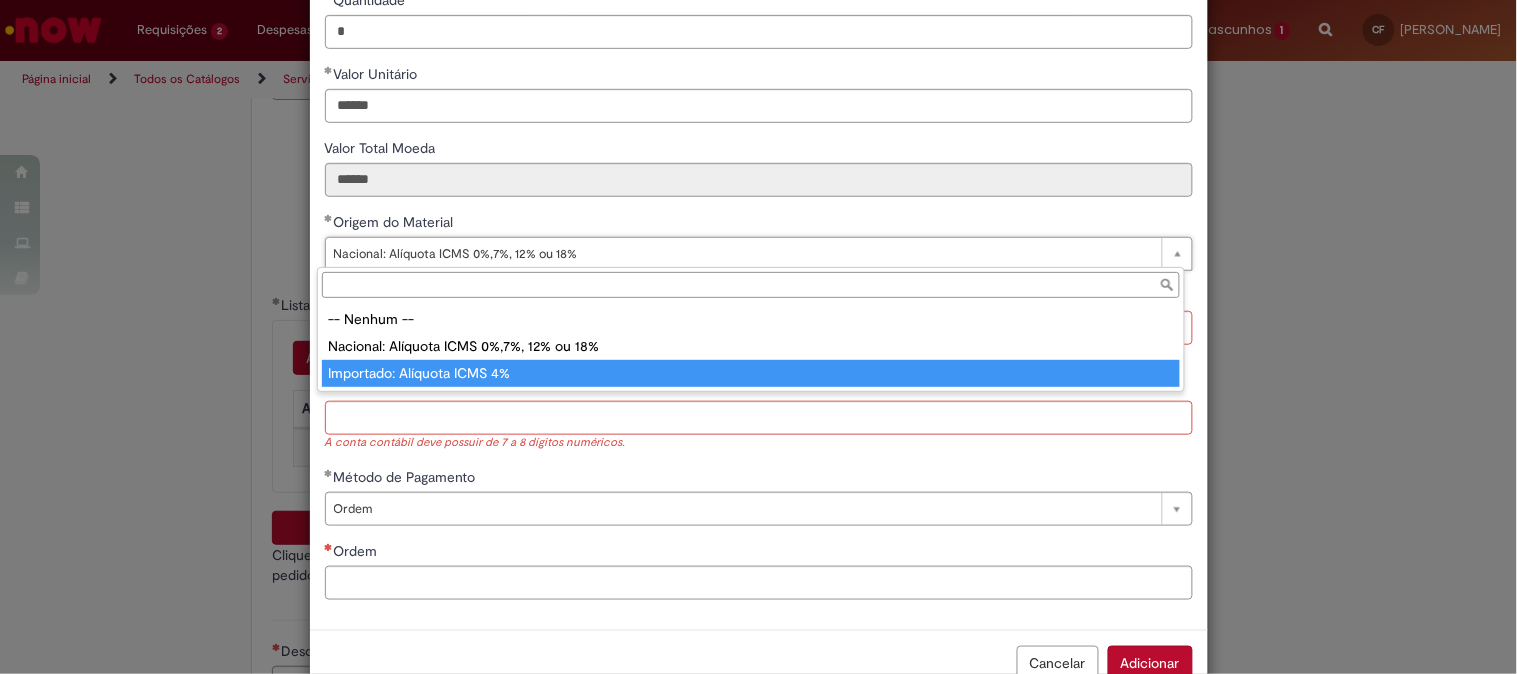 scroll, scrollTop: 0, scrollLeft: 182, axis: horizontal 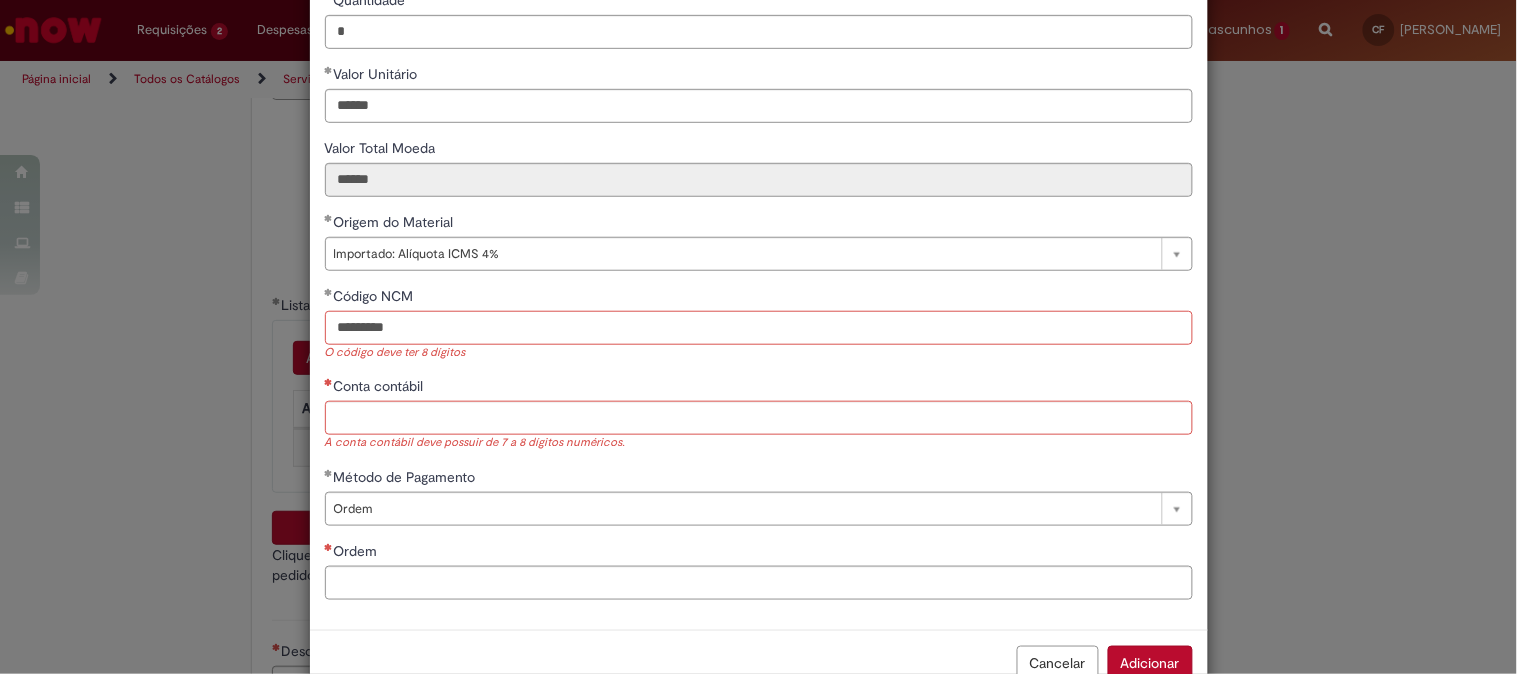 drag, startPoint x: 403, startPoint y: 334, endPoint x: 230, endPoint y: 331, distance: 173.02602 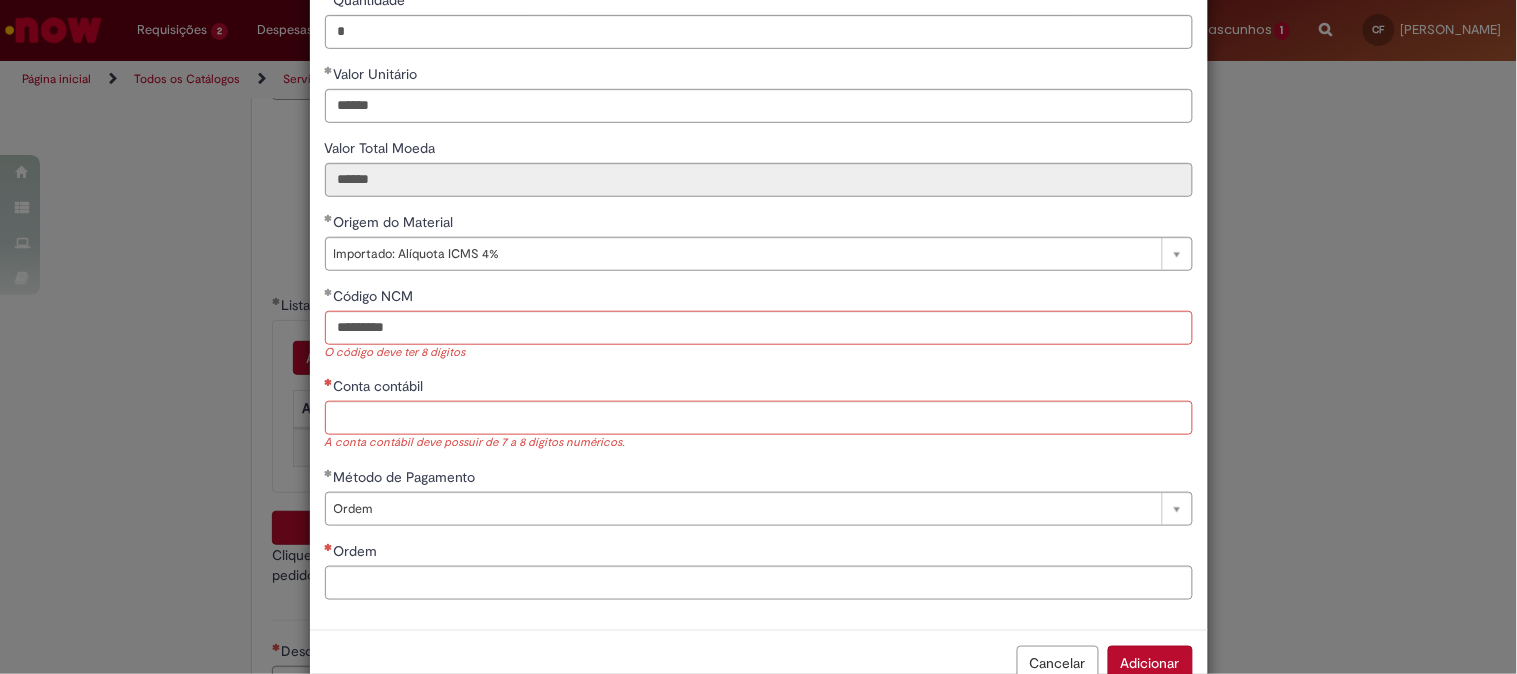 click on "Conta contábil" at bounding box center (759, 388) 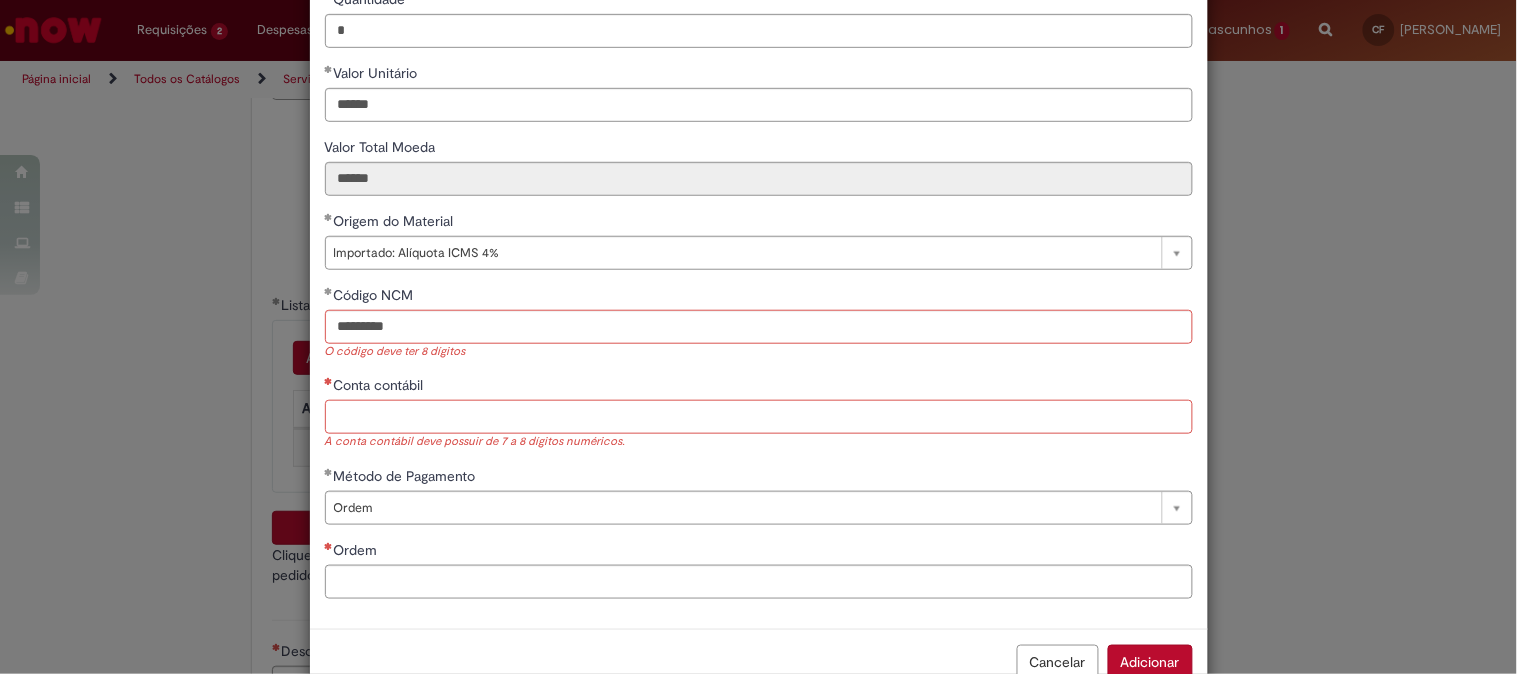 click on "Conta contábil" at bounding box center (759, 417) 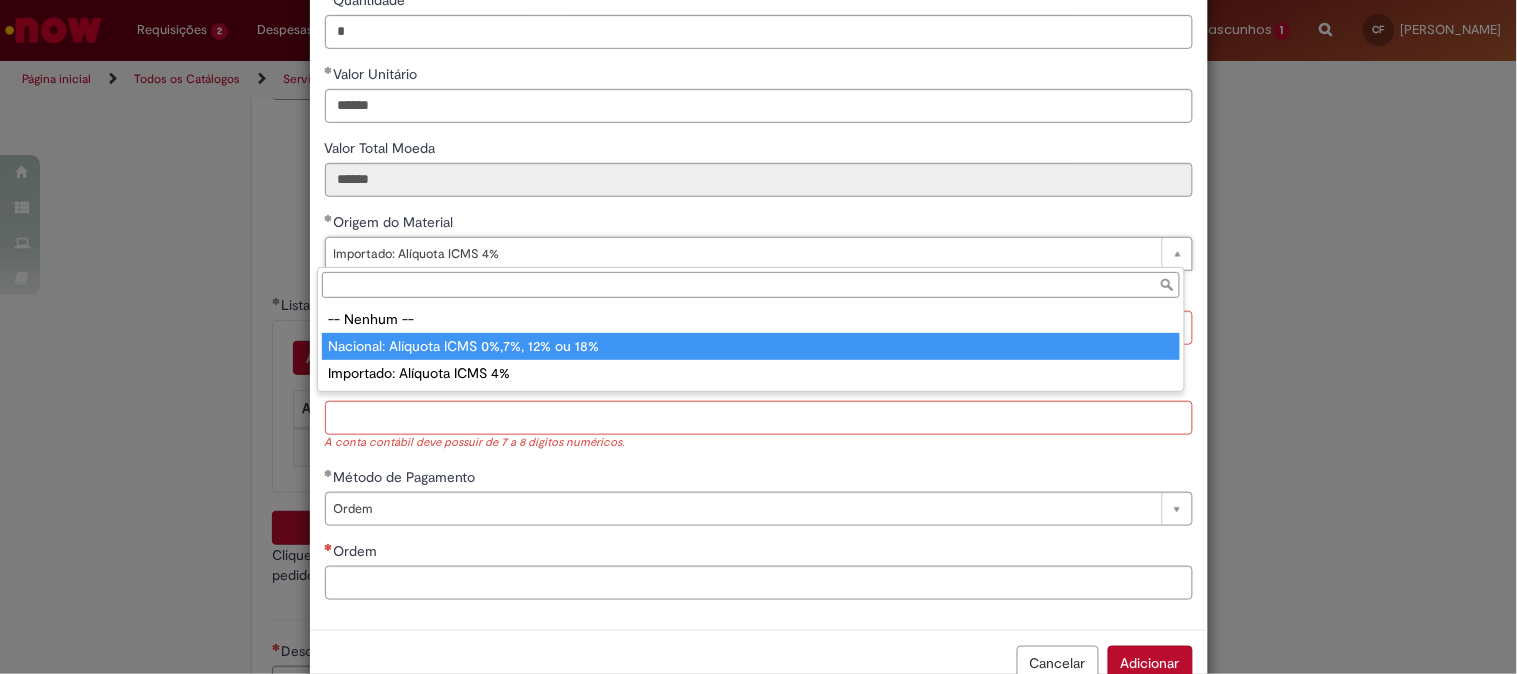 type on "**********" 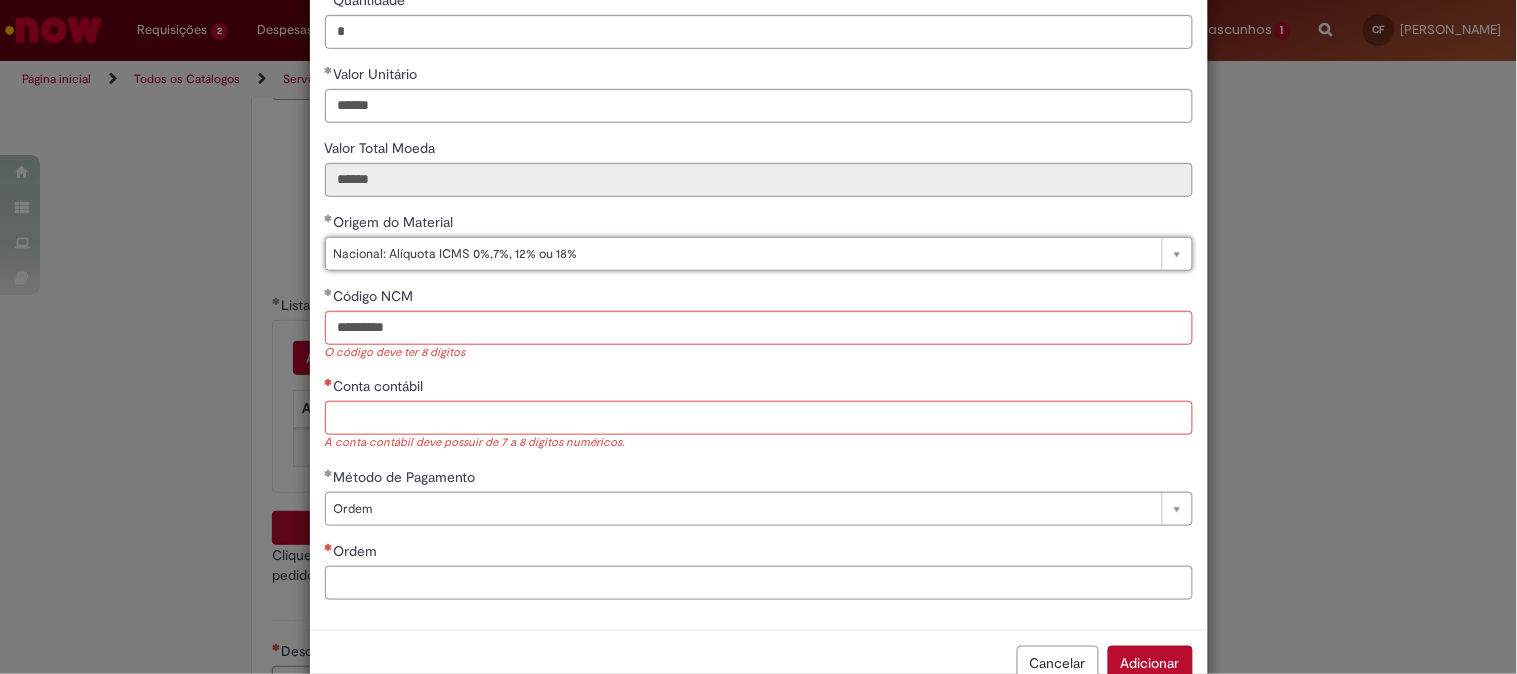 scroll, scrollTop: 0, scrollLeft: 182, axis: horizontal 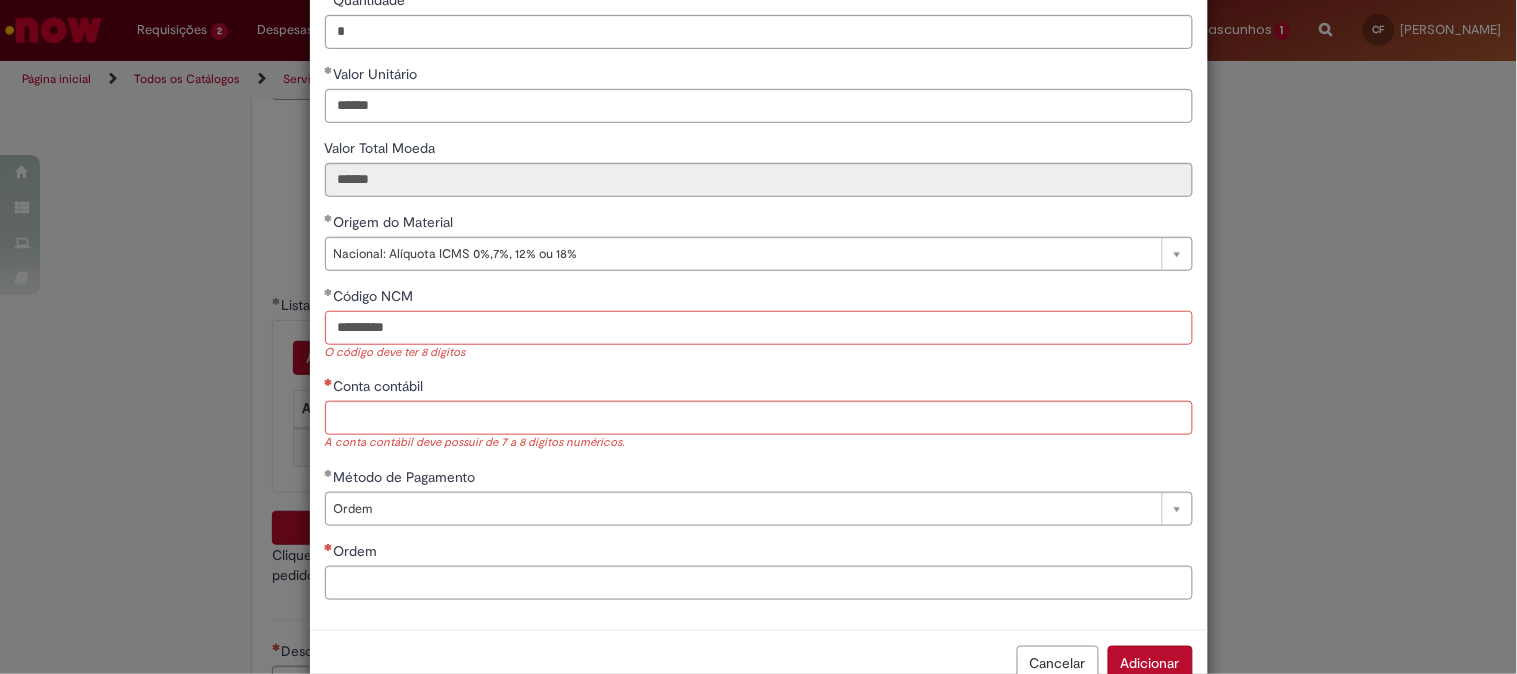 drag, startPoint x: 421, startPoint y: 325, endPoint x: 186, endPoint y: 294, distance: 237.03586 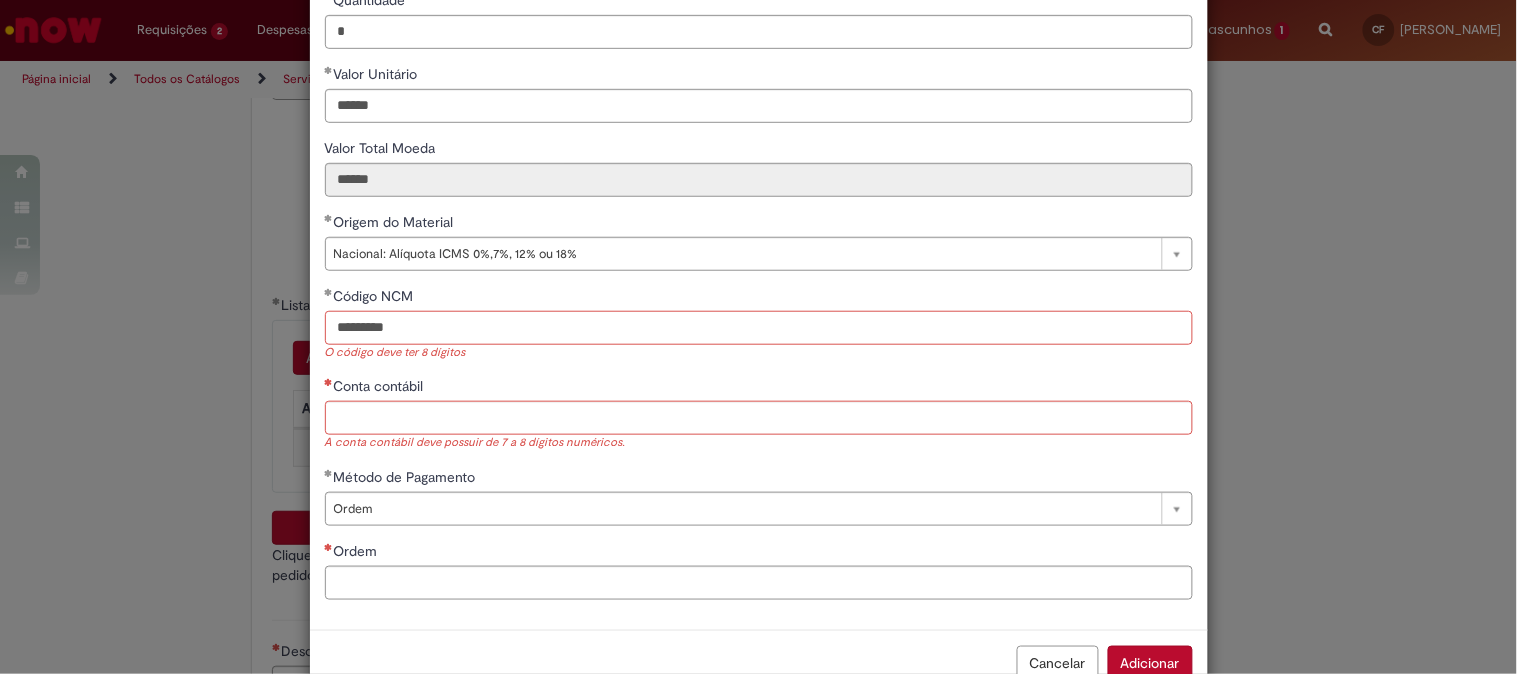 click on "**********" at bounding box center [758, 337] 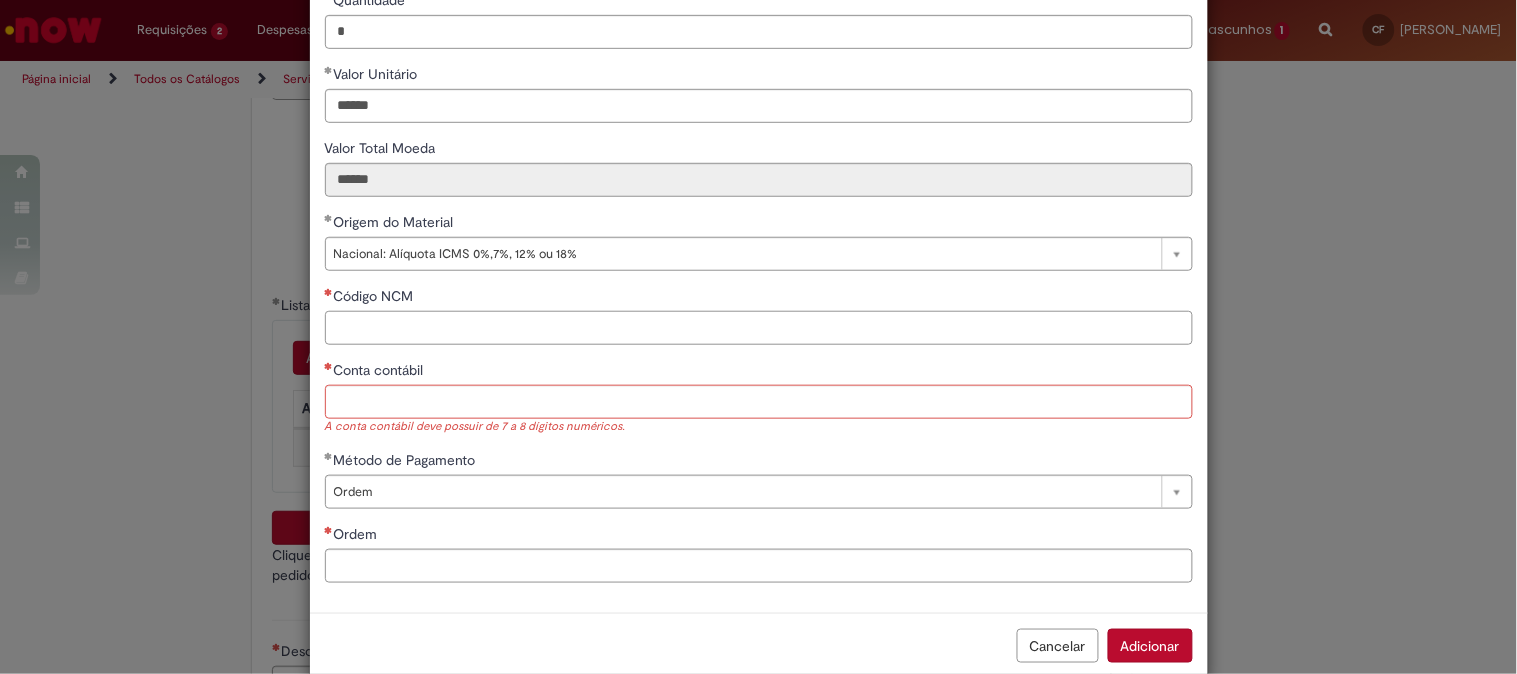 paste on "********" 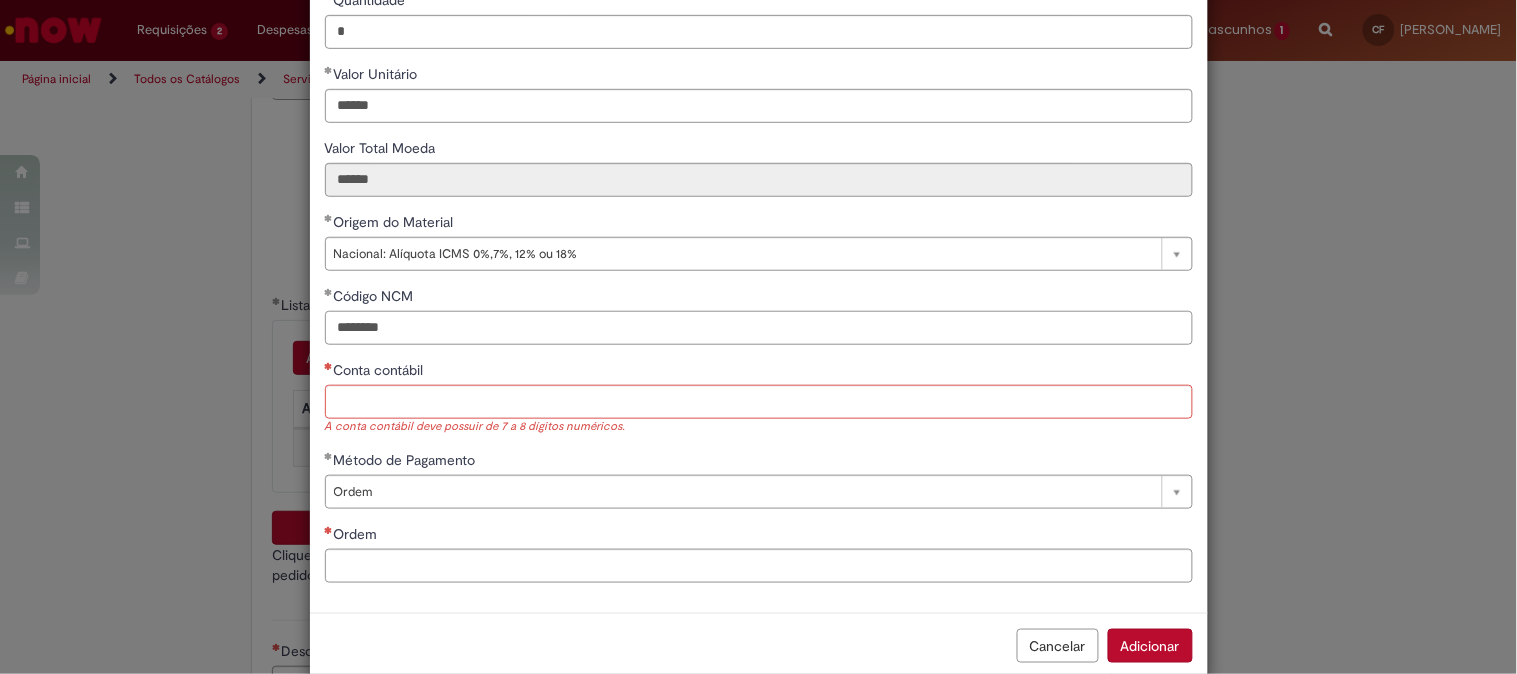 type on "********" 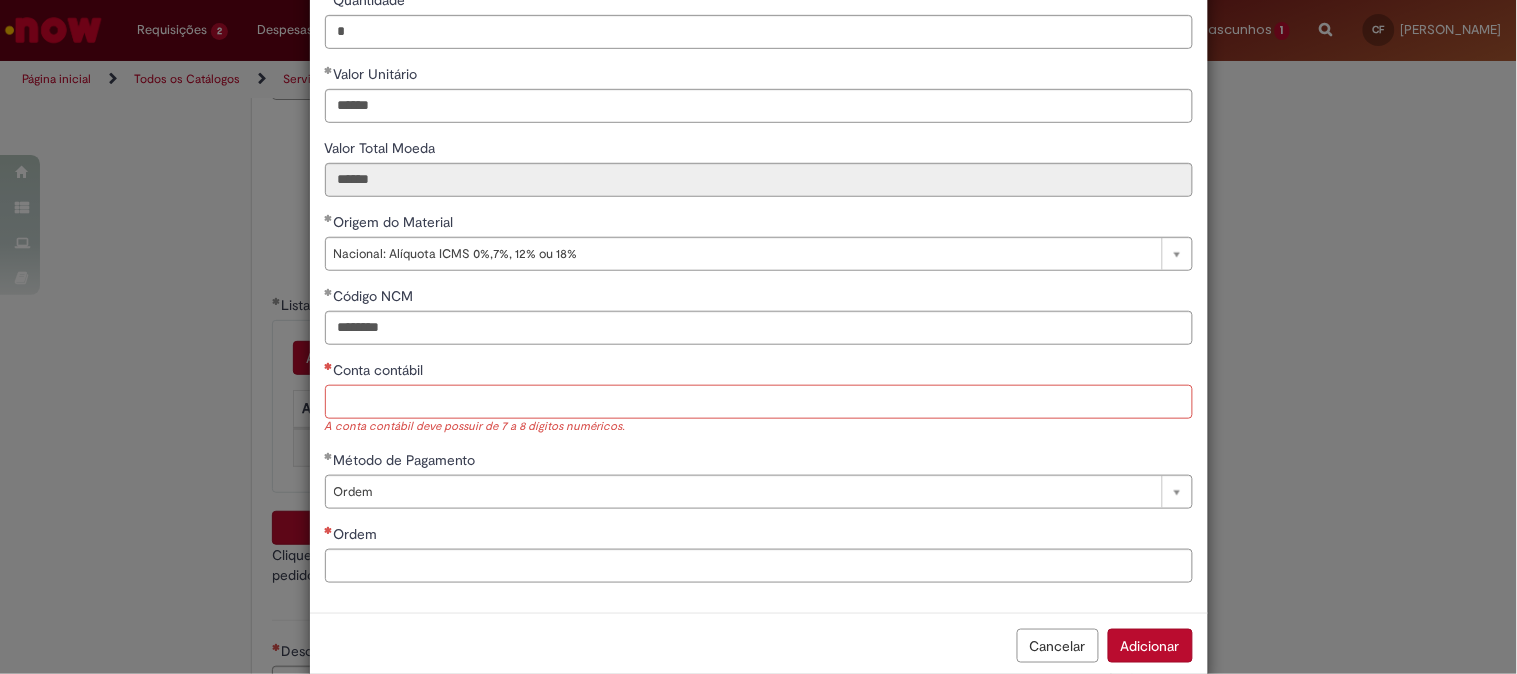 click on "Conta contábil" at bounding box center [759, 402] 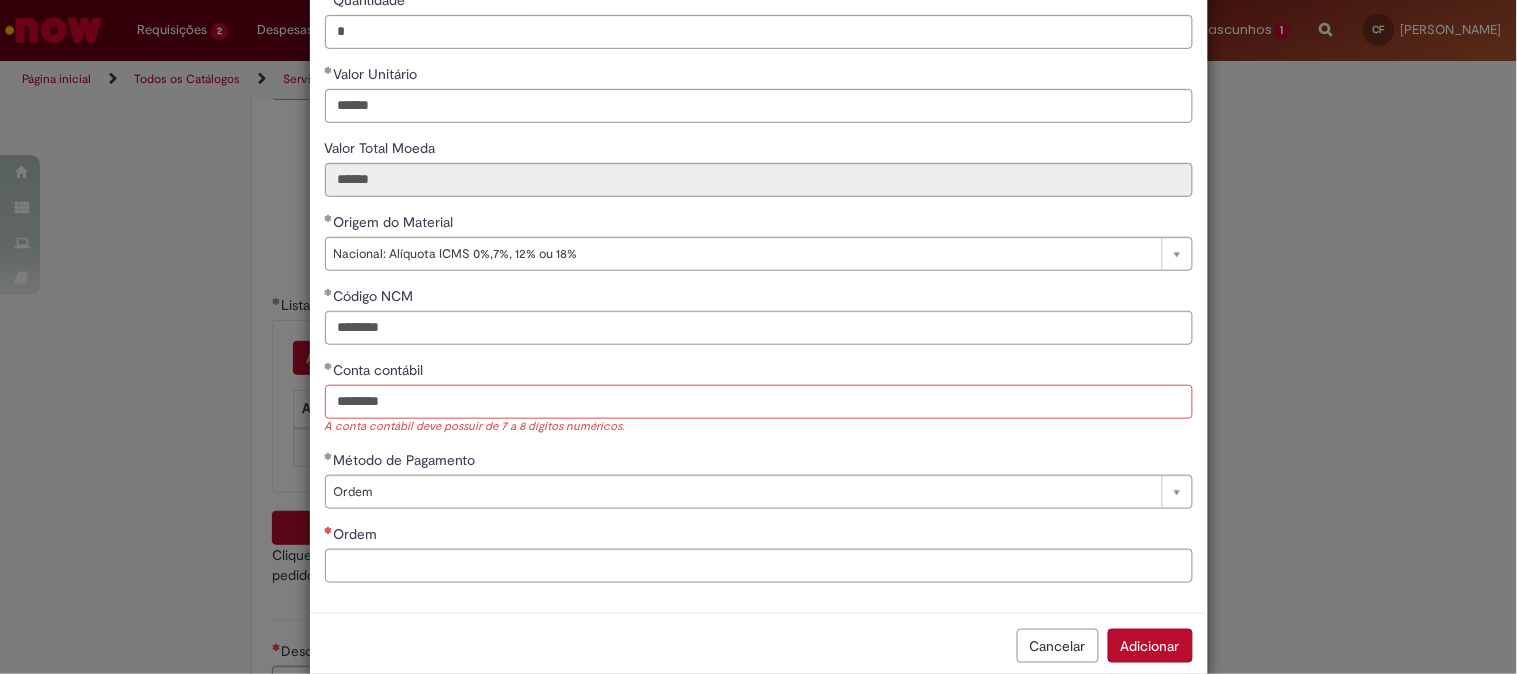 type on "********" 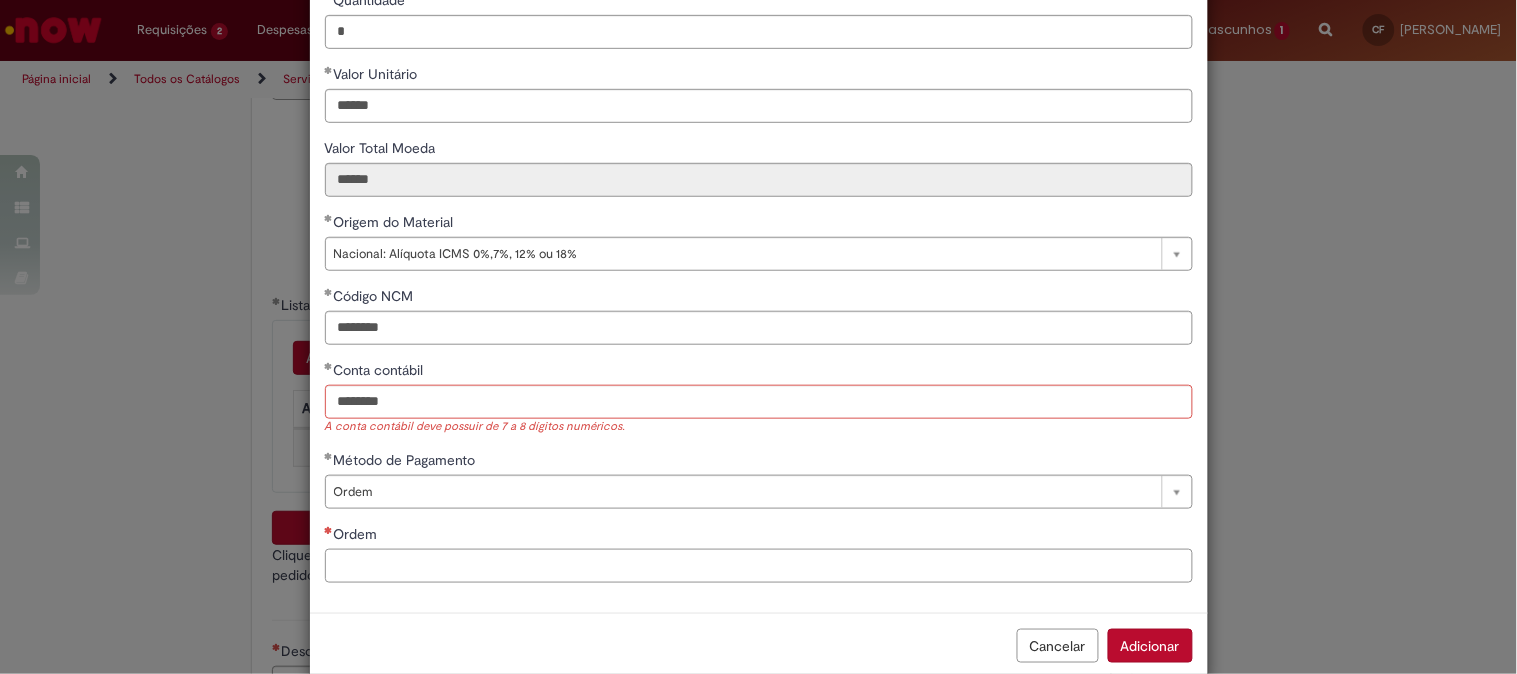 click on "**********" at bounding box center (759, 220) 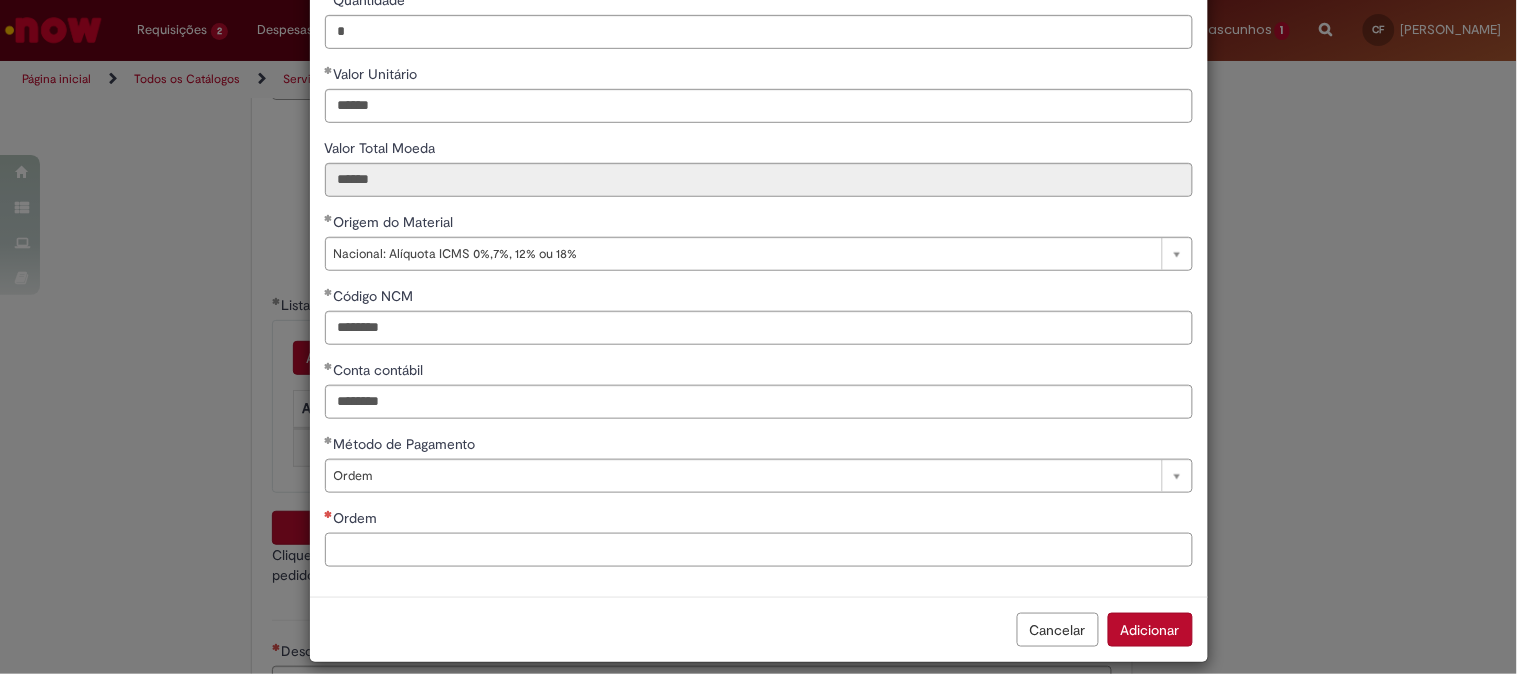 paste on "**********" 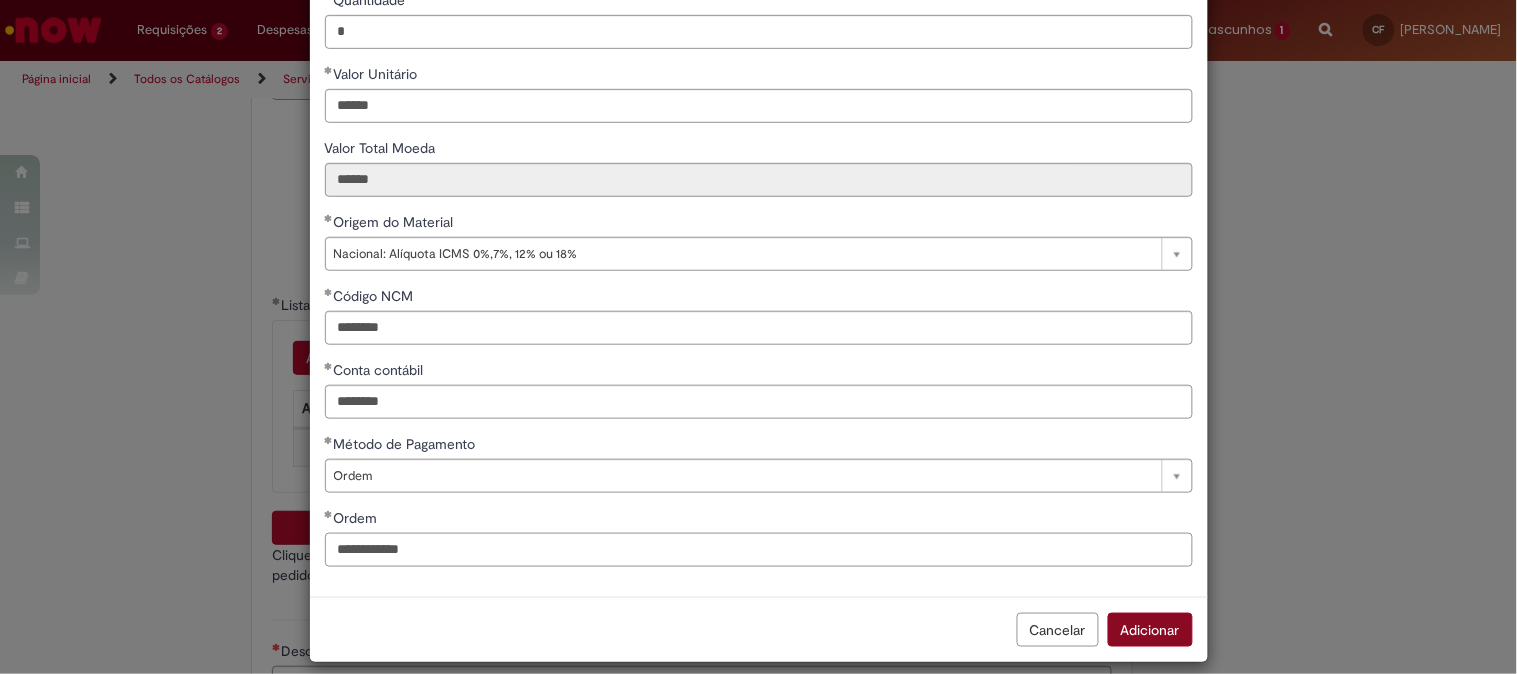 type on "**********" 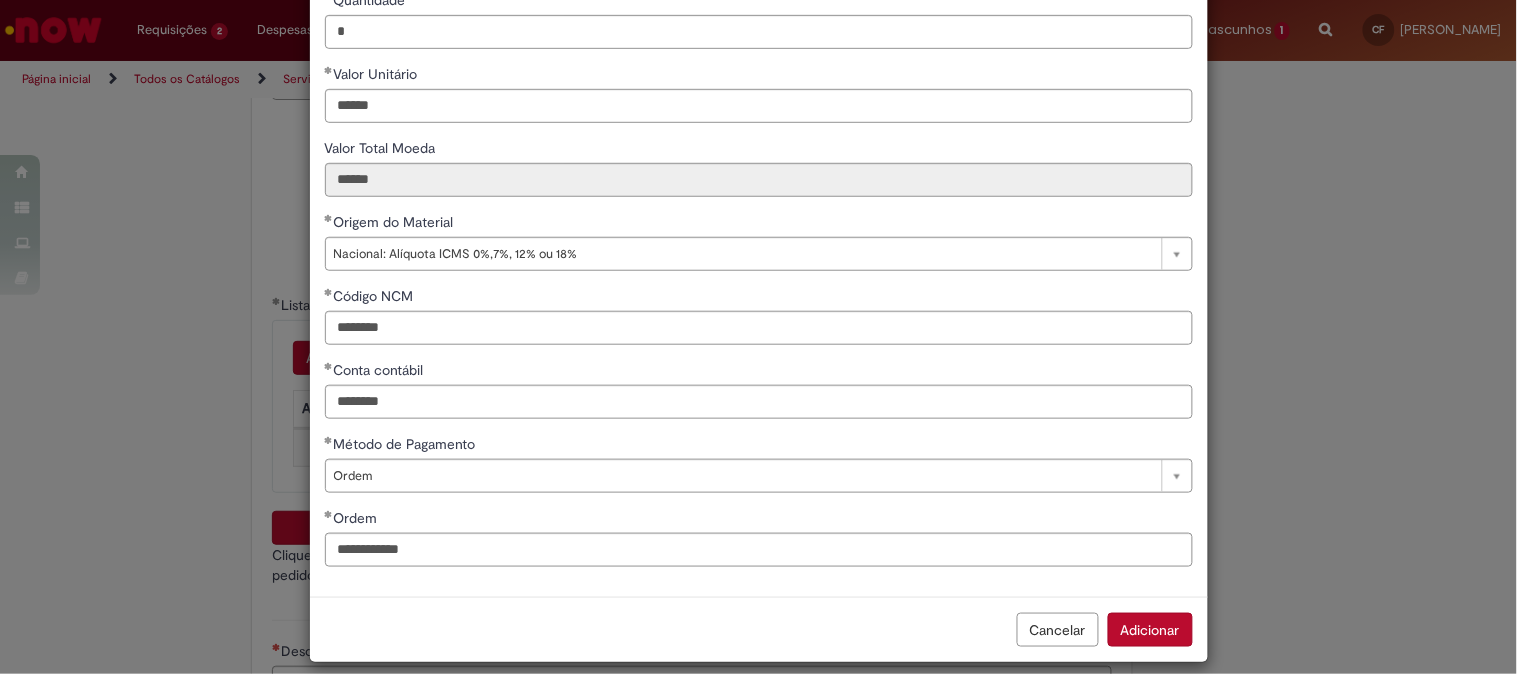 click on "Adicionar" at bounding box center (1150, 630) 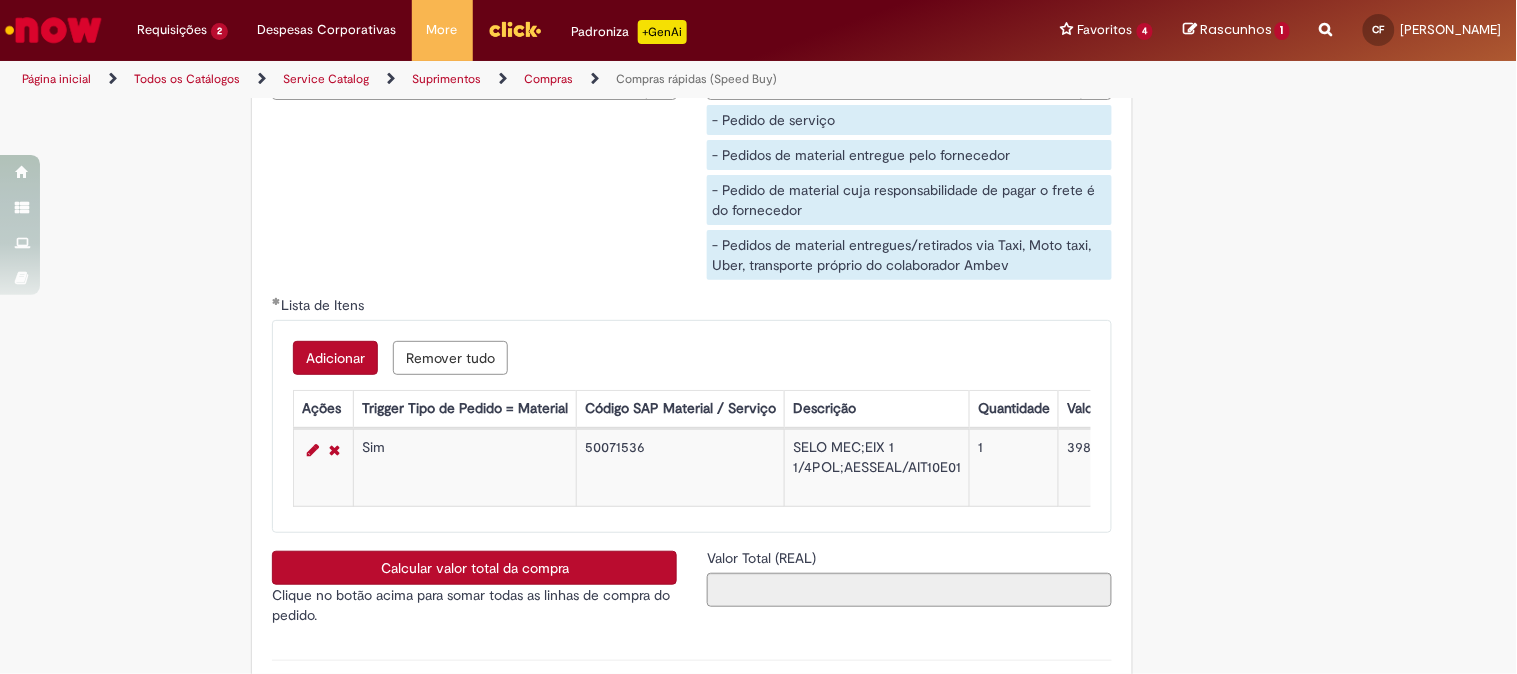 scroll, scrollTop: 3444, scrollLeft: 0, axis: vertical 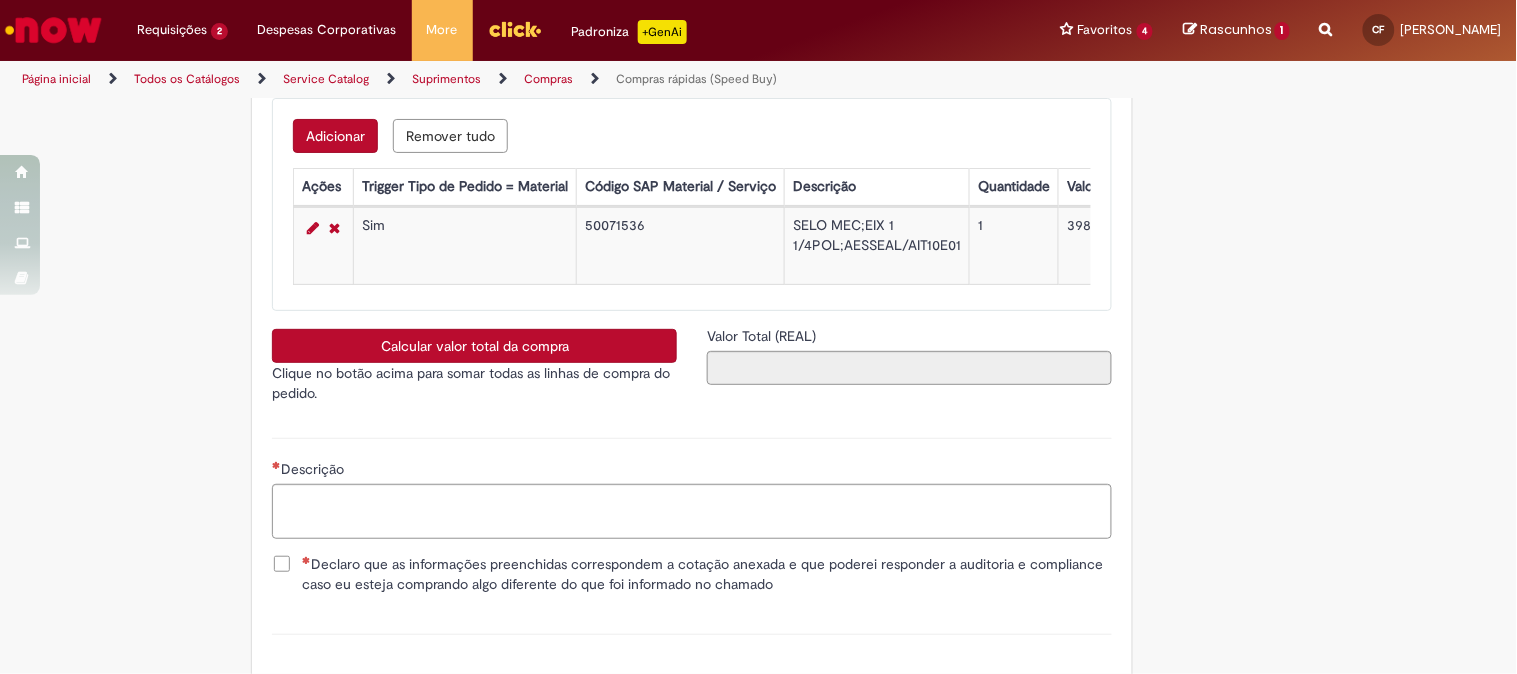 click on "Calcular valor total da compra" at bounding box center [474, 346] 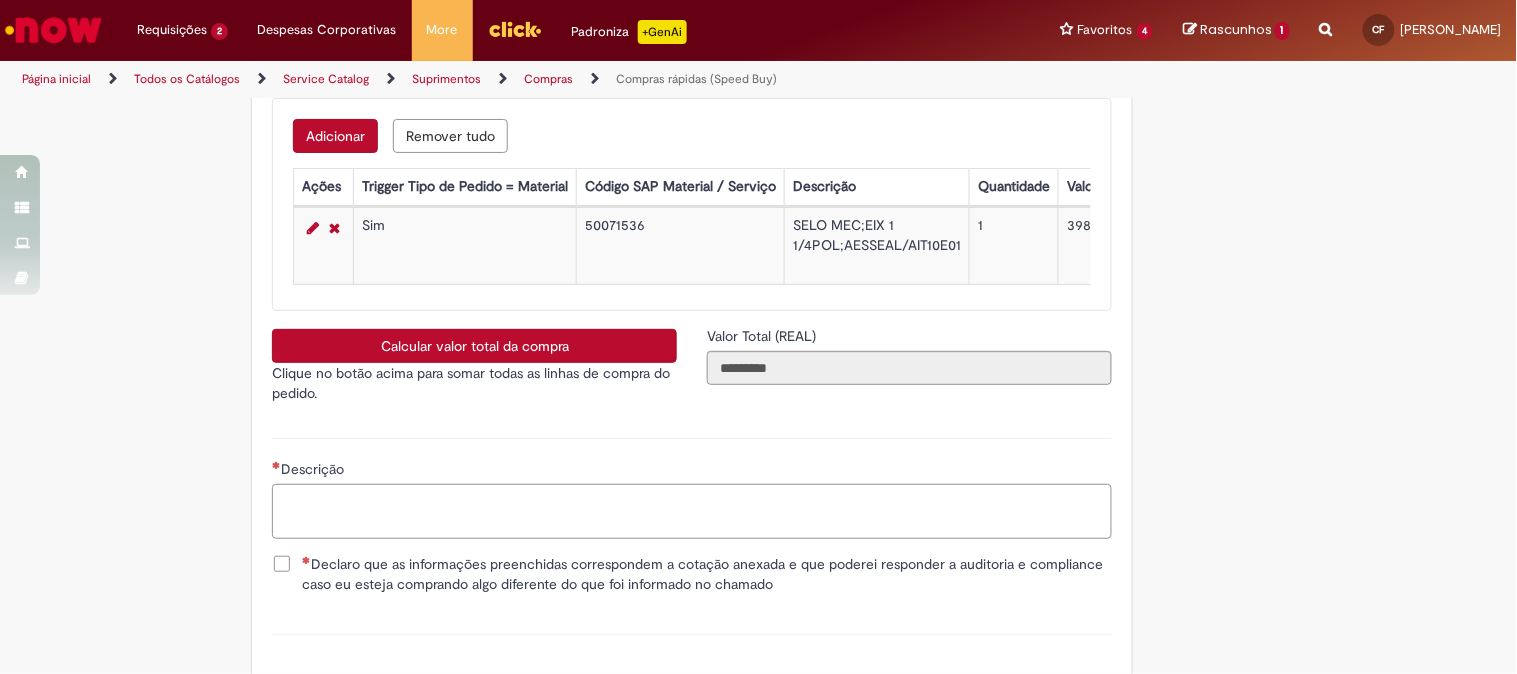 click on "Descrição" at bounding box center (692, 511) 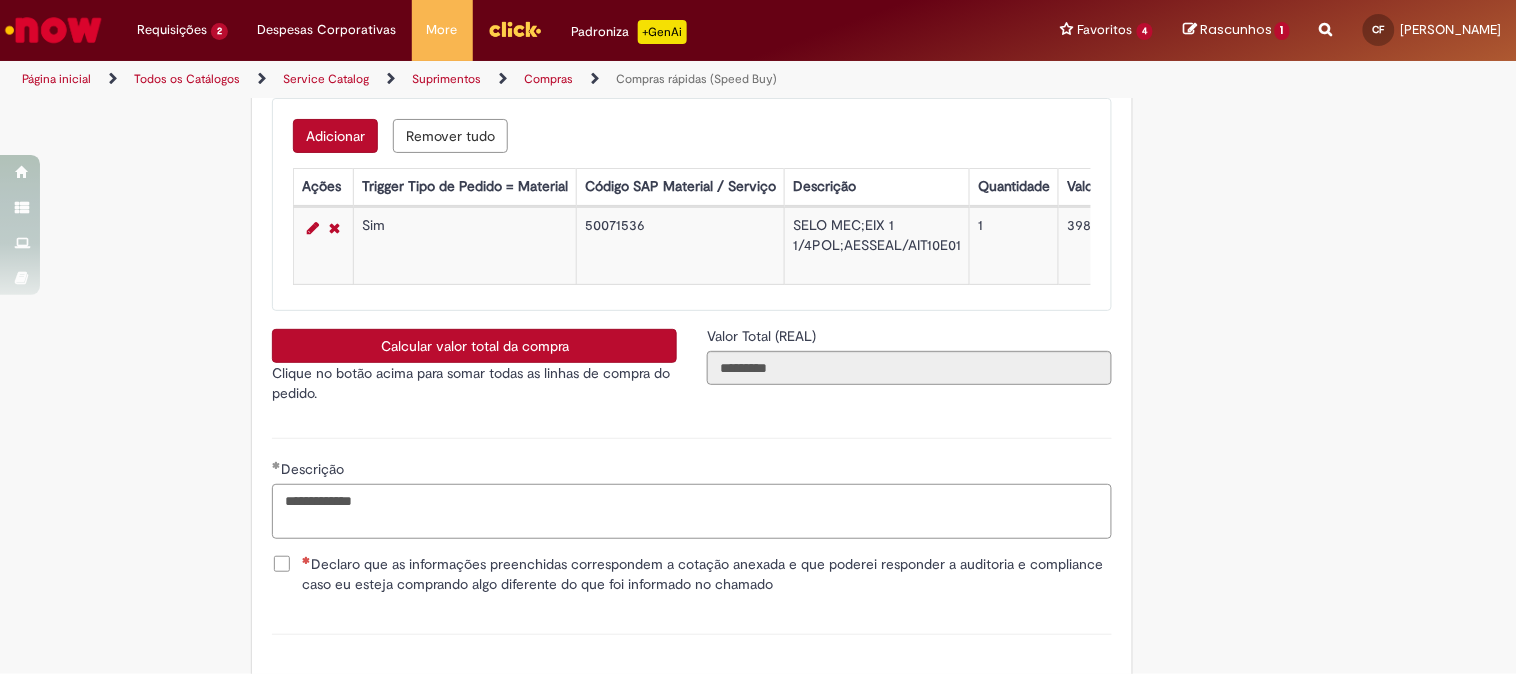 type on "**********" 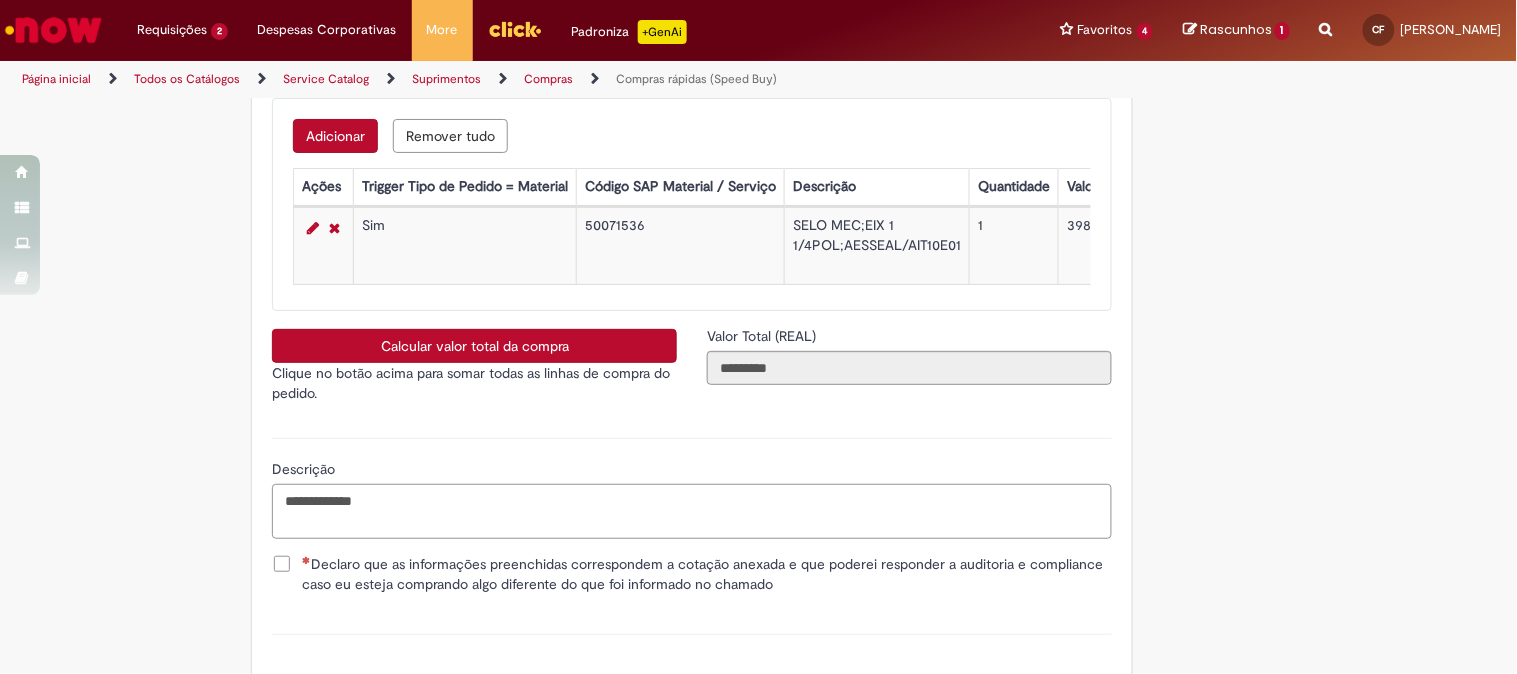 scroll, scrollTop: 3666, scrollLeft: 0, axis: vertical 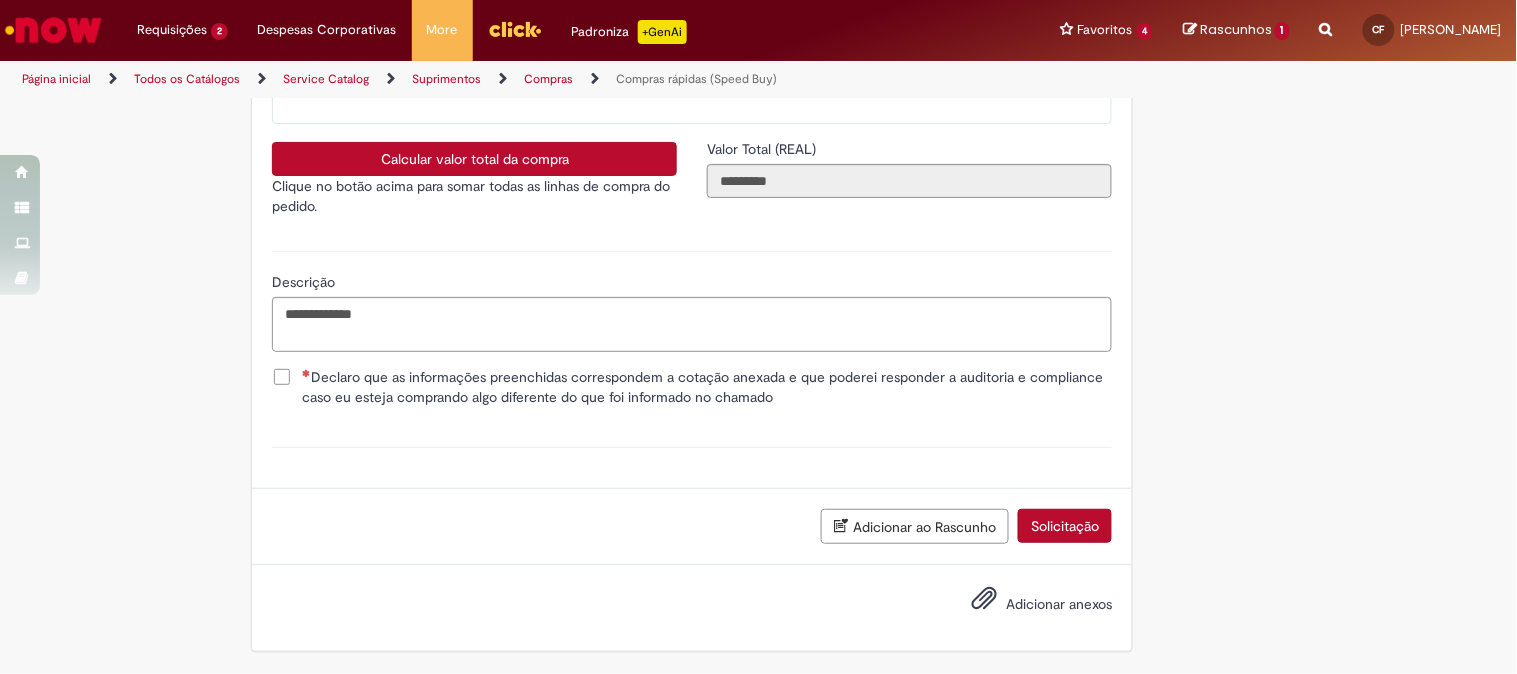 click on "Declaro que as informações preenchidas correspondem a cotação anexada e que poderei responder a auditoria e compliance caso eu esteja comprando algo diferente do que foi informado no chamado" at bounding box center [707, 387] 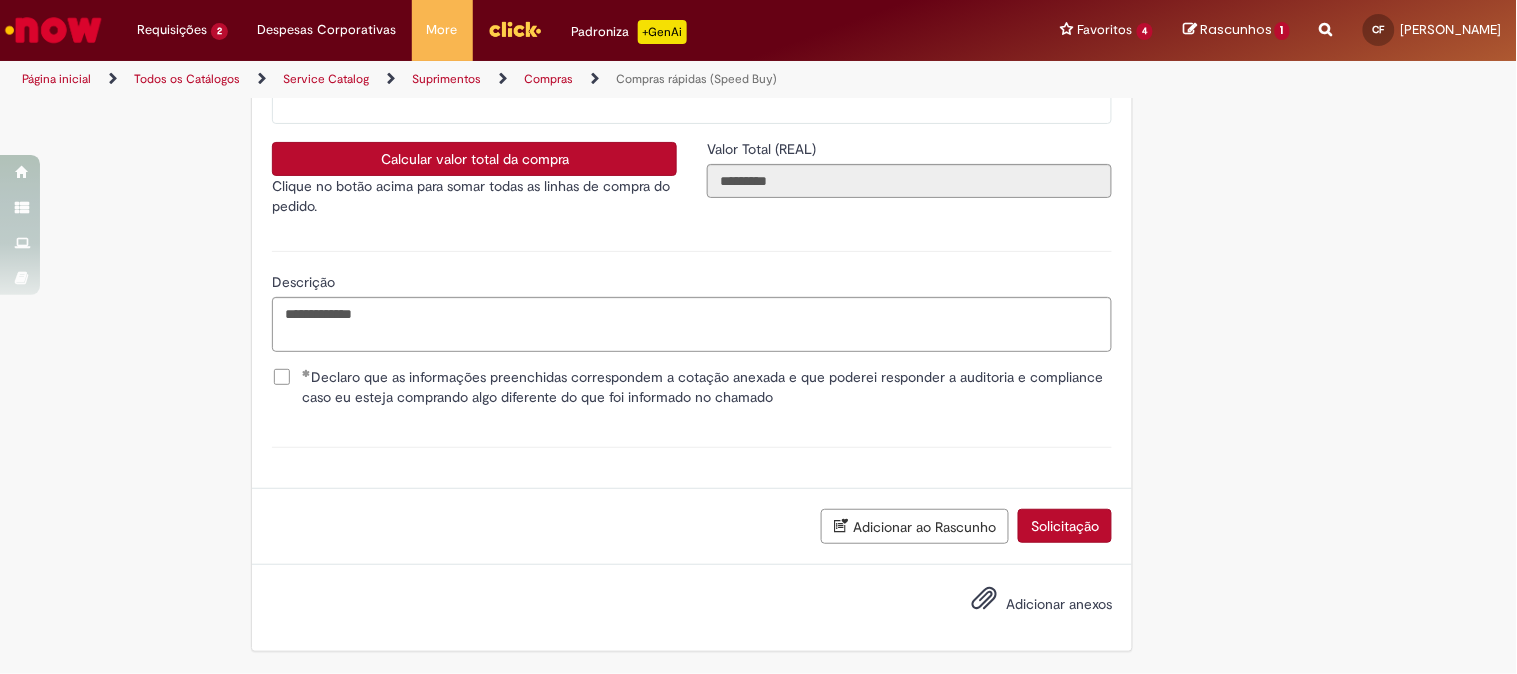 scroll, scrollTop: 3678, scrollLeft: 0, axis: vertical 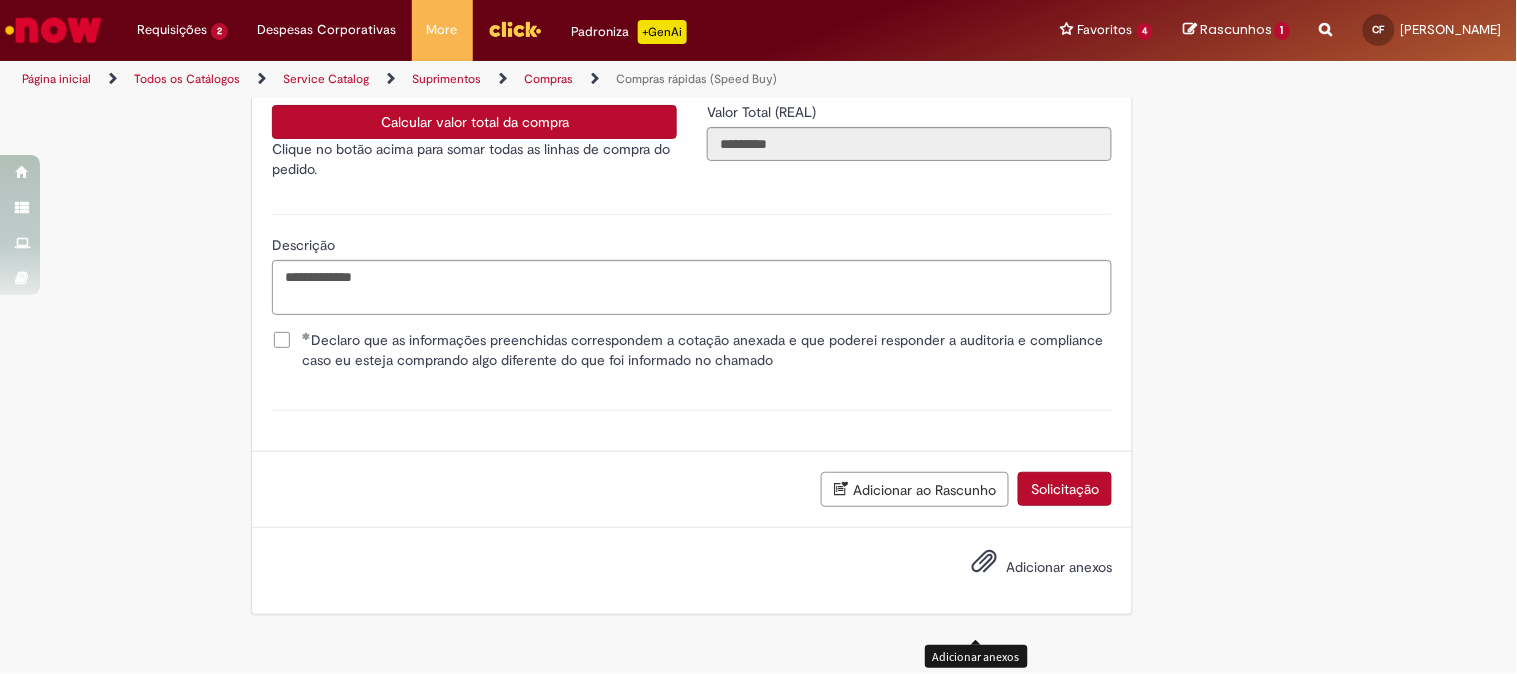 click at bounding box center [984, 562] 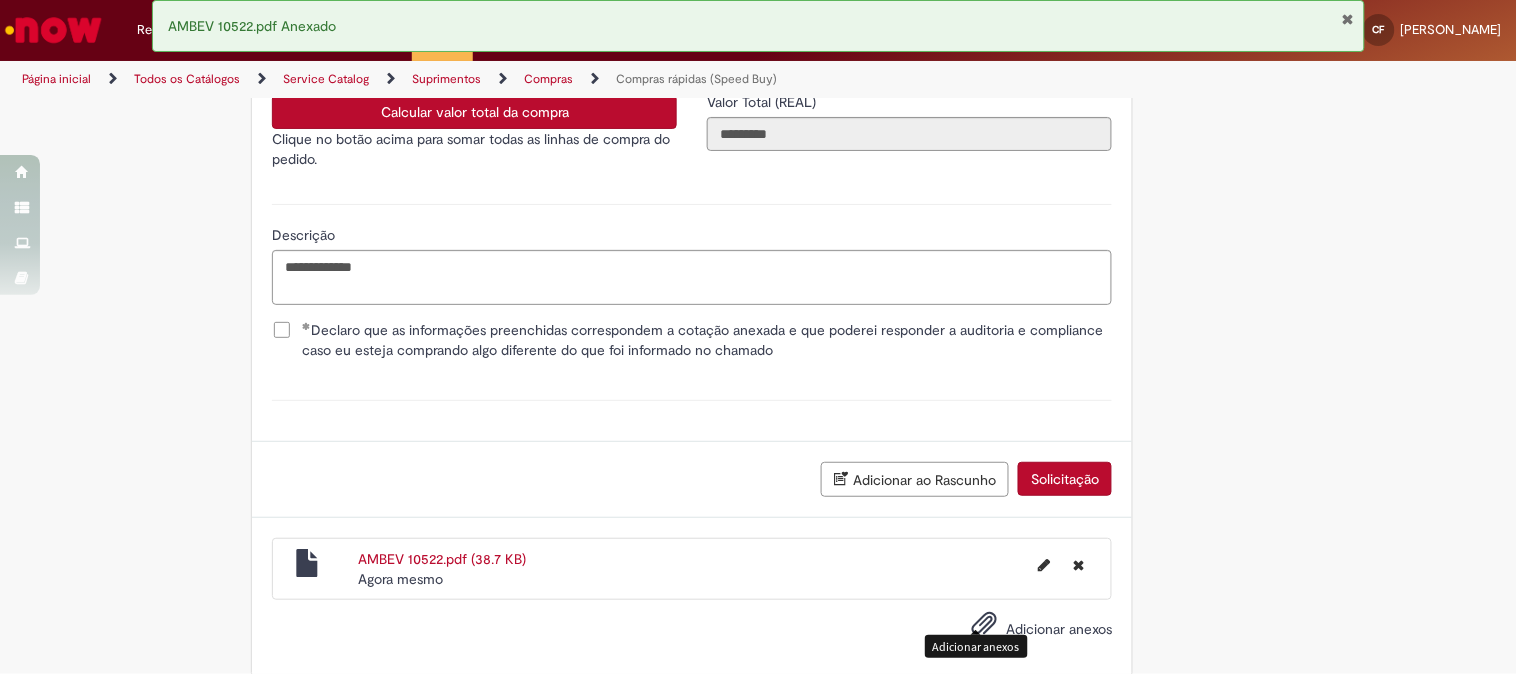 scroll, scrollTop: 3751, scrollLeft: 0, axis: vertical 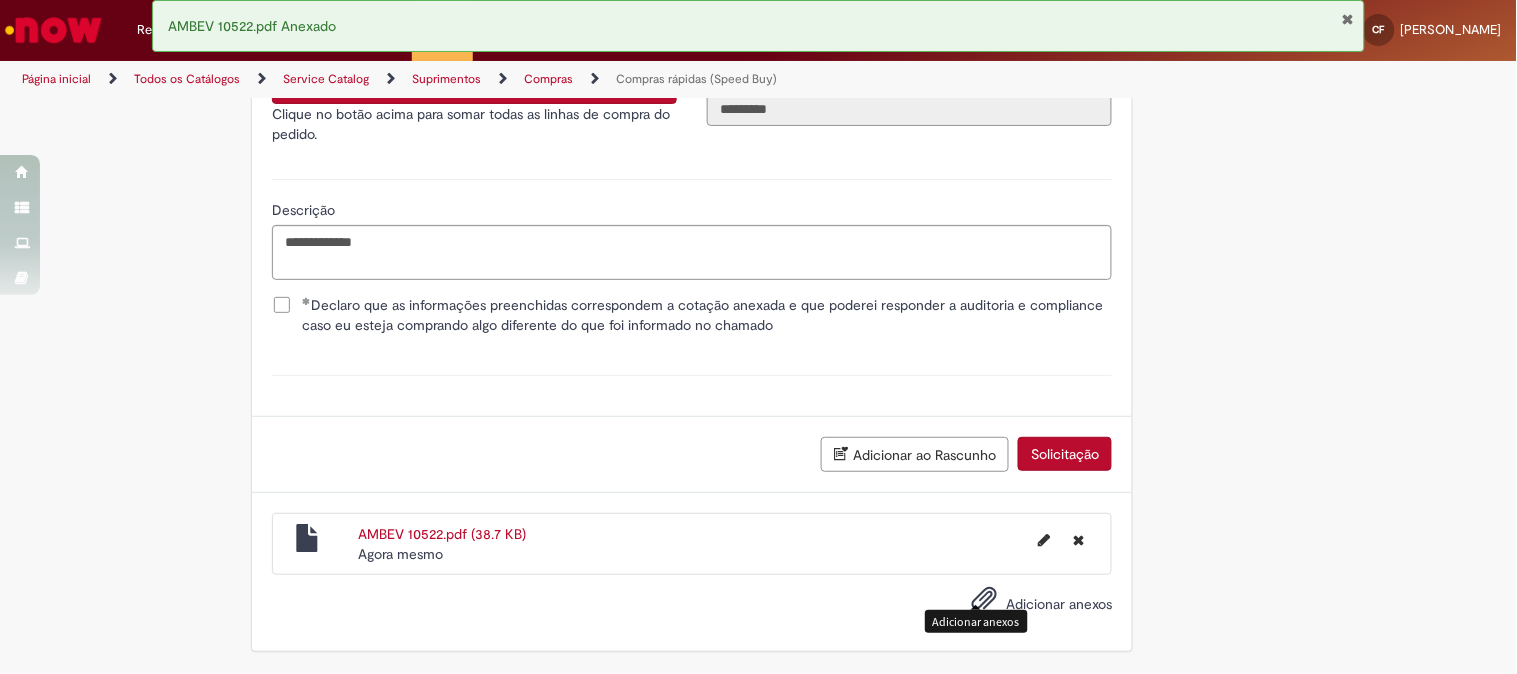 click on "Solicitação" at bounding box center (1065, 454) 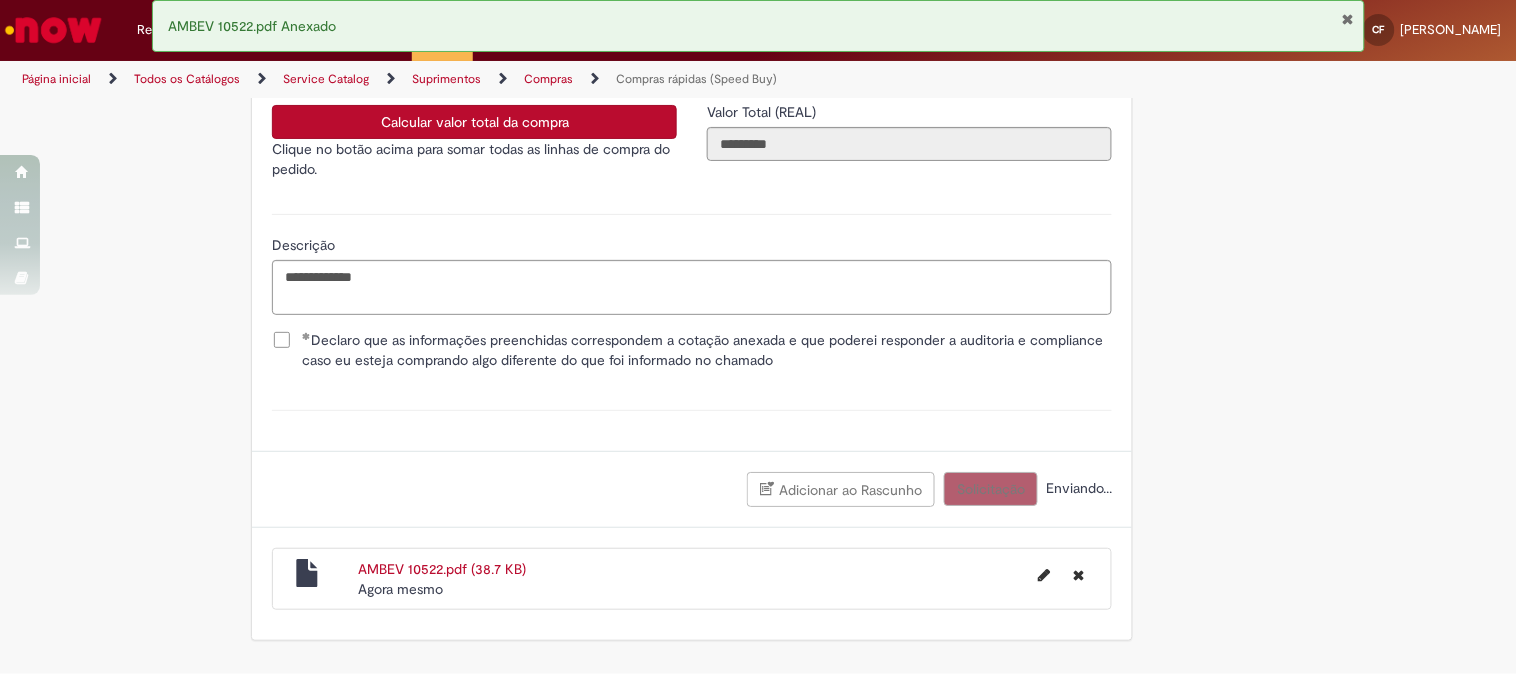 scroll, scrollTop: 3704, scrollLeft: 0, axis: vertical 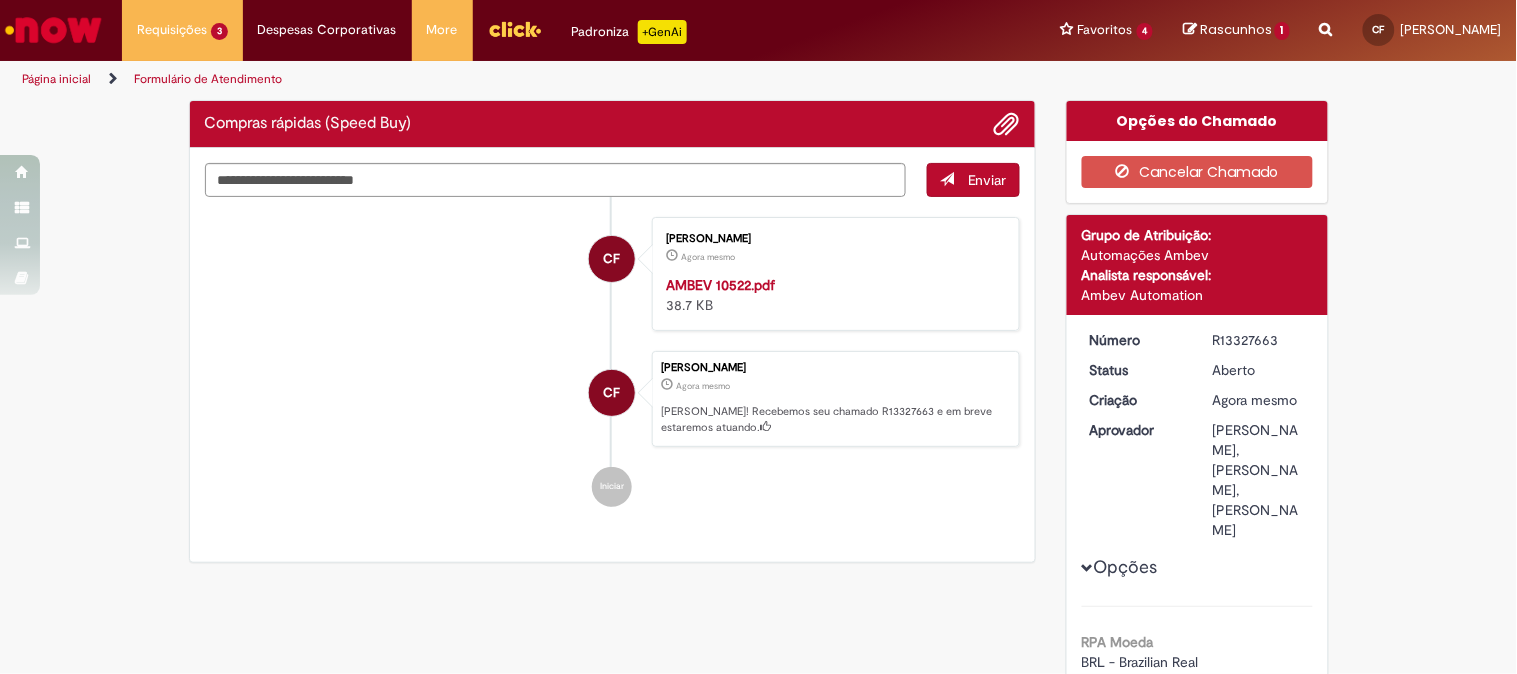 click on "R13327663" at bounding box center [1259, 340] 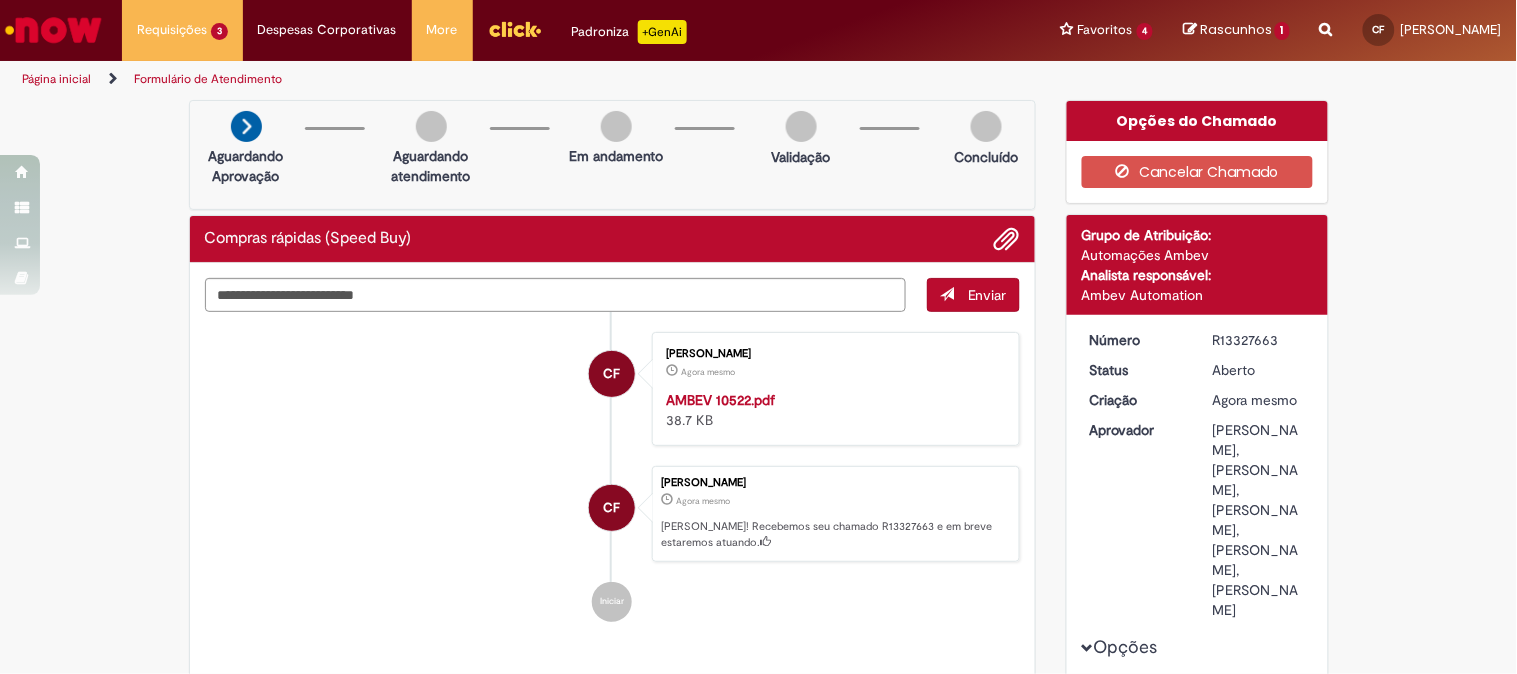 copy on "R13327663" 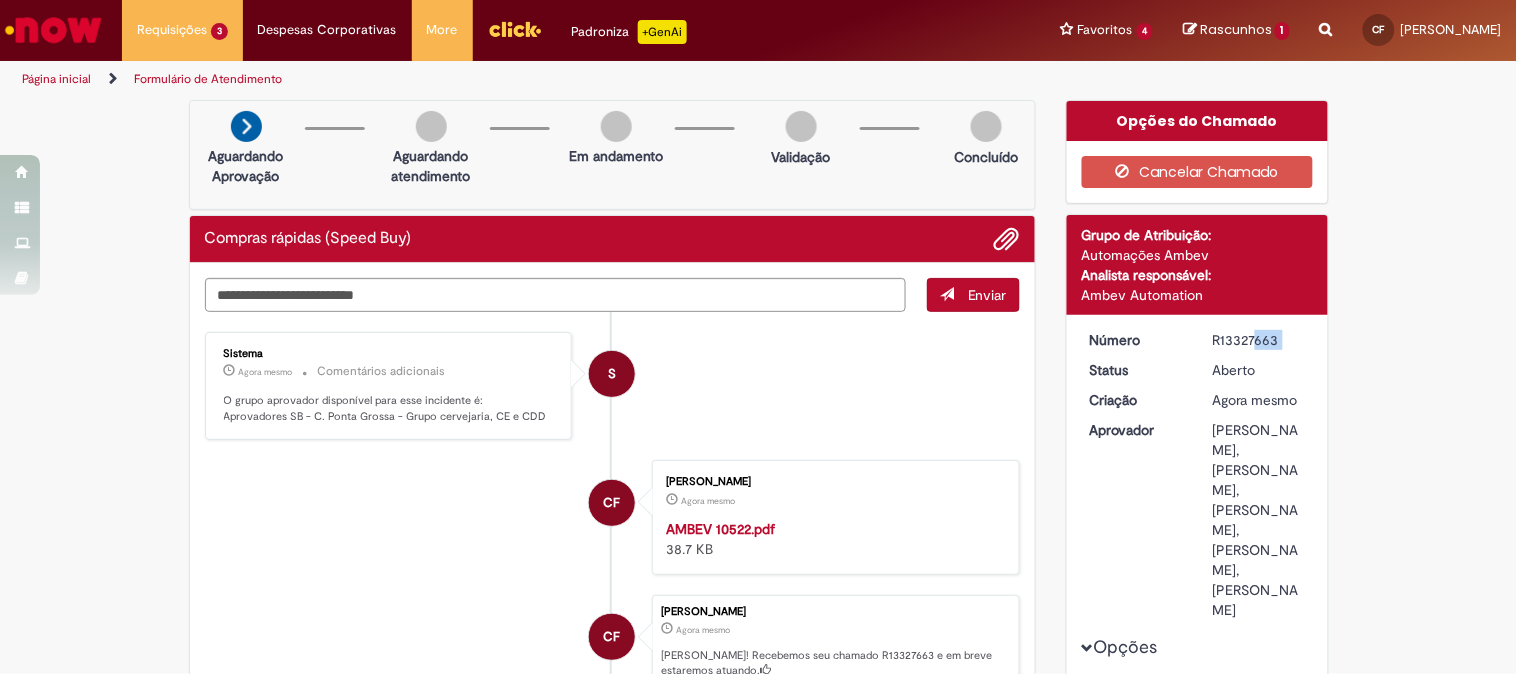 click on "R13327663" at bounding box center (1259, 340) 